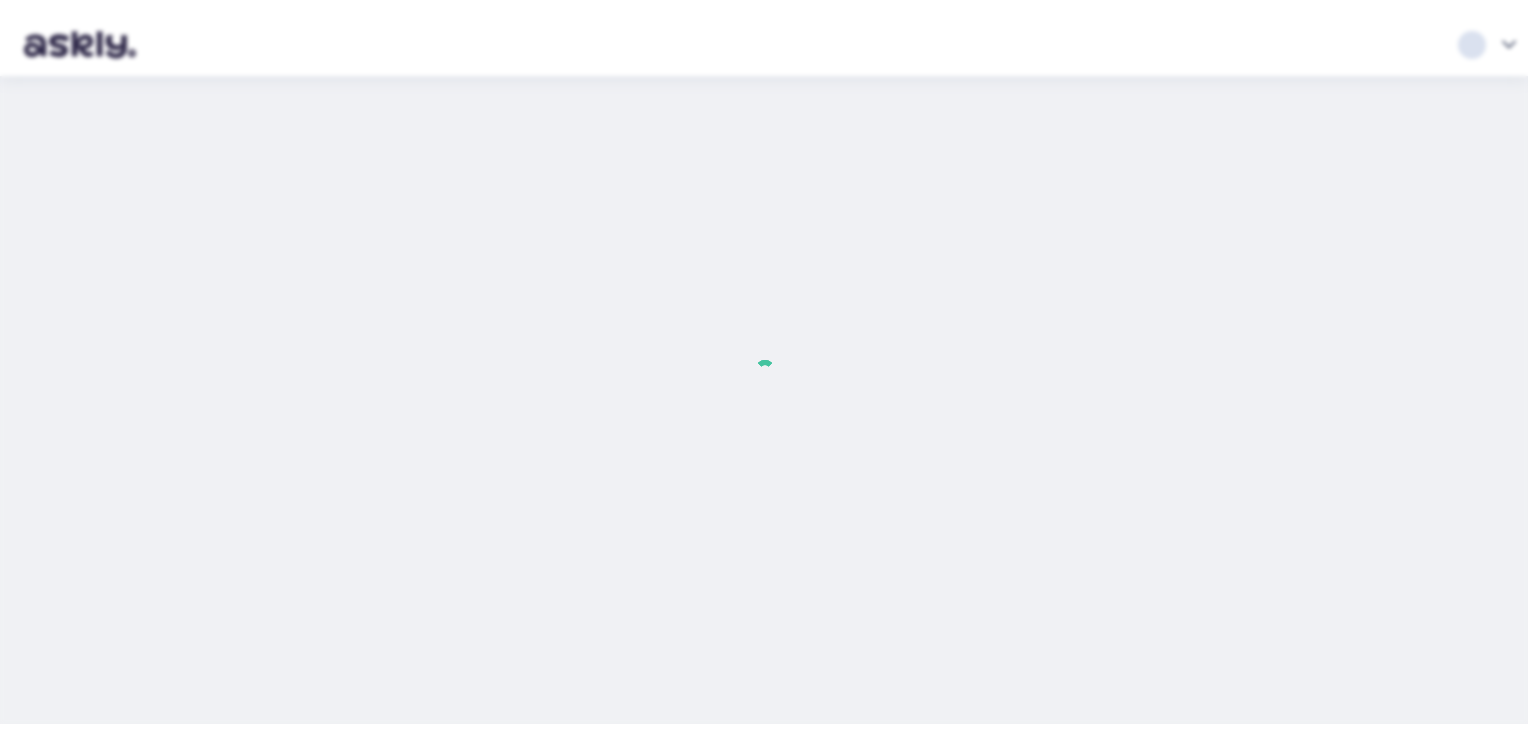 scroll, scrollTop: 0, scrollLeft: 0, axis: both 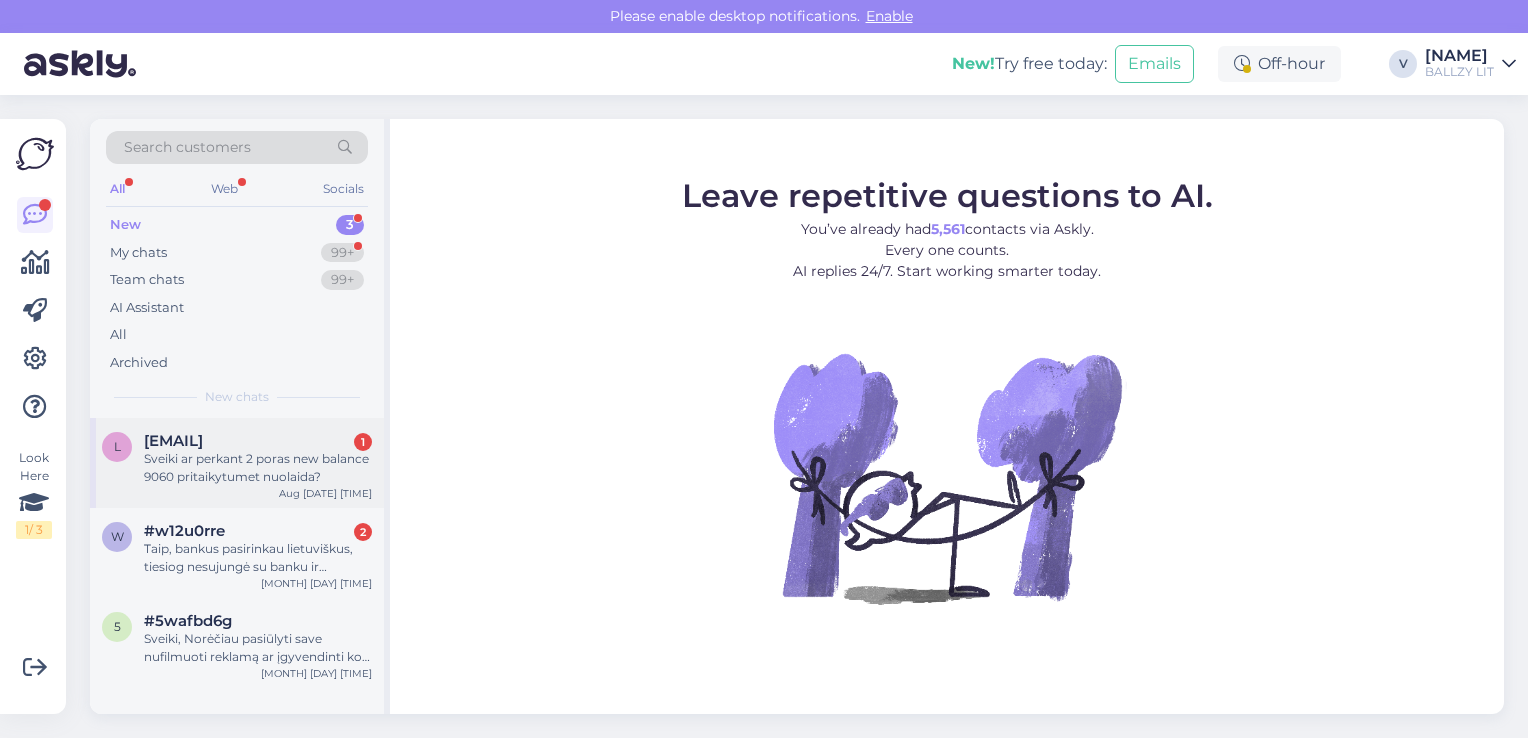click on "Sveiki ar perkant 2 poras new balance 9060 pritaikytumet nuolaida?" at bounding box center (258, 468) 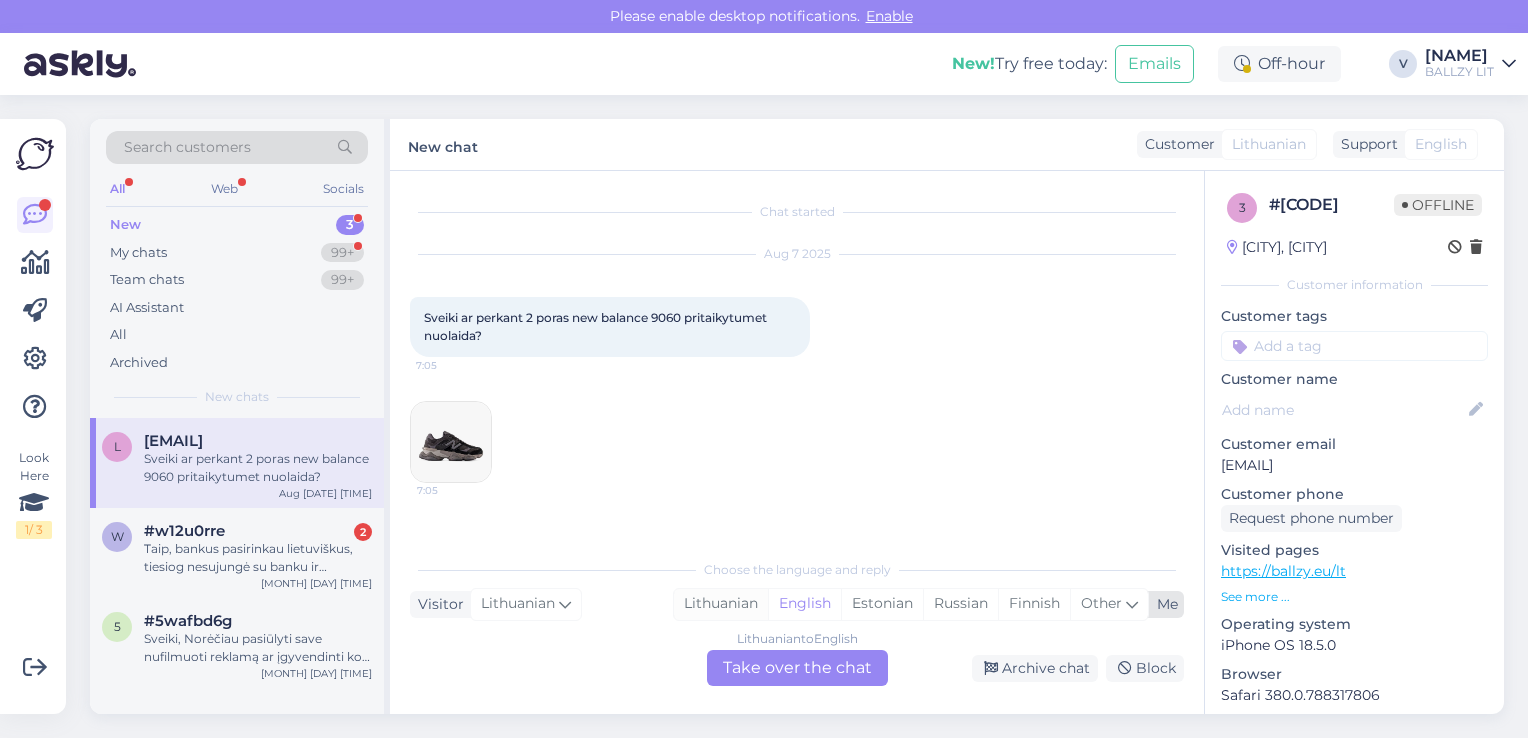 click on "Lithuanian" at bounding box center [721, 604] 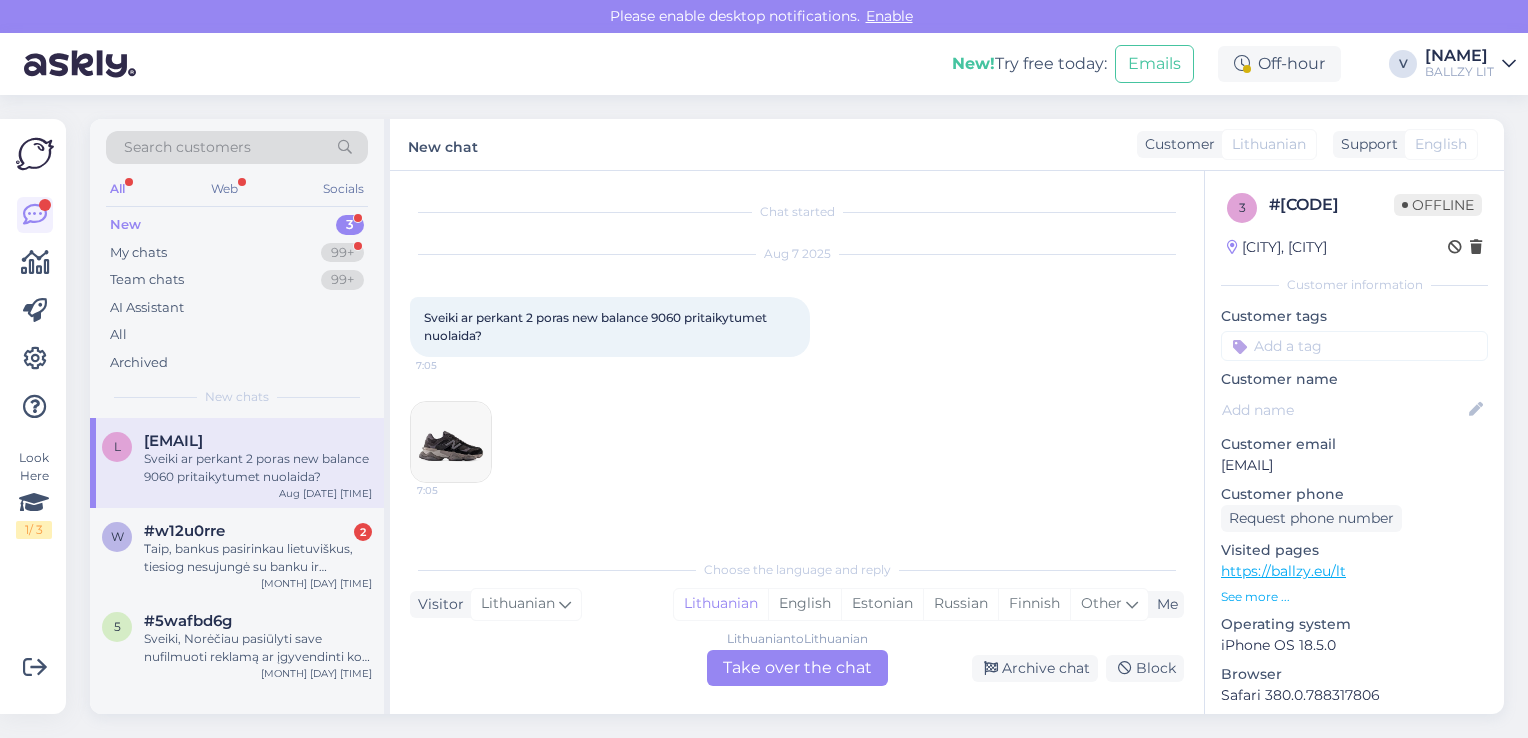 click on "Lithuanian  to  Lithuanian Take over the chat" at bounding box center (797, 668) 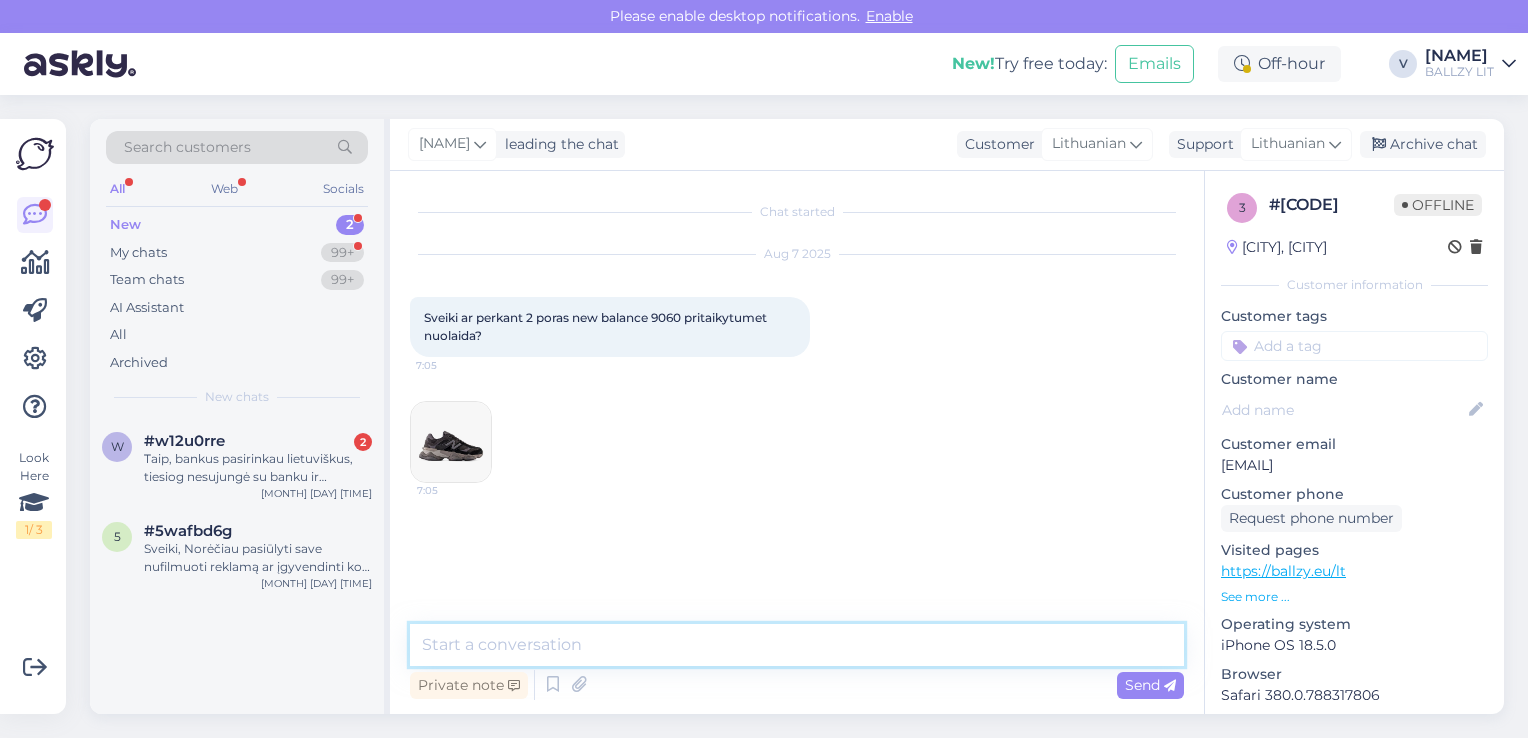 click at bounding box center (797, 645) 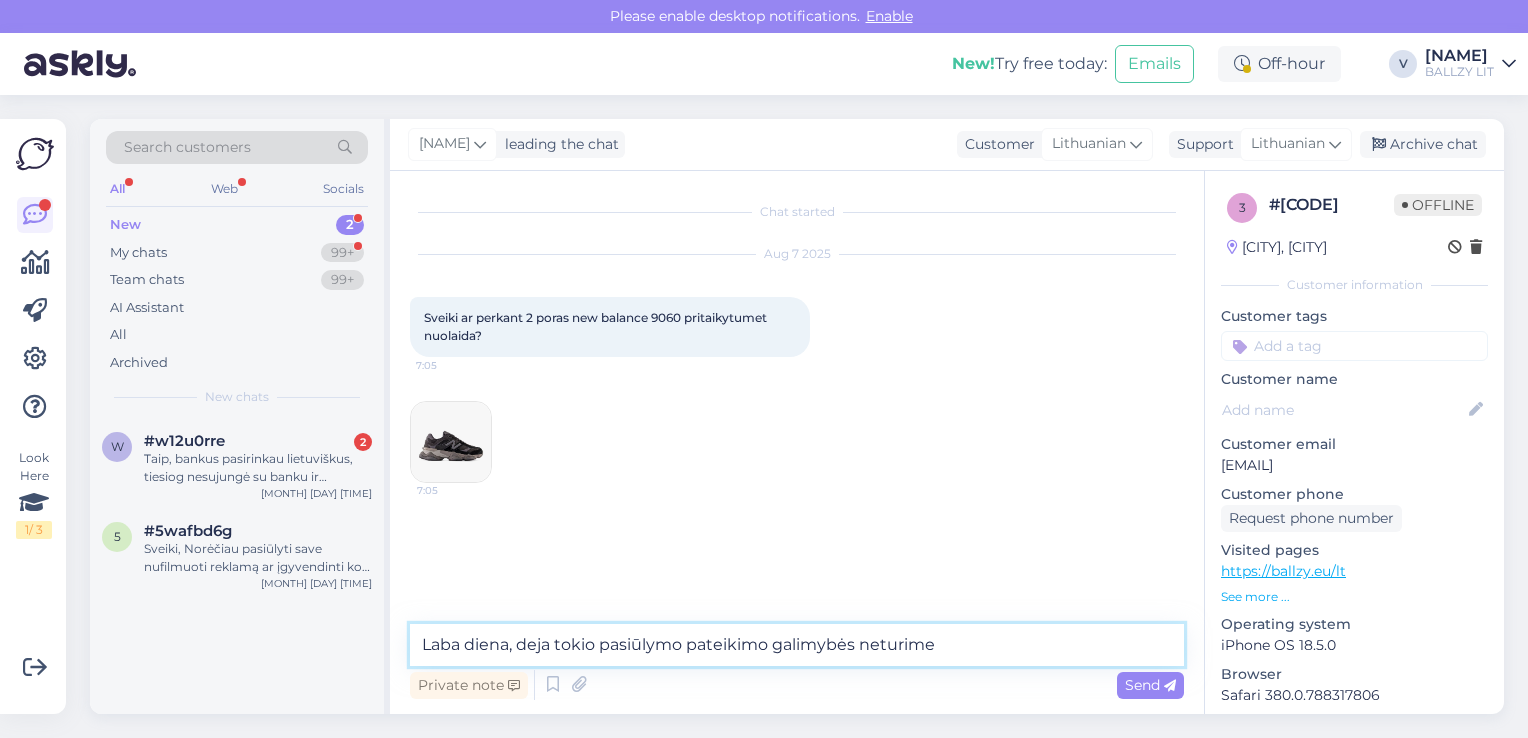 type on "Laba diena, deja tokio pasiūlymo pateikimo galimybės neturime." 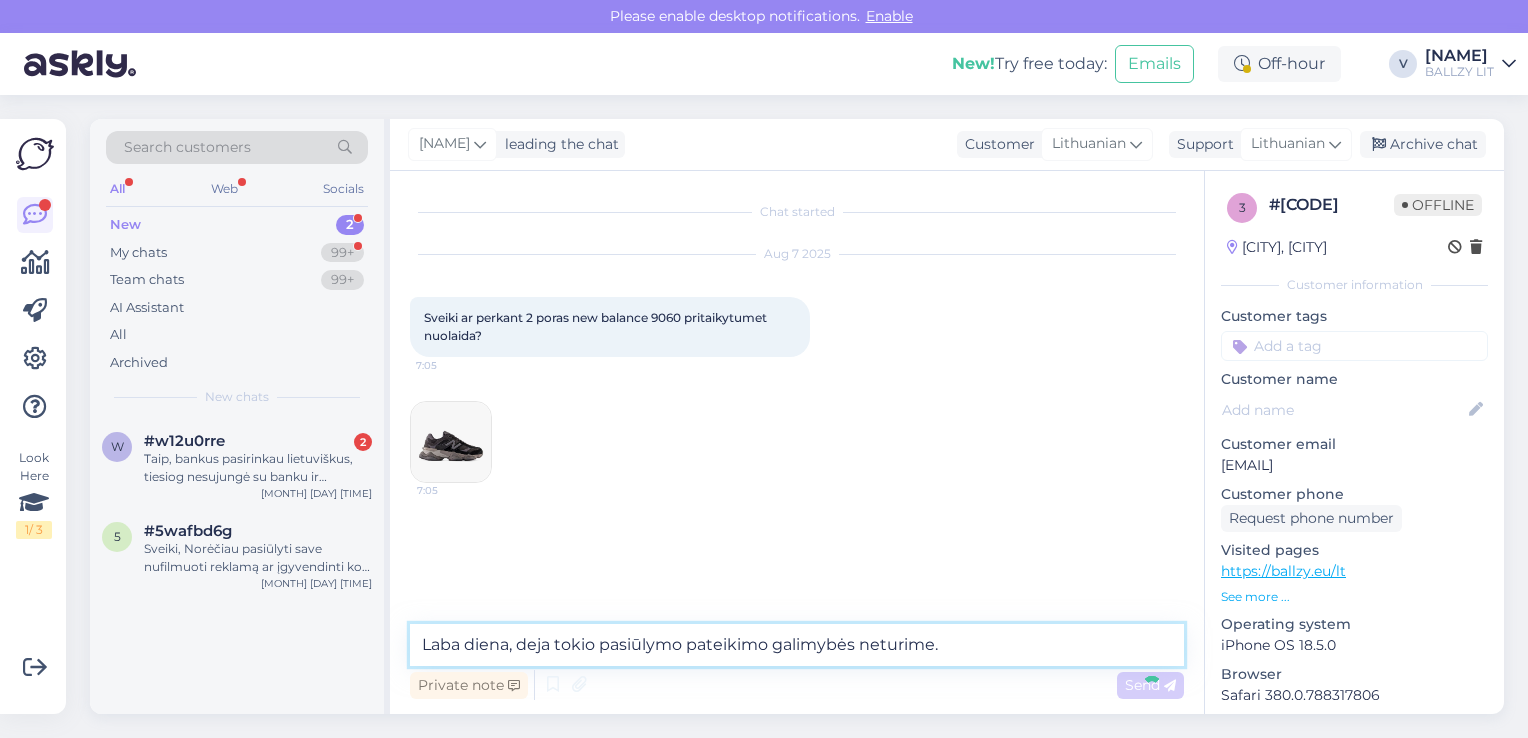 type 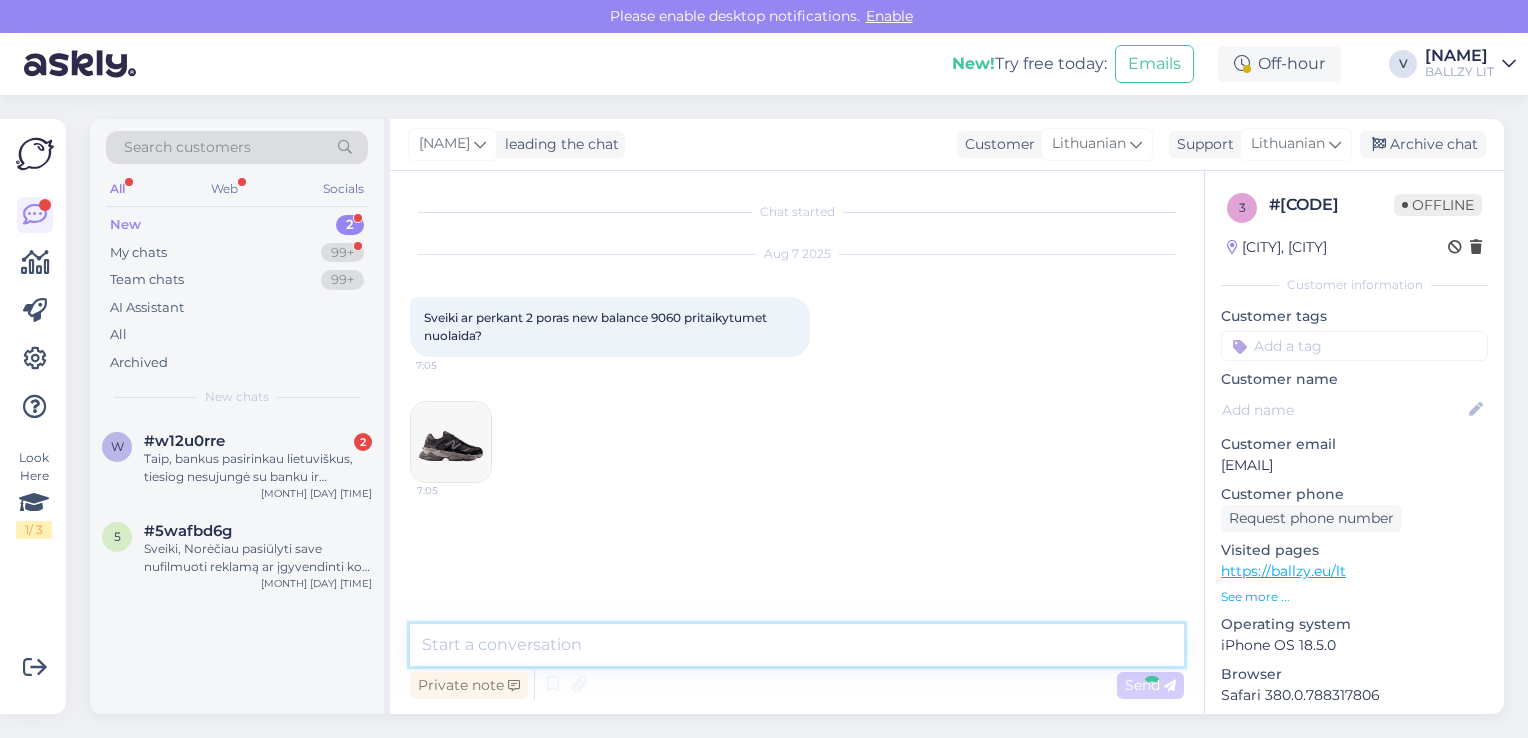 scroll, scrollTop: 2, scrollLeft: 0, axis: vertical 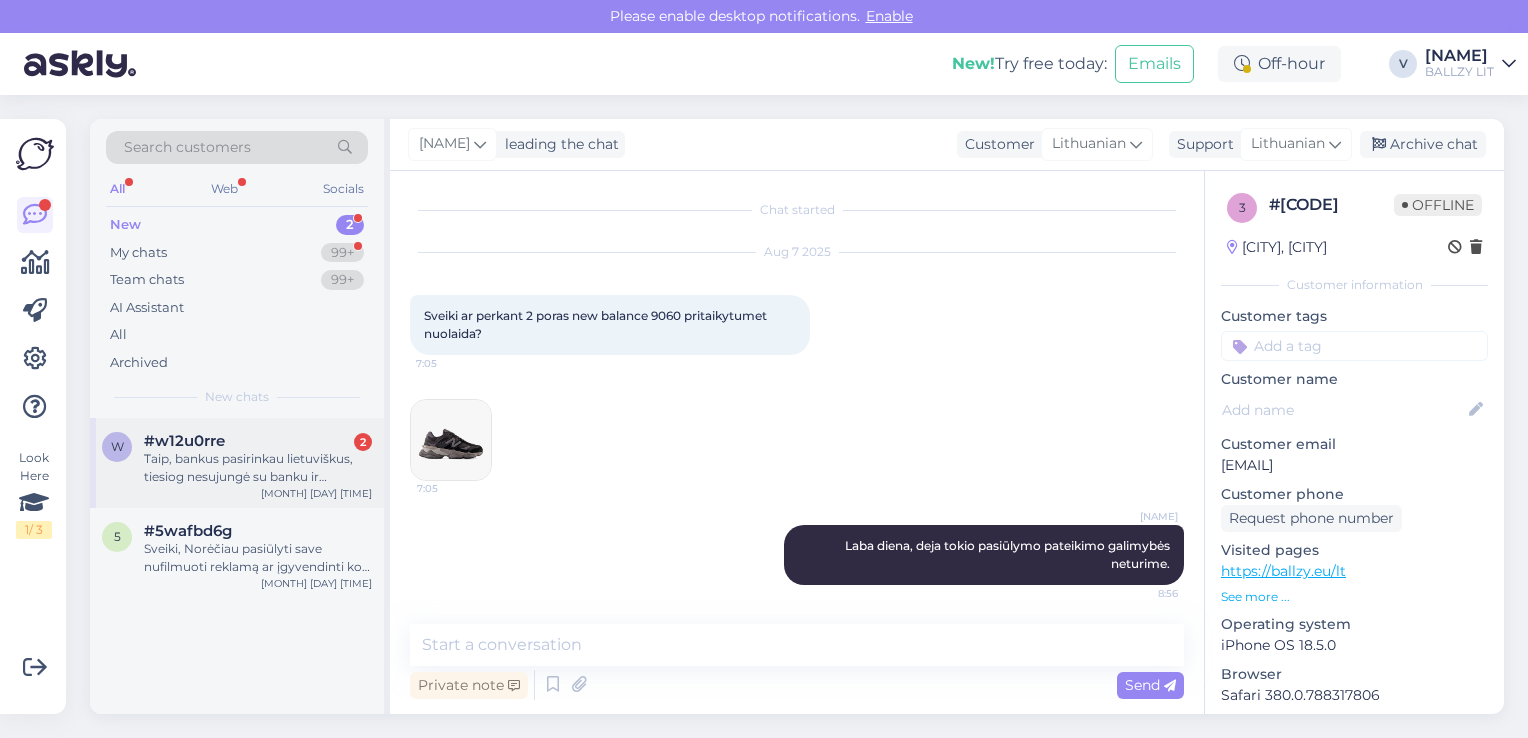 click on "Taip, bankus pasirinkau lietuviškus, tiesiog nesujungė su banku ir neatlikau mokėjimo.
Dabar mano paskyroje yra užsakymas  70057628   su pritaikyta nuolaida. Kaip man apmokėti tą užsakymą iš naujo?
O kai bandau tą pačią kuprinę pirkti iš naujo, daryti tokį pat užsakymą iš naujo, man neleidžia taikyti nuolaidos kodo.
Tai gal galite panaikinti tą mano užsakymą, kad galėčiau viską padaryti iš naujo?
Ačiū.
Lauksiu atsakymo." at bounding box center (258, 468) 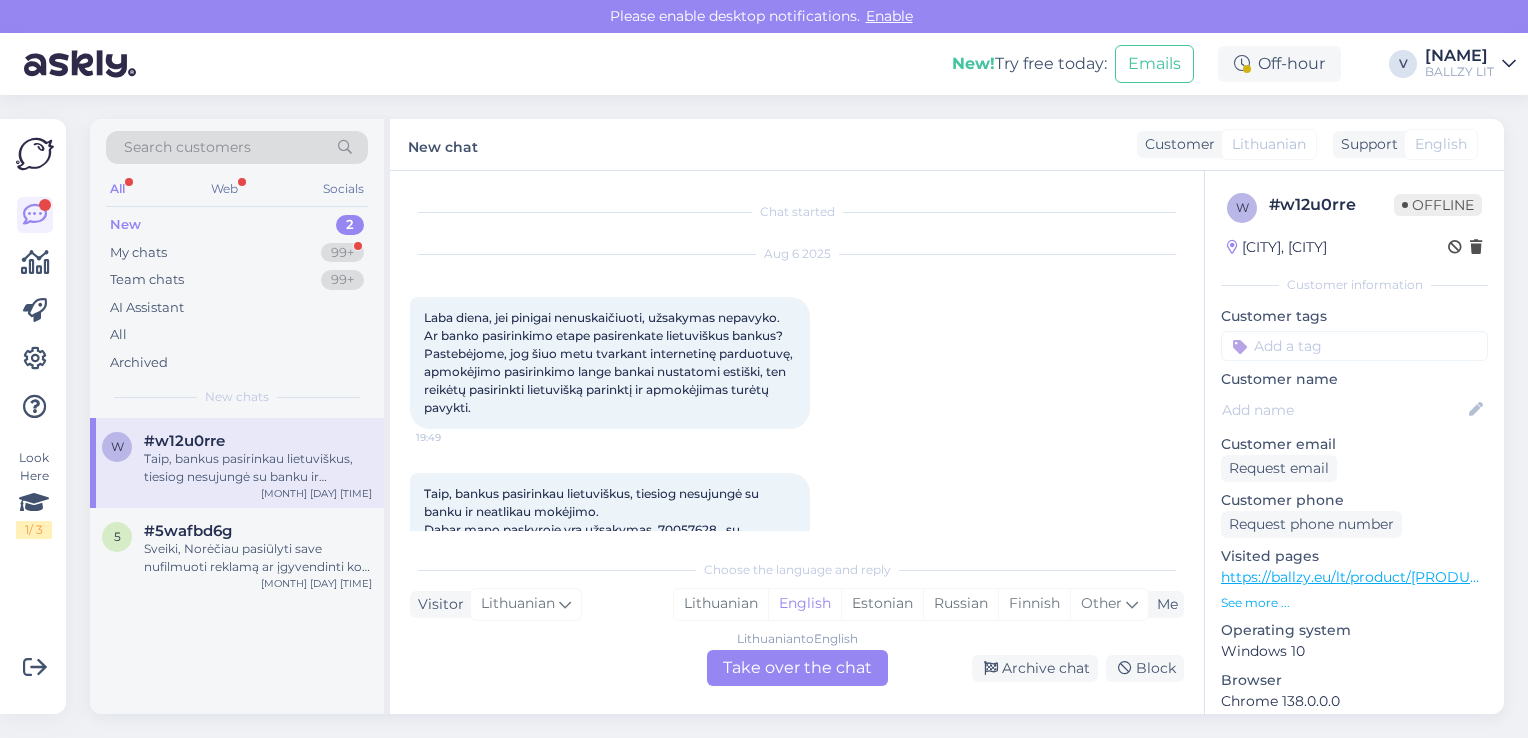 scroll, scrollTop: 203, scrollLeft: 0, axis: vertical 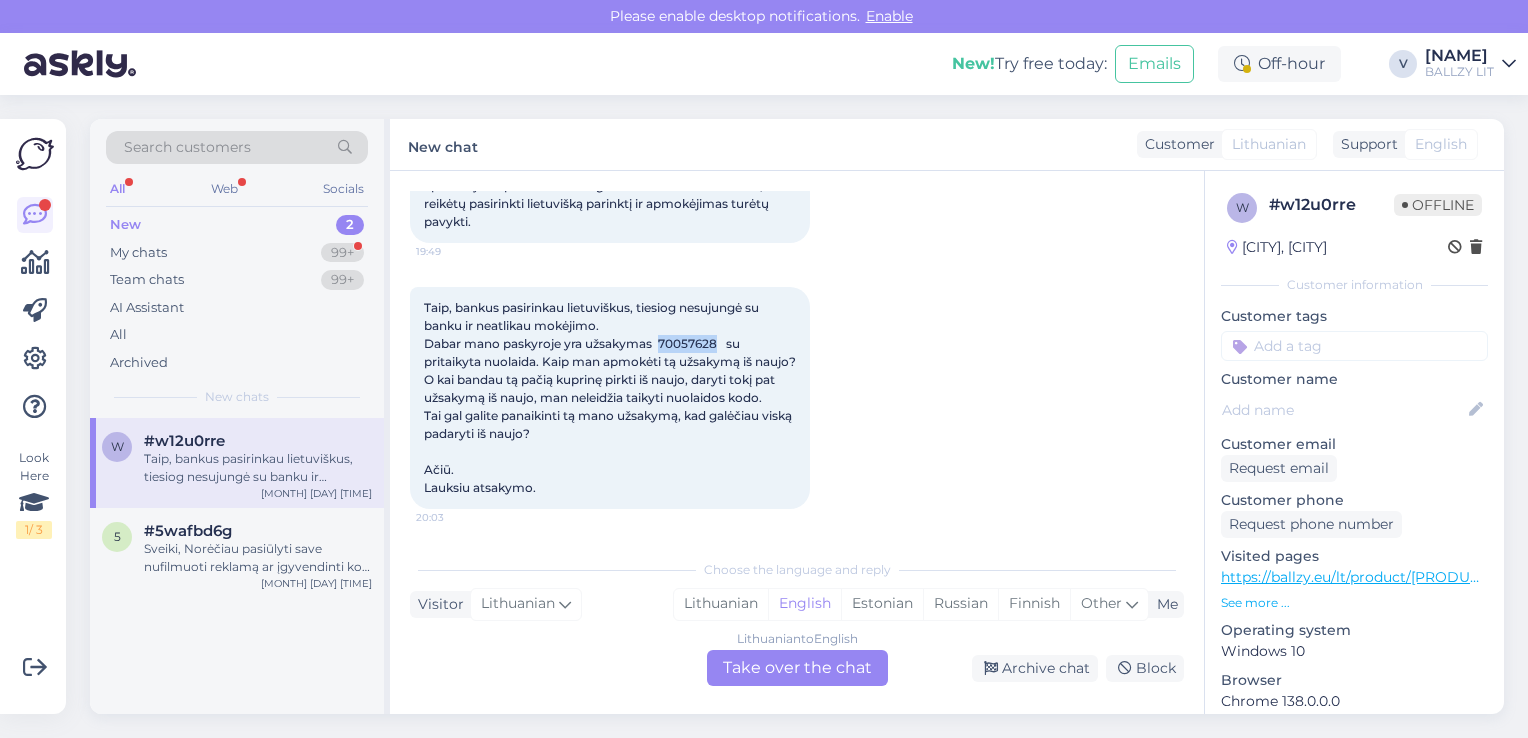 drag, startPoint x: 661, startPoint y: 324, endPoint x: 715, endPoint y: 323, distance: 54.00926 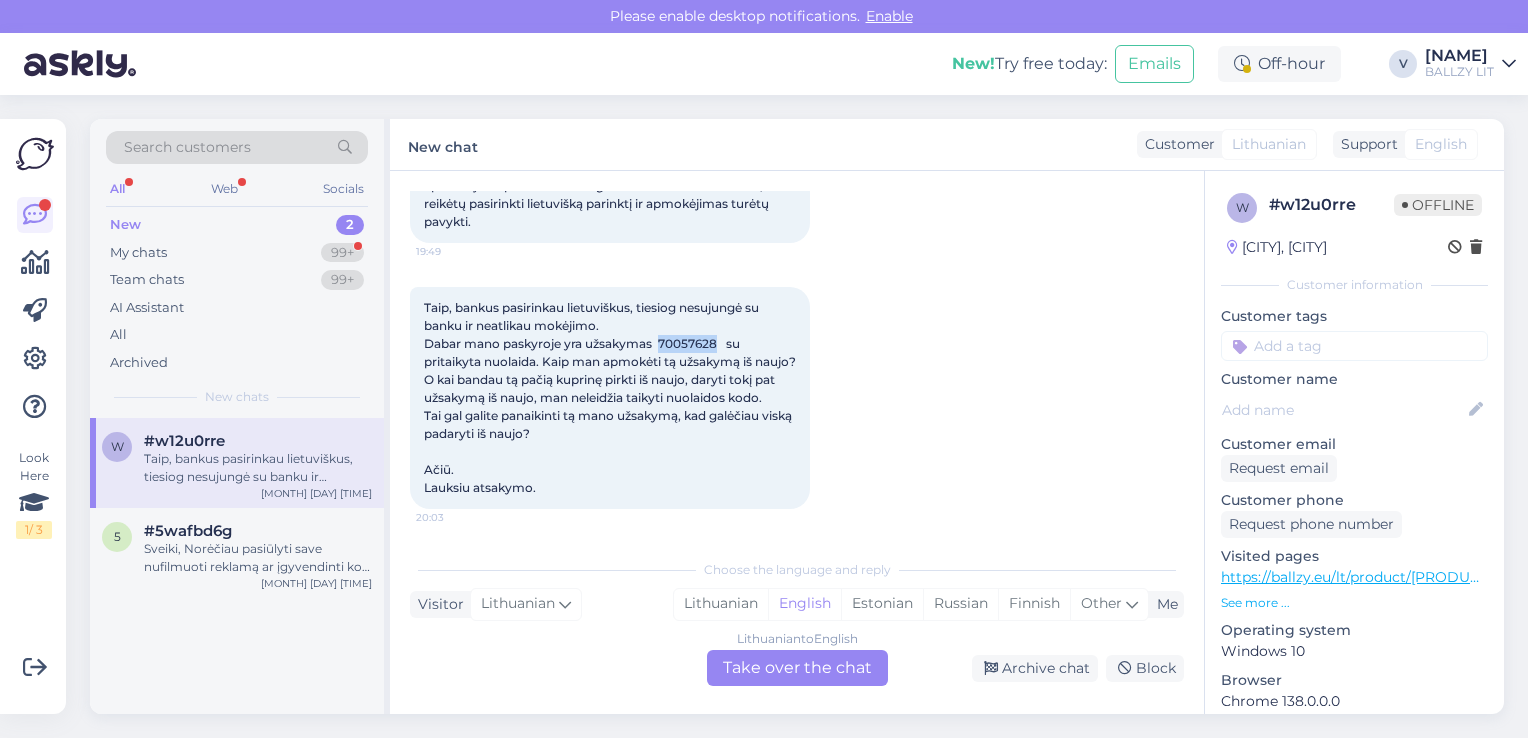 click on "Taip, bankus pasirinkau lietuviškus, tiesiog nesujungė su banku ir neatlikau mokėjimo.
Dabar mano paskyroje yra užsakymas  70057628   su pritaikyta nuolaida. Kaip man apmokėti tą užsakymą iš naujo?
O kai bandau tą pačią kuprinę pirkti iš naujo, daryti tokį pat užsakymą iš naujo, man neleidžia taikyti nuolaidos kodo.
Tai gal galite panaikinti tą mano užsakymą, kad galėčiau viską padaryti iš naujo?
Ačiū.
Lauksiu atsakymo." at bounding box center [610, 397] 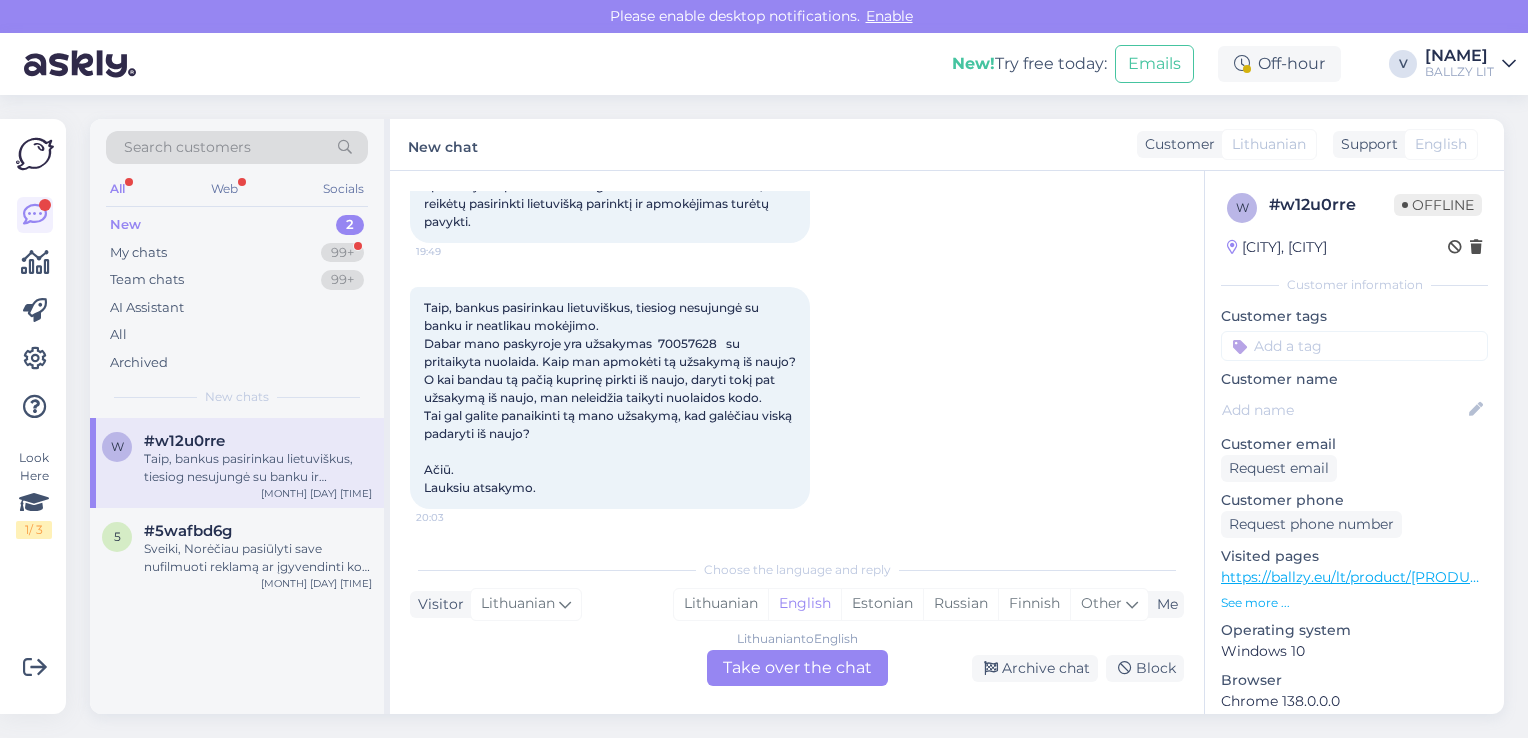 click on "Lithuanian  to  English Take over the chat" at bounding box center (797, 668) 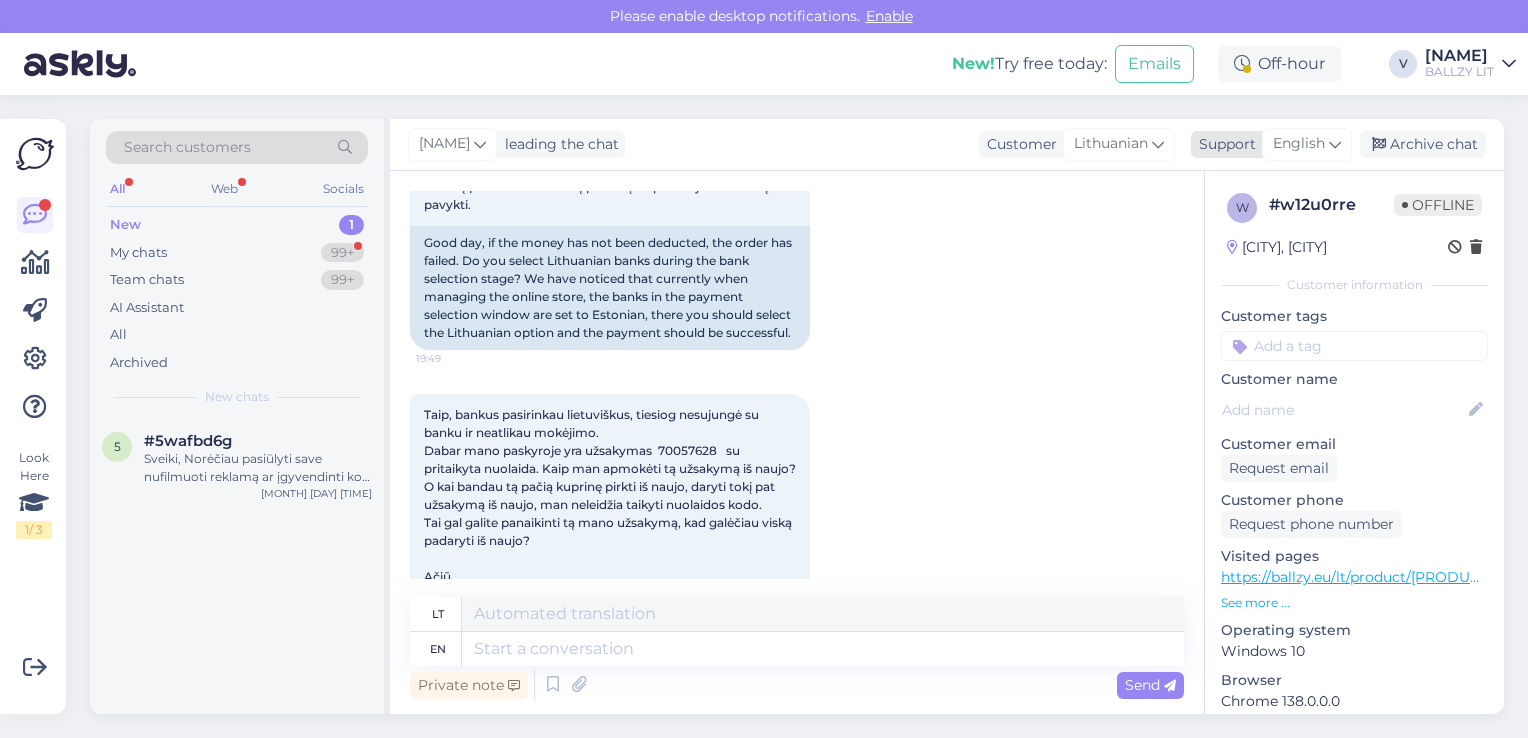click on "English" at bounding box center (1299, 144) 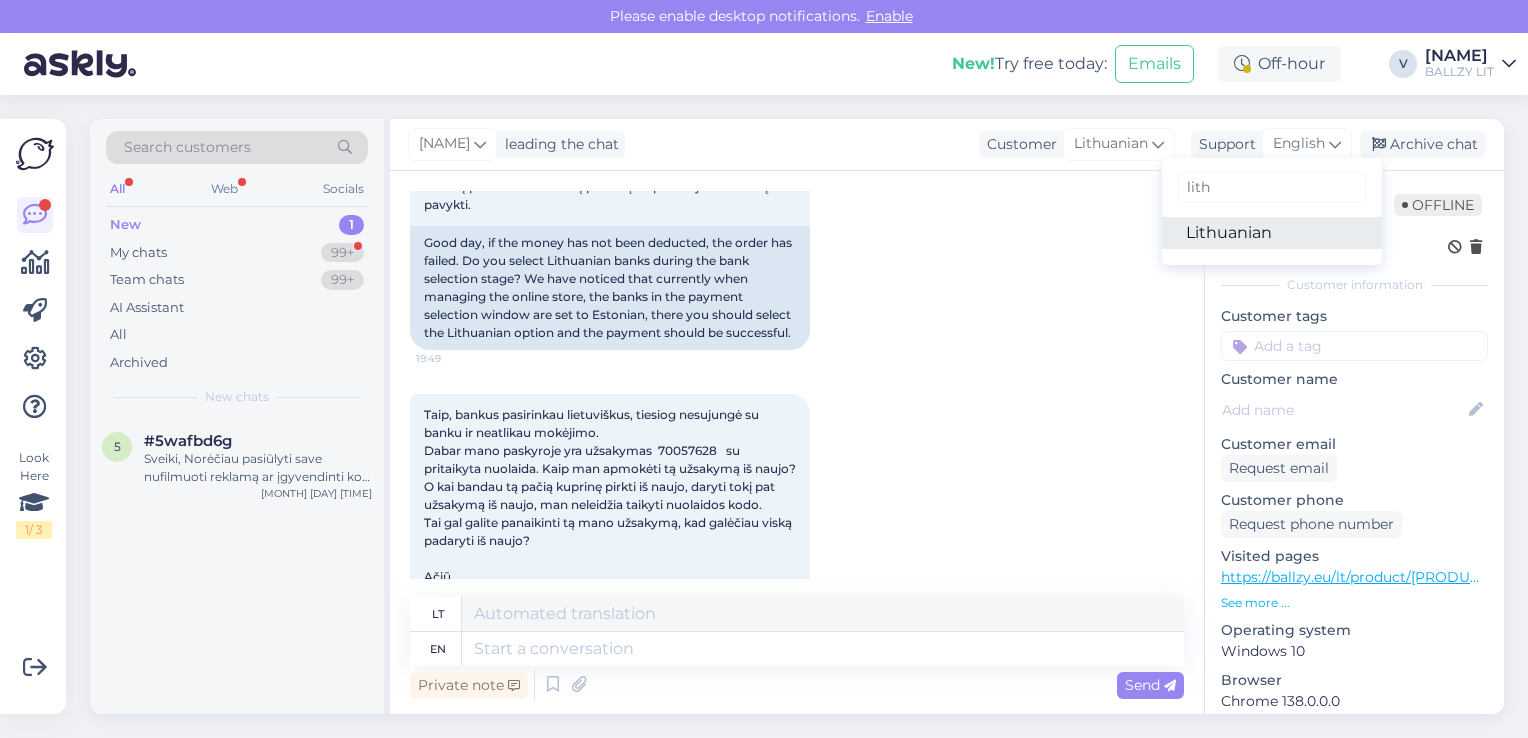 type on "lith" 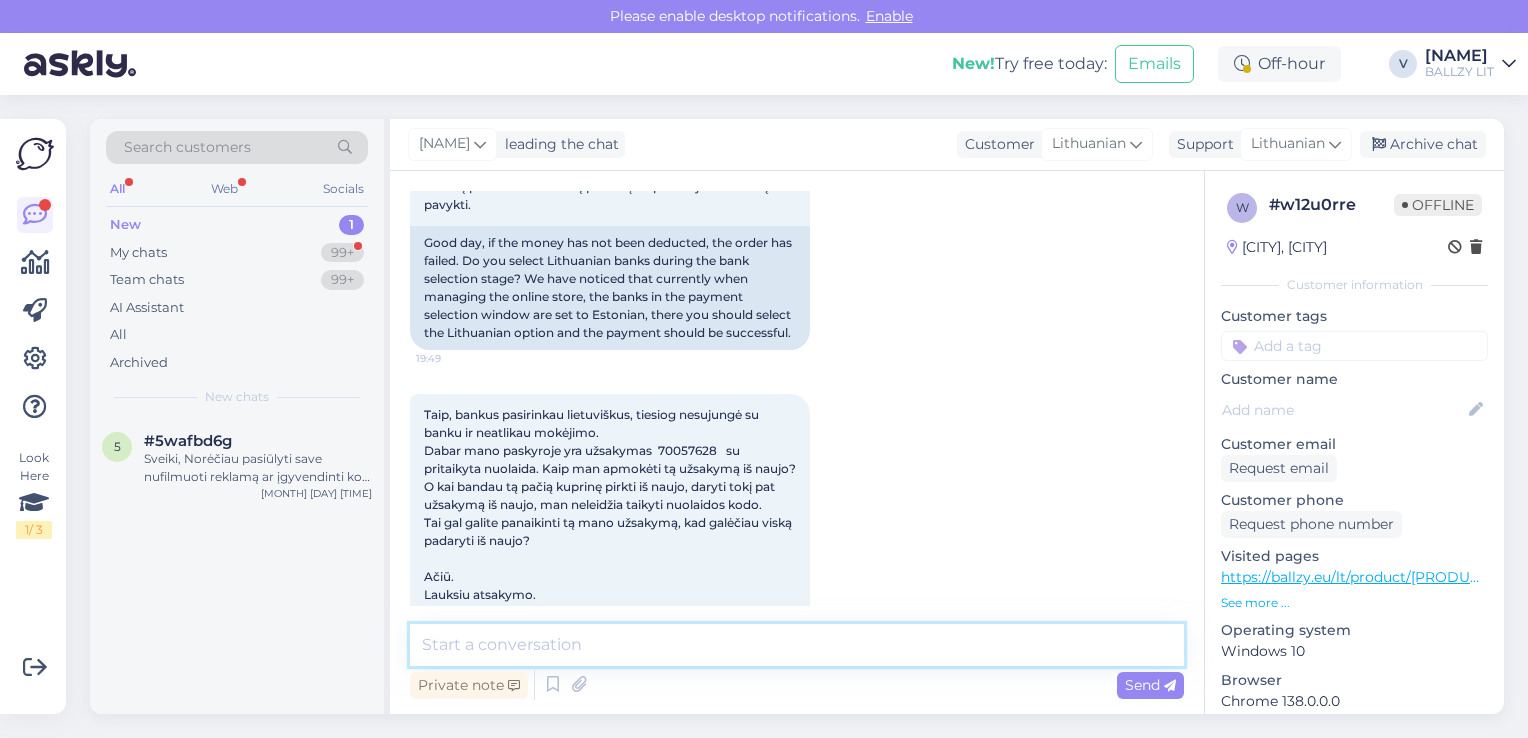 click at bounding box center [797, 645] 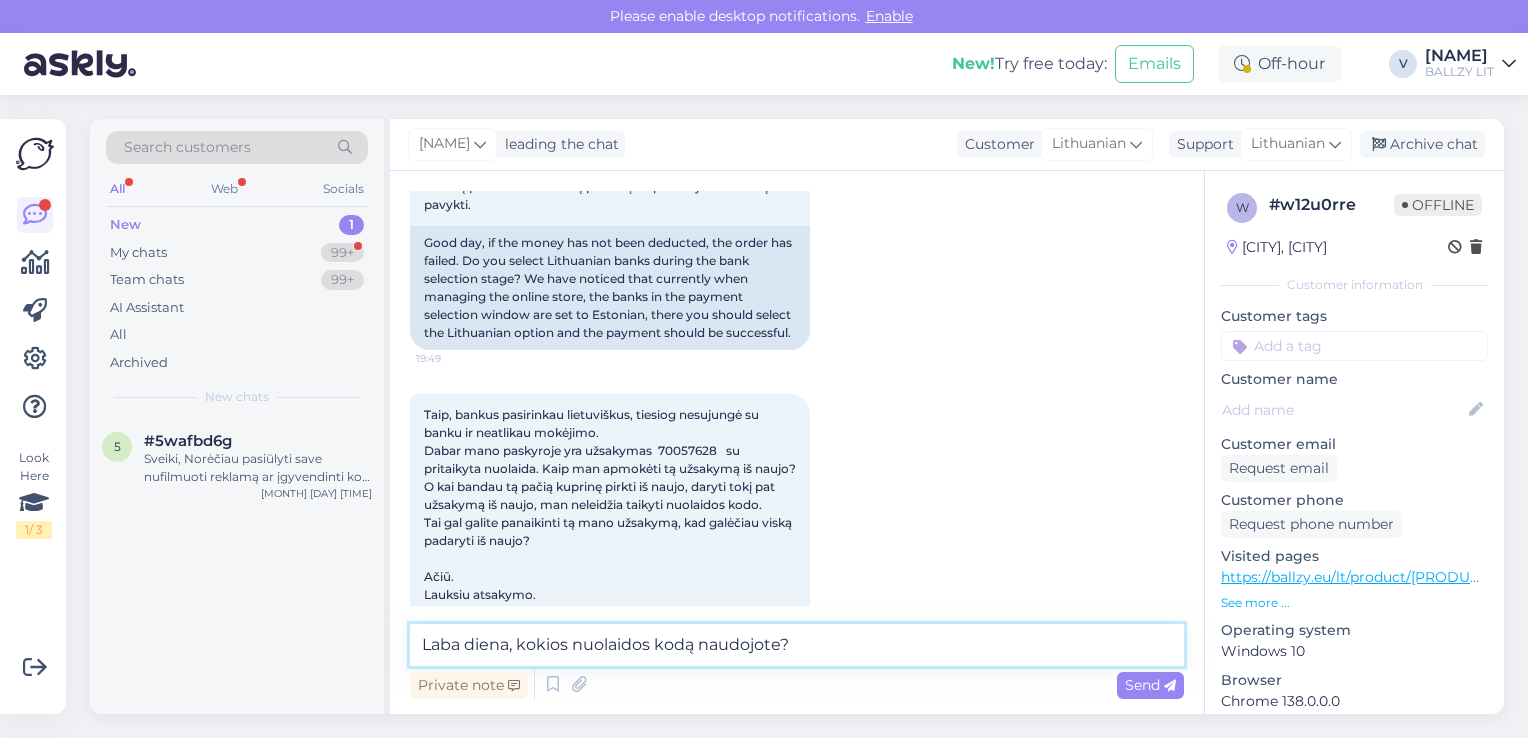 type on "Laba diena, kokios nuolaidos kodą naudojote?" 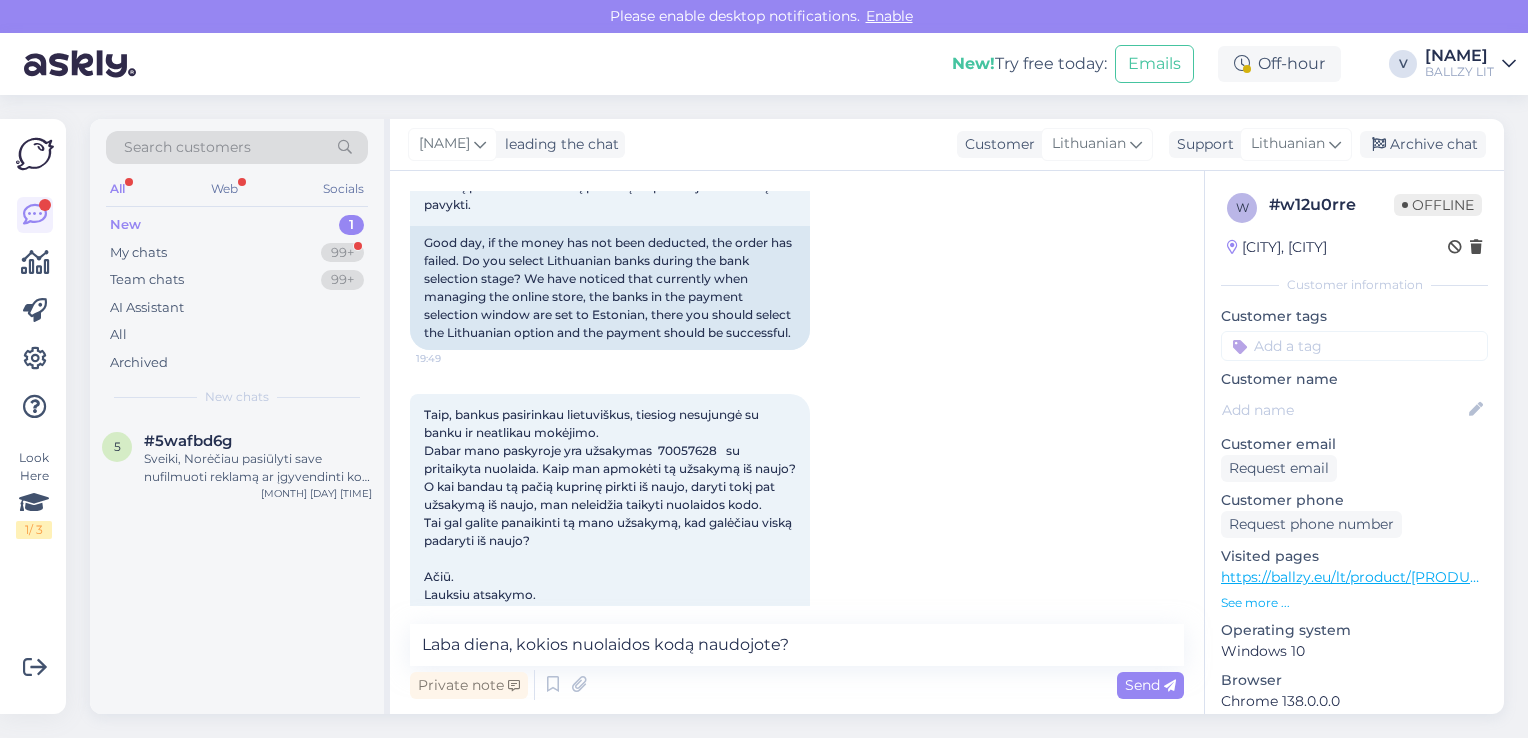 click on "https://ballzy.eu/lt/product/[PRODUCT_NAME]" at bounding box center [1381, 577] 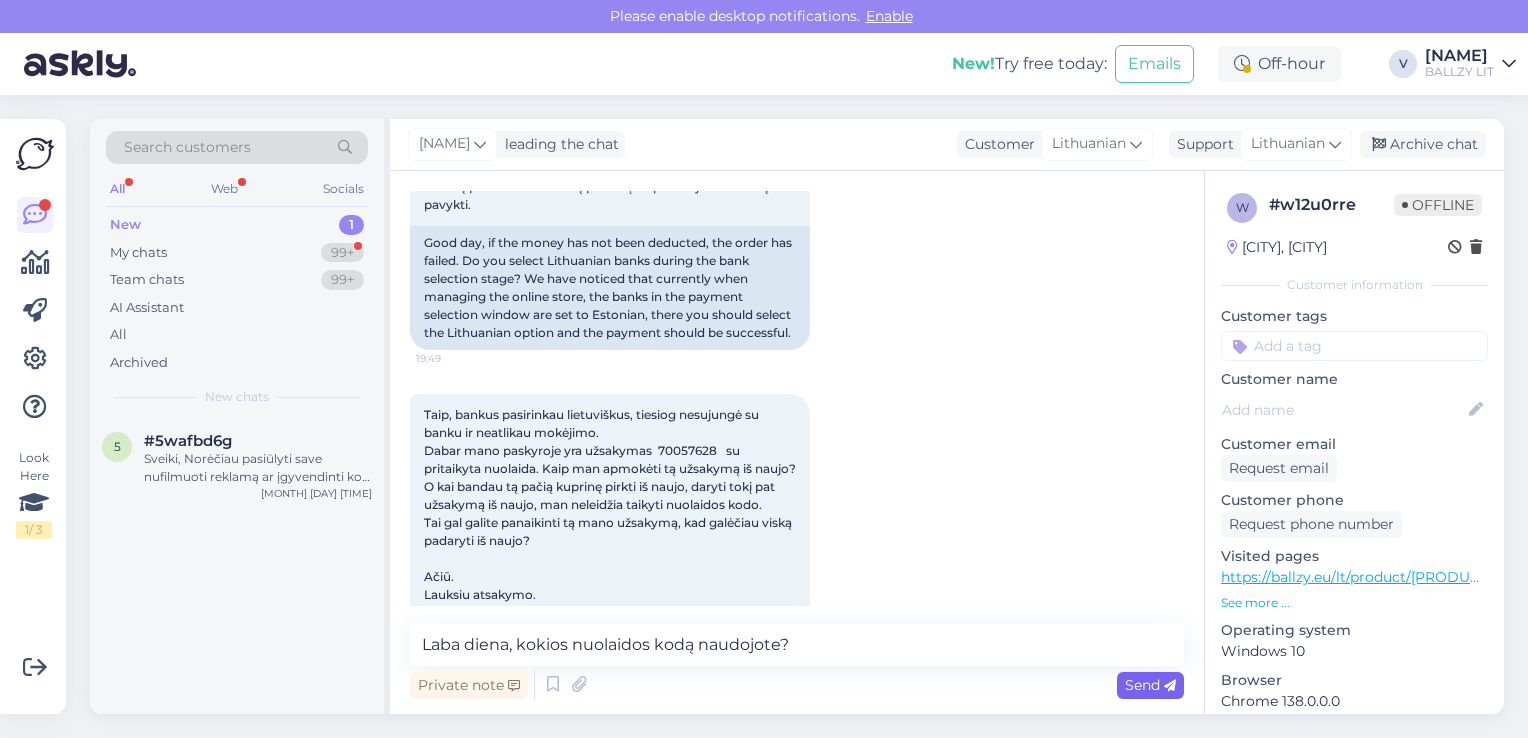 click on "Send" at bounding box center [1150, 685] 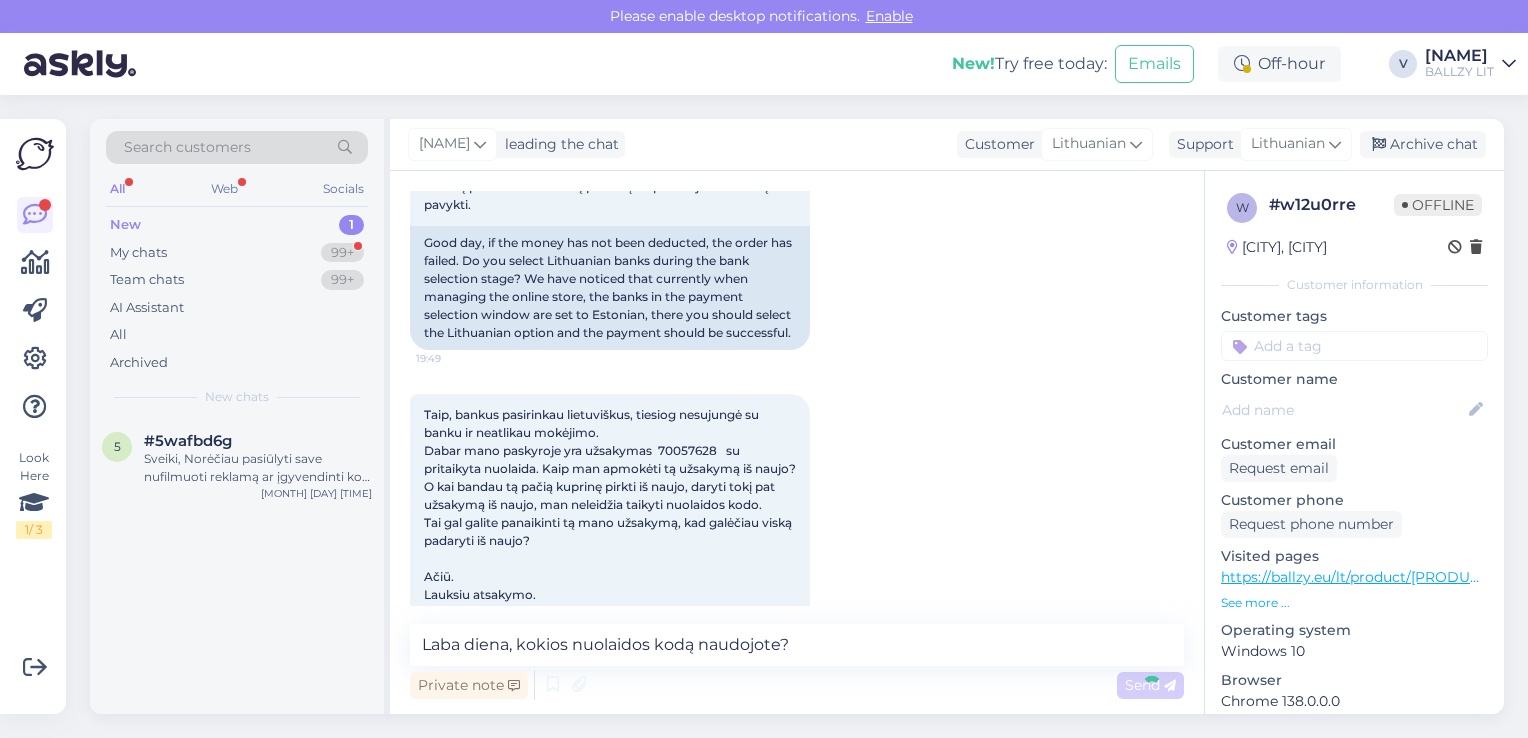 type 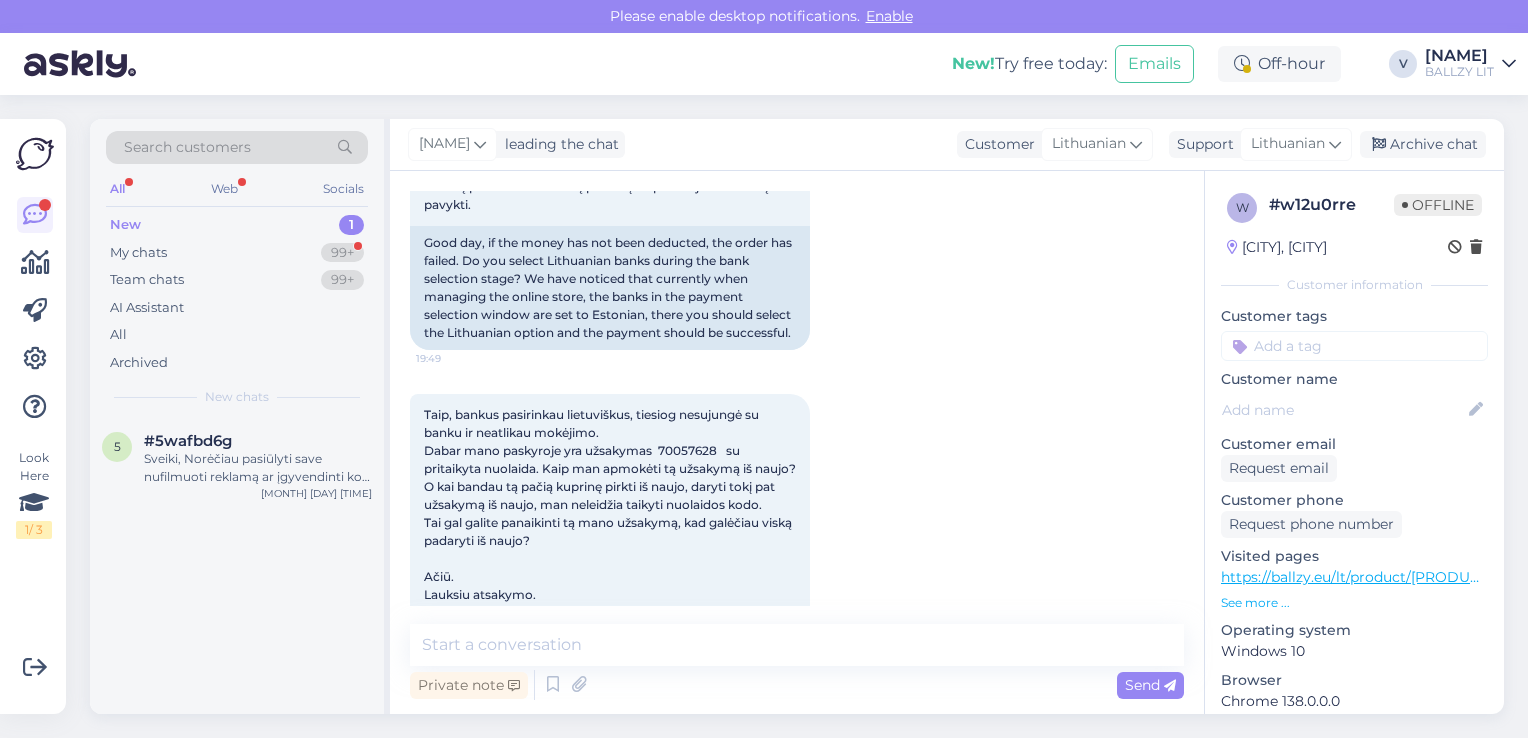 scroll, scrollTop: 631, scrollLeft: 0, axis: vertical 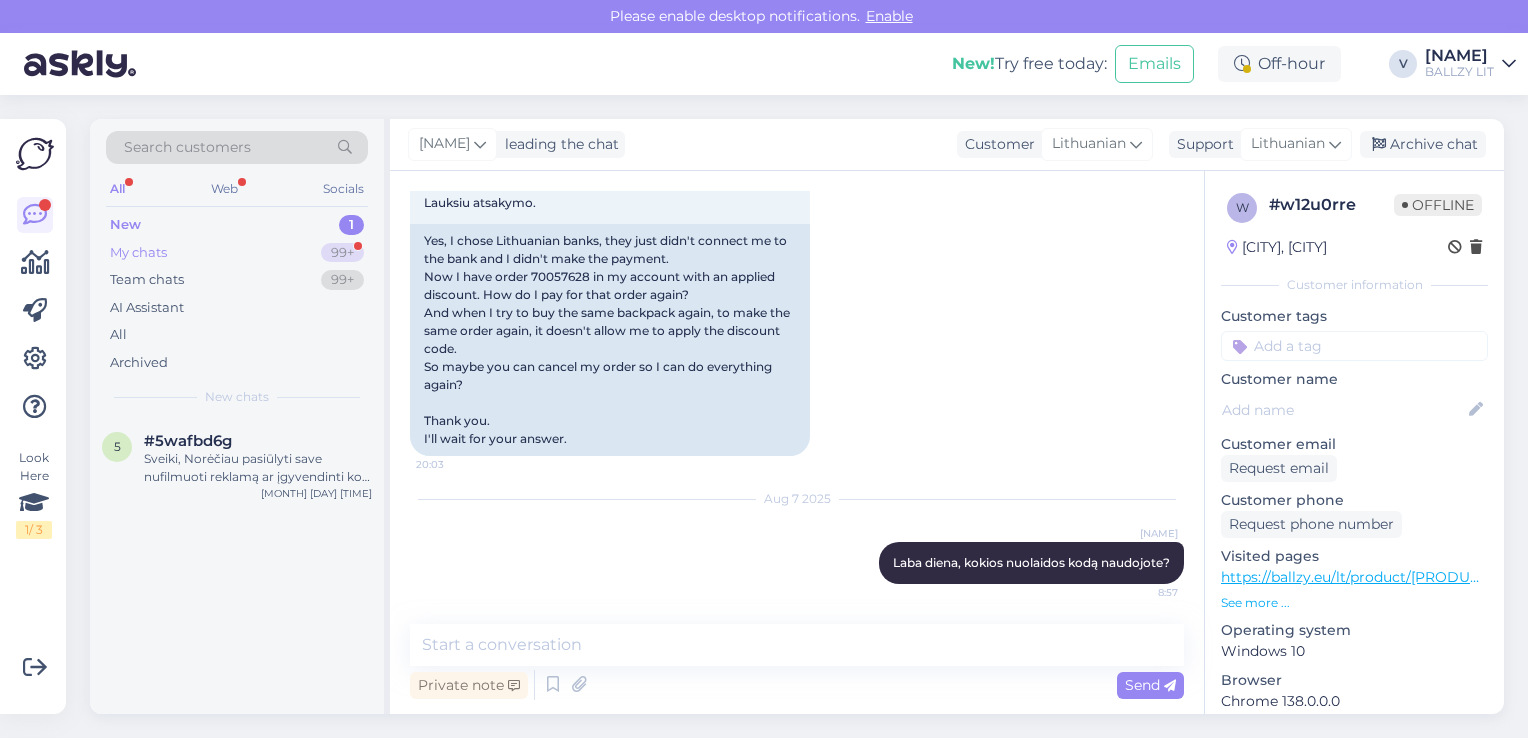 click on "My chats 99+" at bounding box center [237, 253] 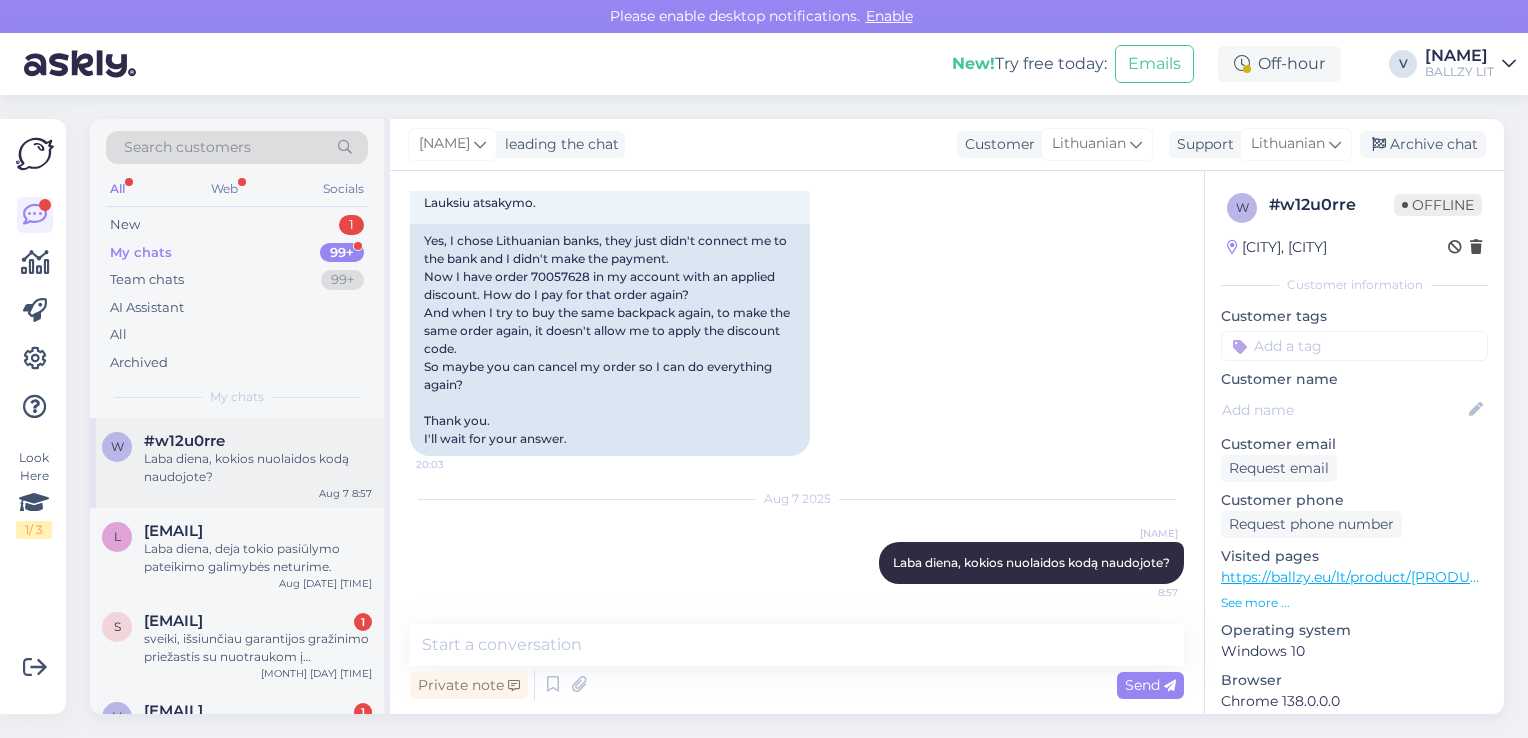 click on "Laba diena, kokios nuolaidos kodą naudojote?" at bounding box center [258, 468] 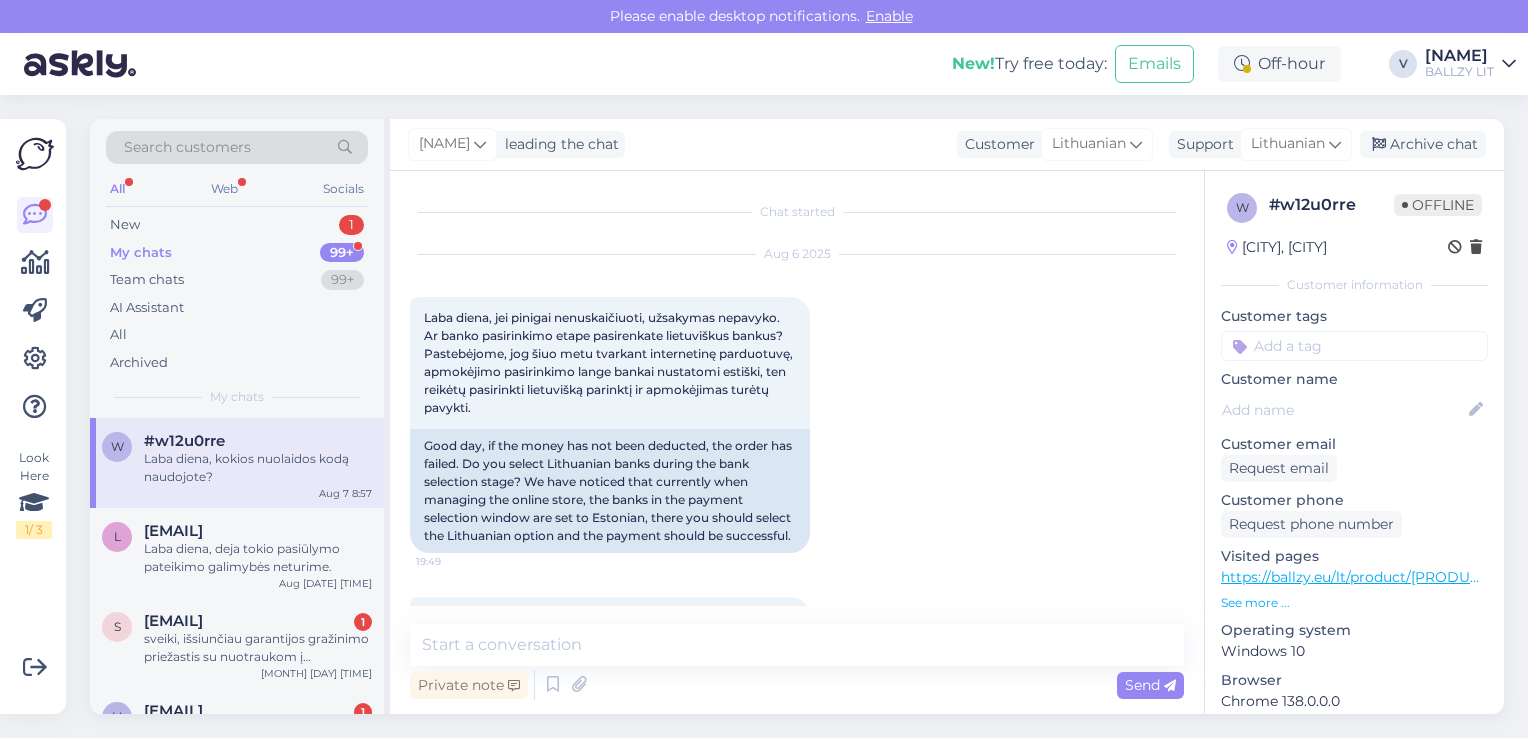 scroll, scrollTop: 631, scrollLeft: 0, axis: vertical 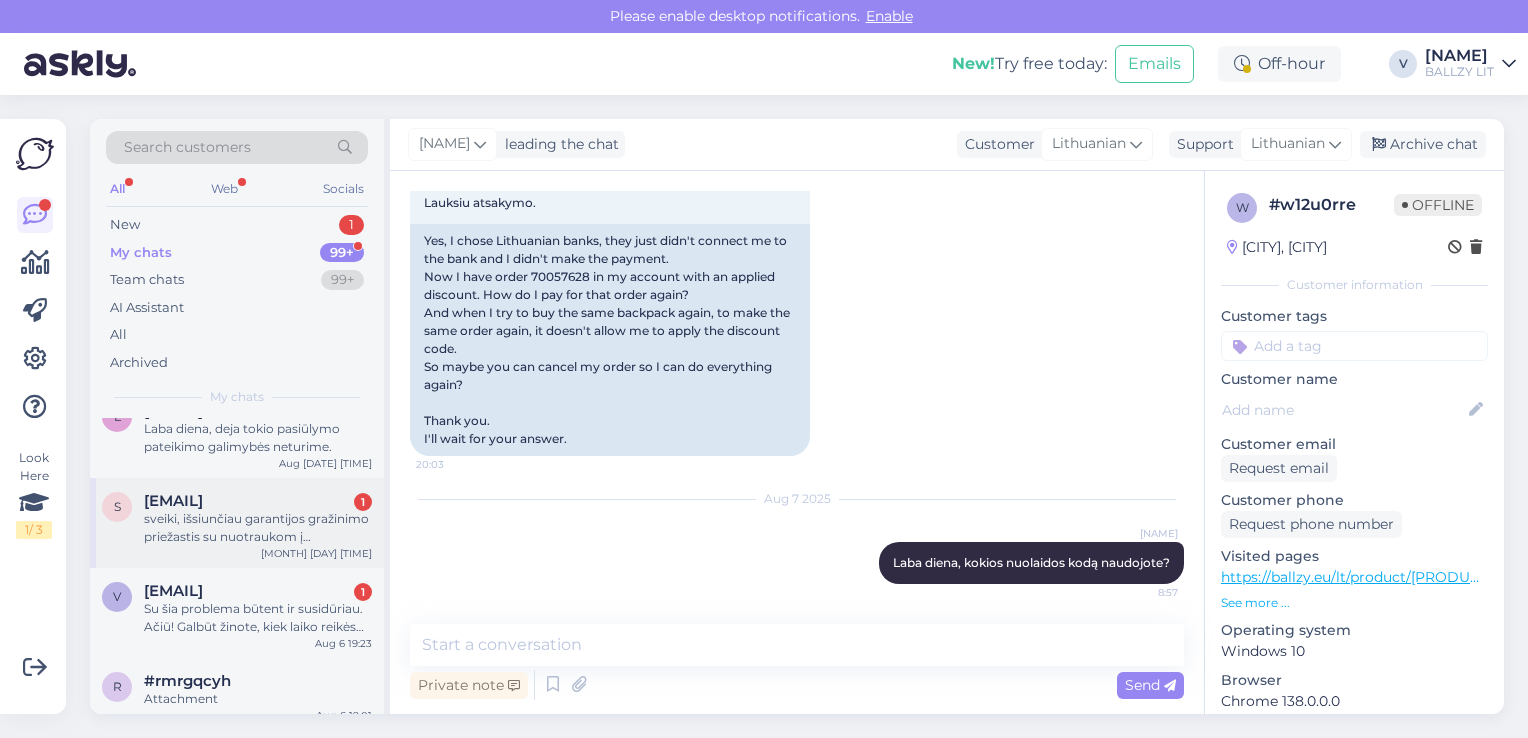 click on "sveiki, išsiunčiau garantijos gražinimo priežastis su nuotraukom į klienditugi@example.com, prašau peržiurėkite." at bounding box center (258, 528) 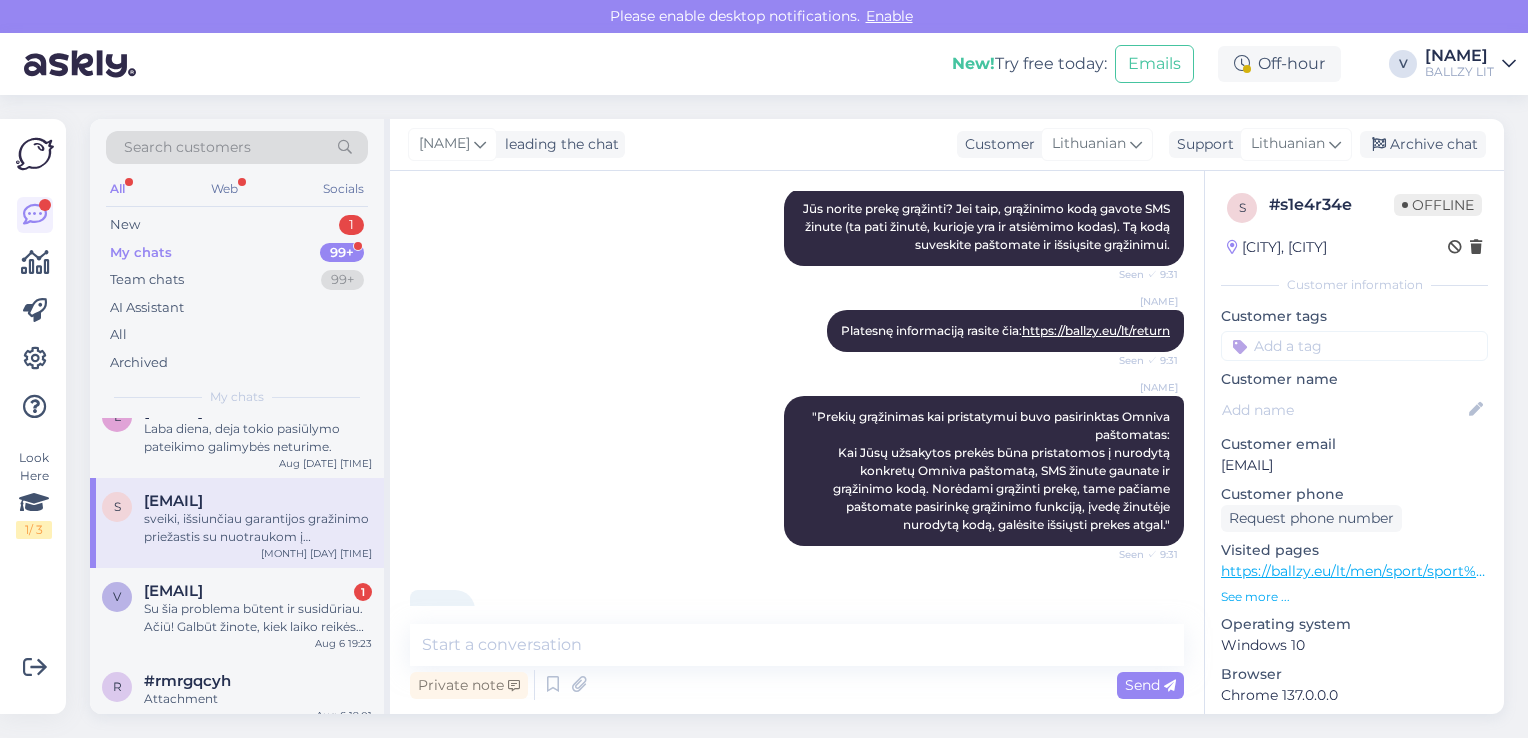 scroll, scrollTop: 824, scrollLeft: 0, axis: vertical 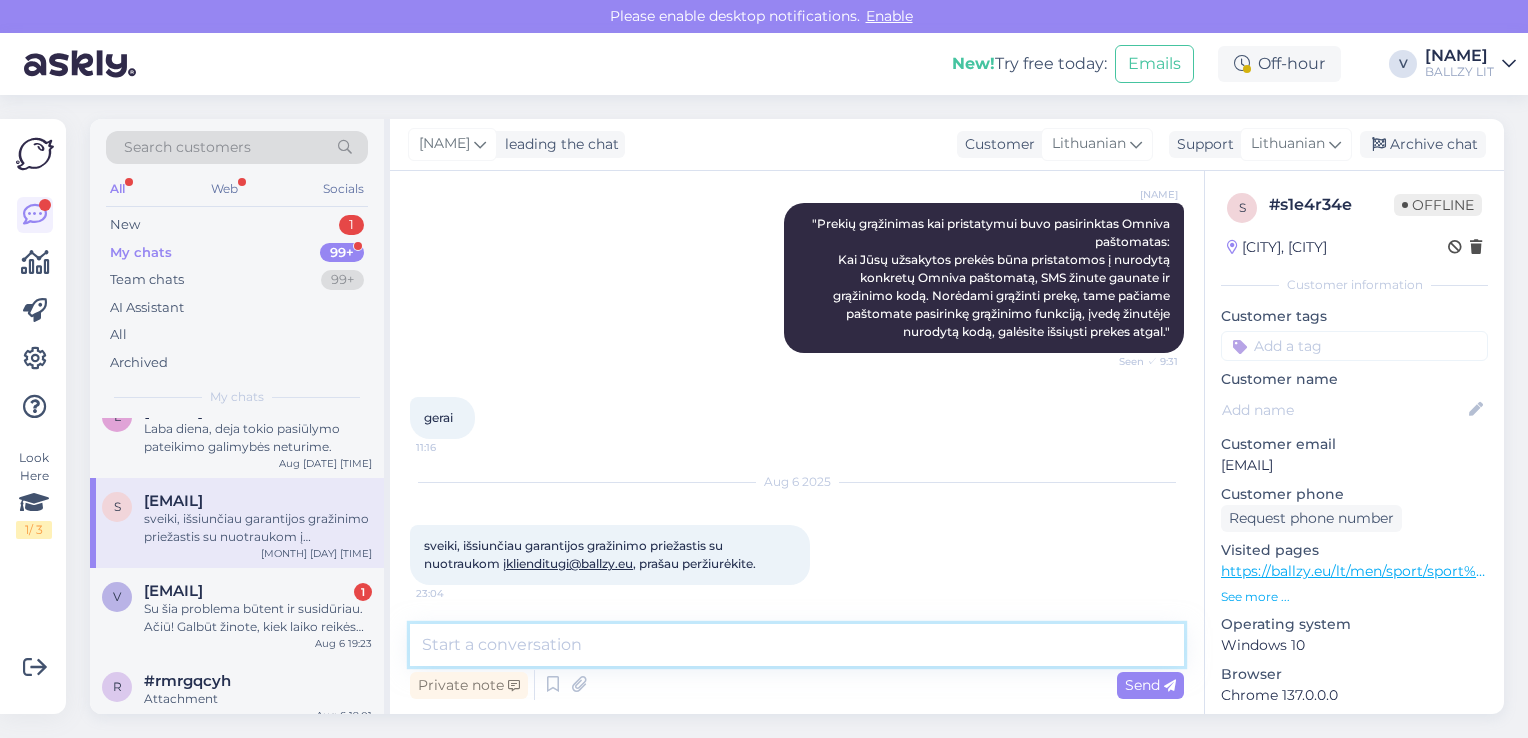 click at bounding box center [797, 645] 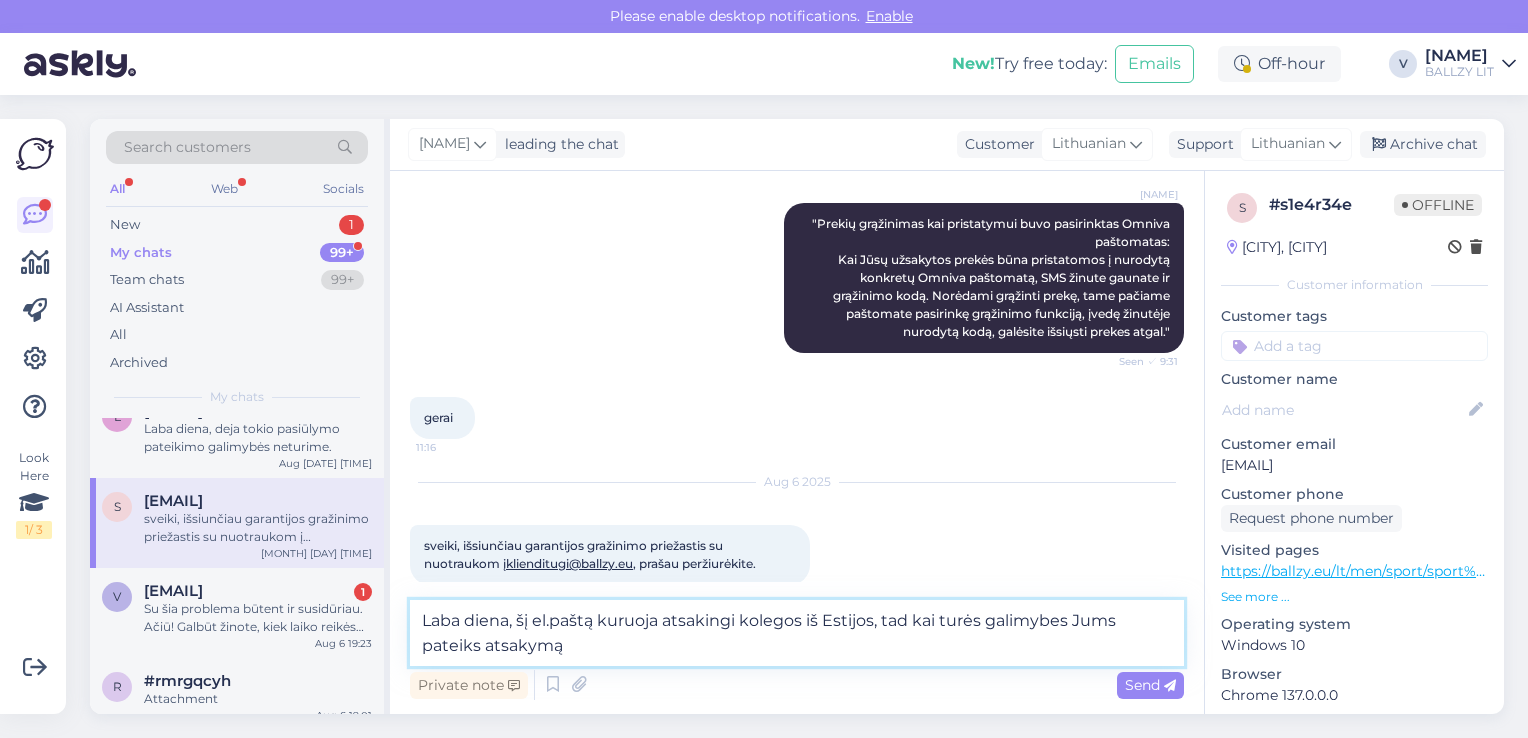type on "Laba diena, šį el.paštą kuruoja atsakingi kolegos iš Estijos, tad kai turės galimybes Jums pateiks atsakymą." 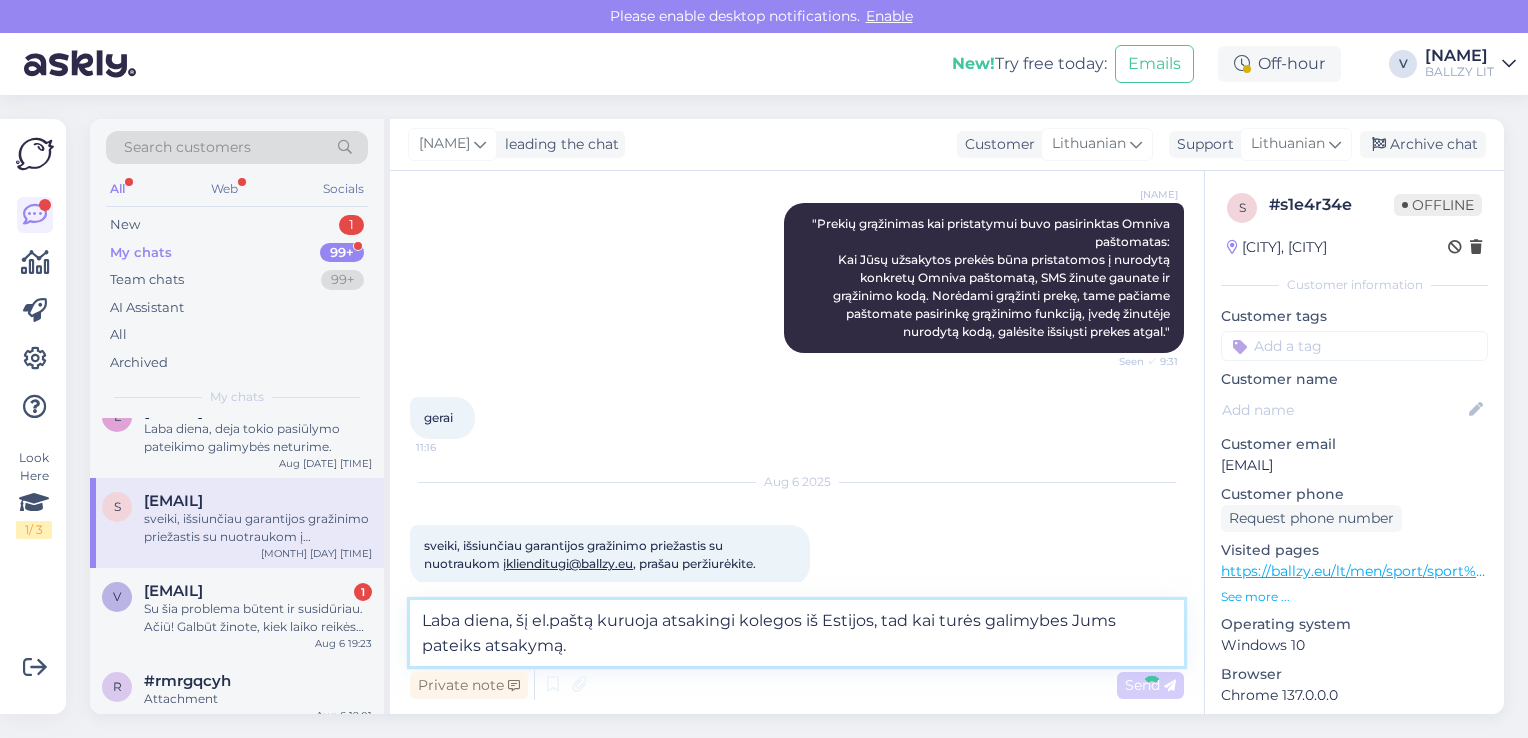 type 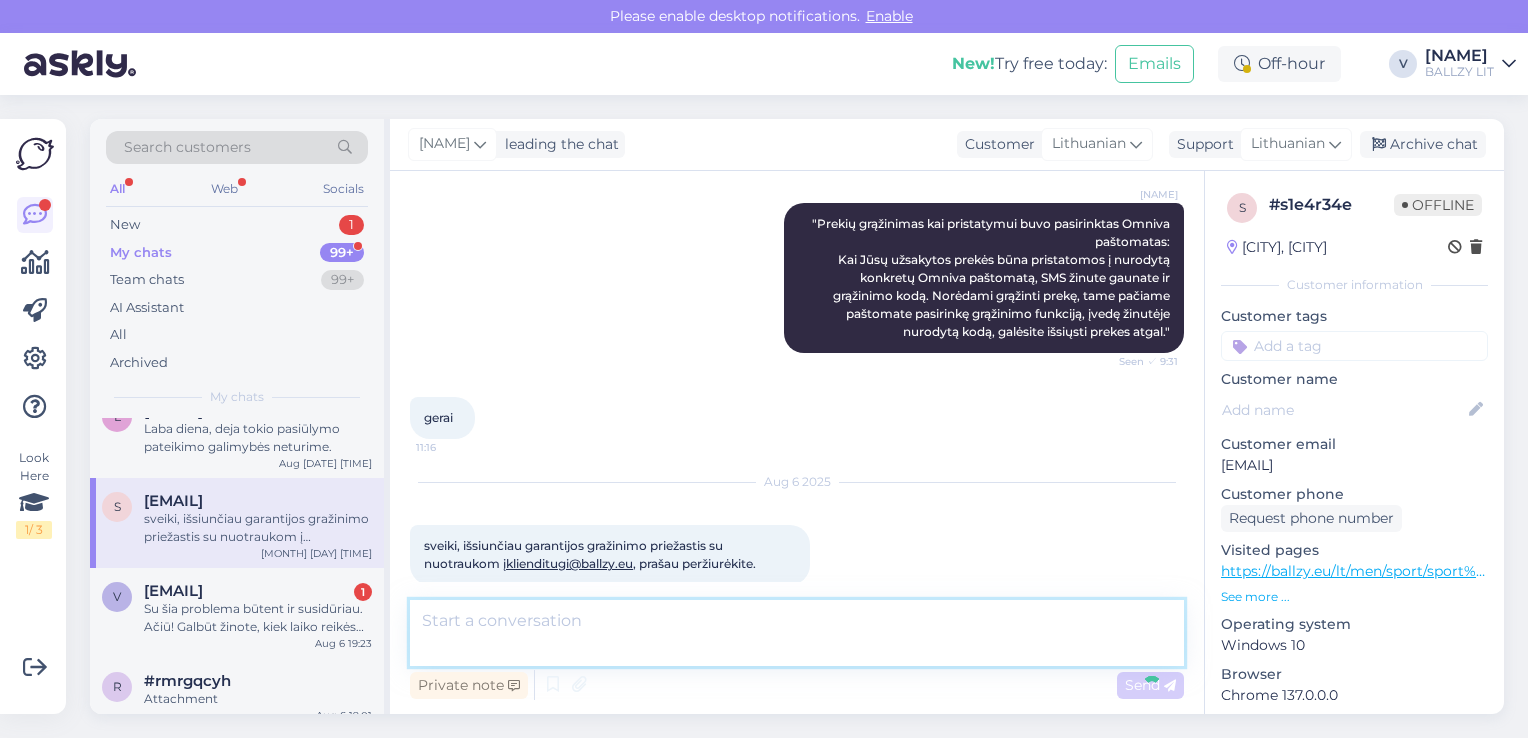 scroll, scrollTop: 970, scrollLeft: 0, axis: vertical 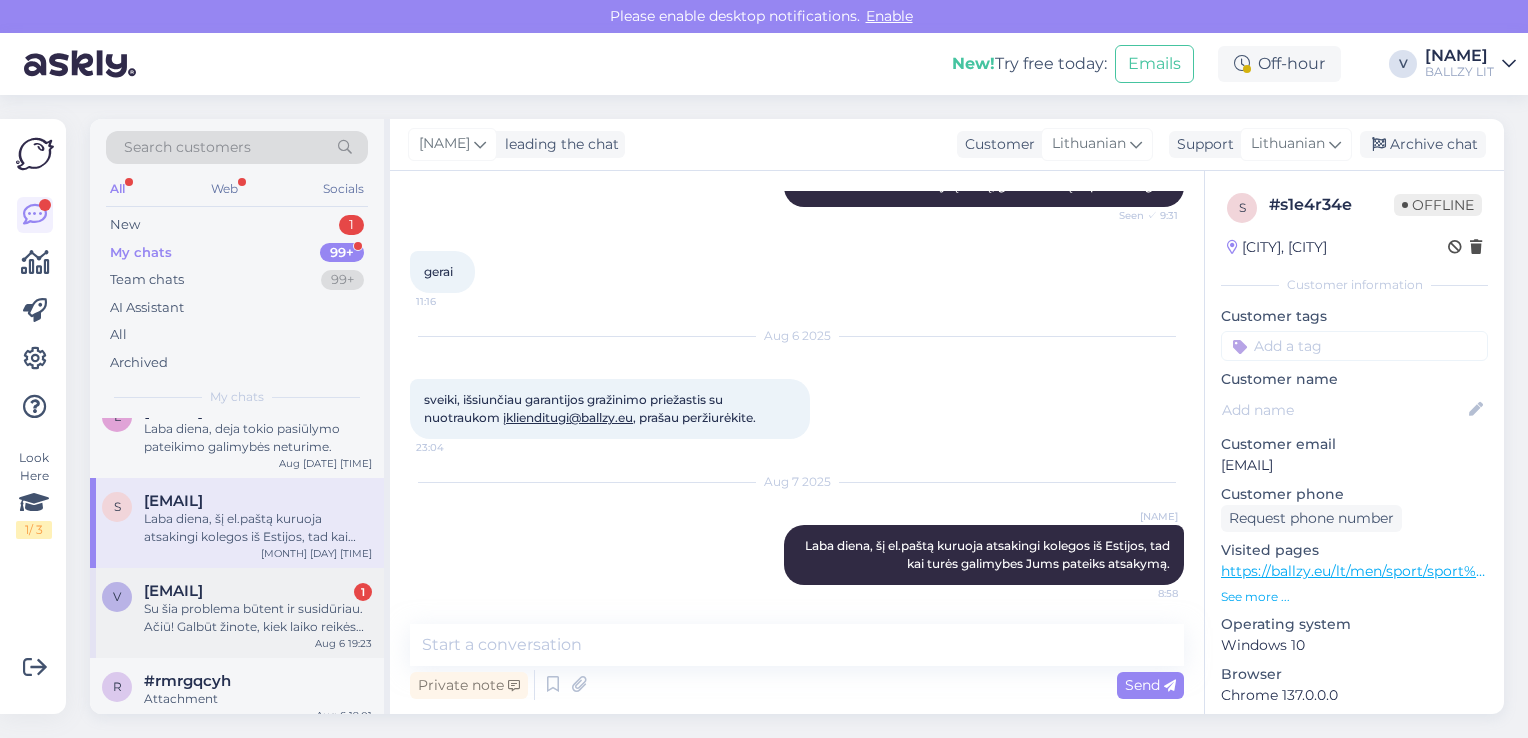 click on "Su šia problema būtent  ir susidūriau. Ačiū!
Galbūt žinote, kiek laiko reikės laukti, jog užsakymas būtų atšauktas automatiškai?" at bounding box center [258, 618] 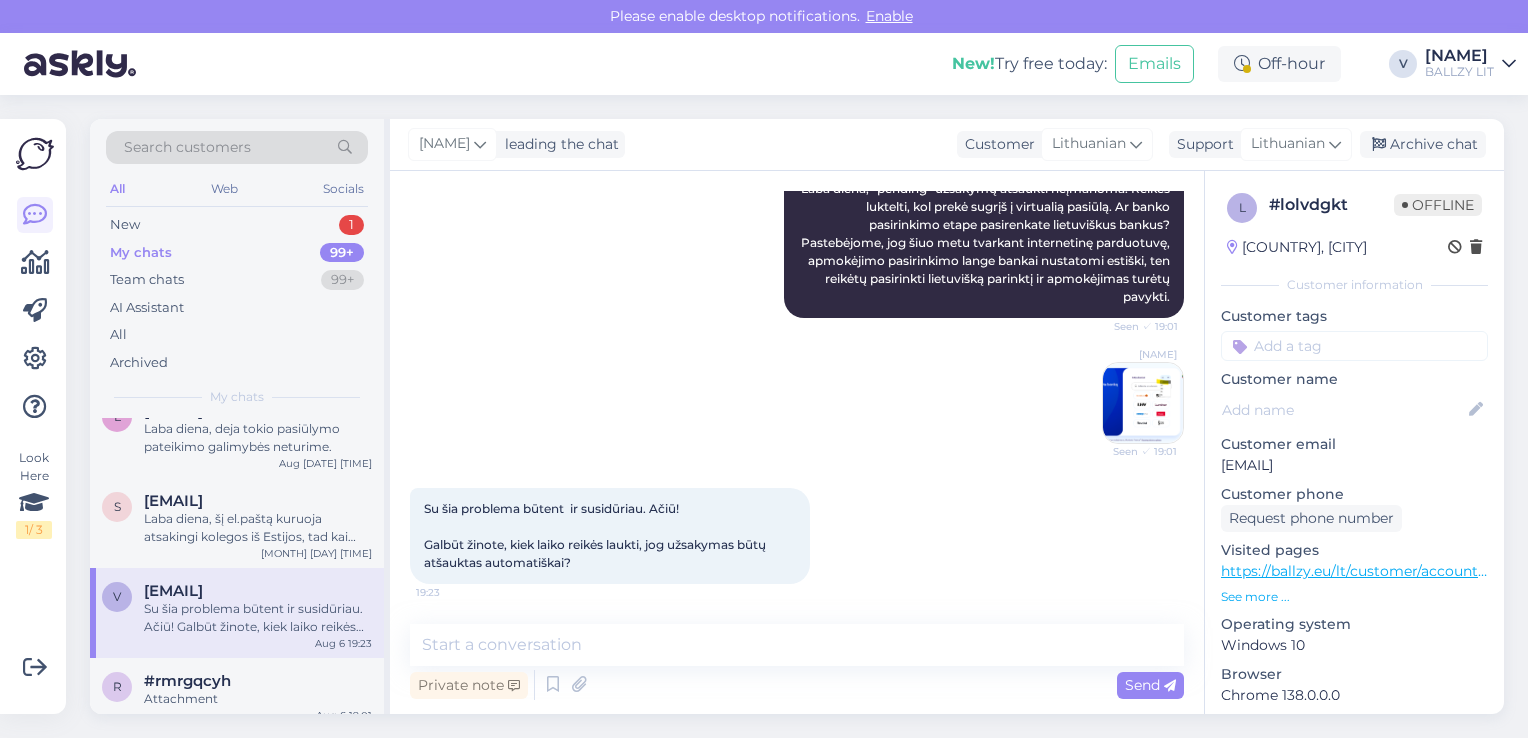 scroll, scrollTop: 458, scrollLeft: 0, axis: vertical 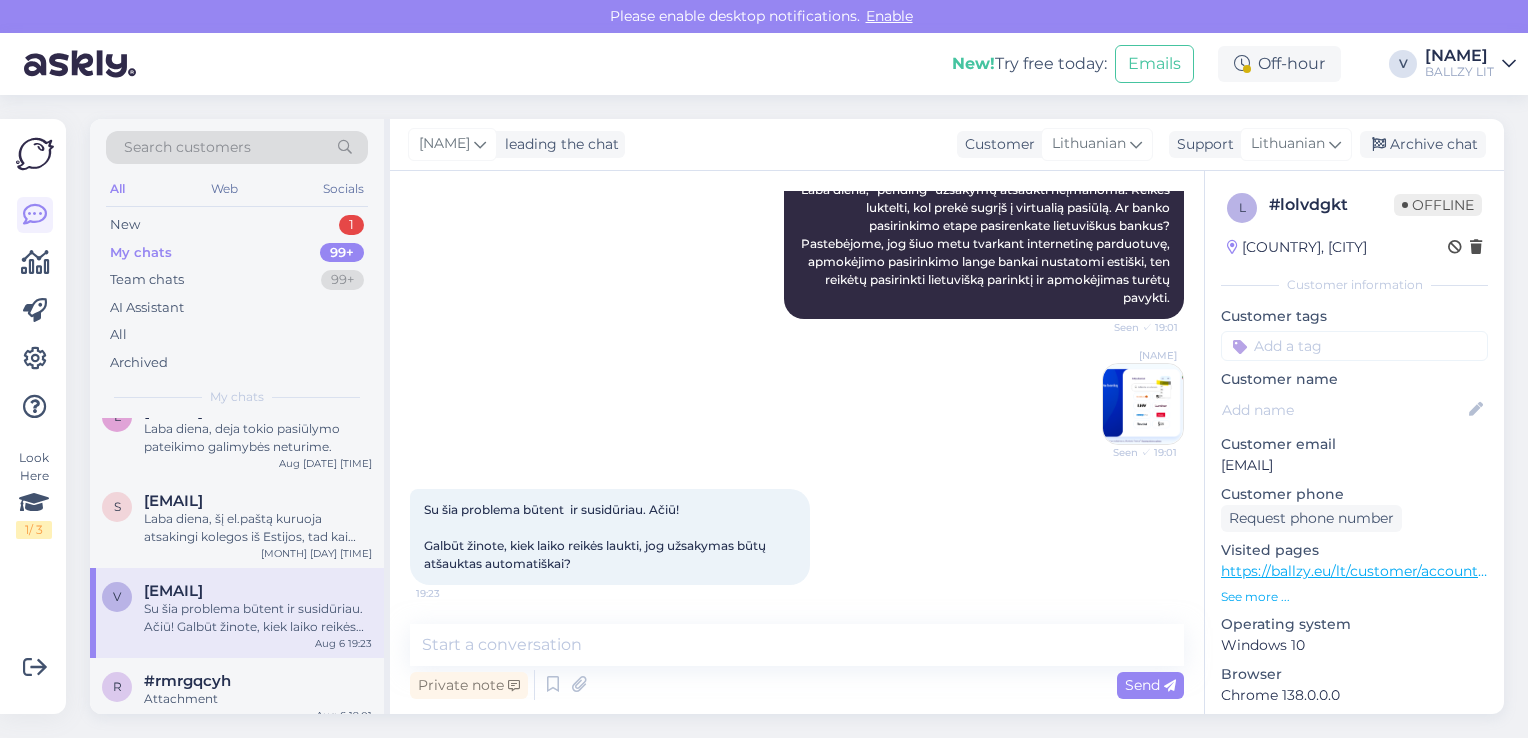 drag, startPoint x: 1394, startPoint y: 465, endPoint x: 1220, endPoint y: 467, distance: 174.01149 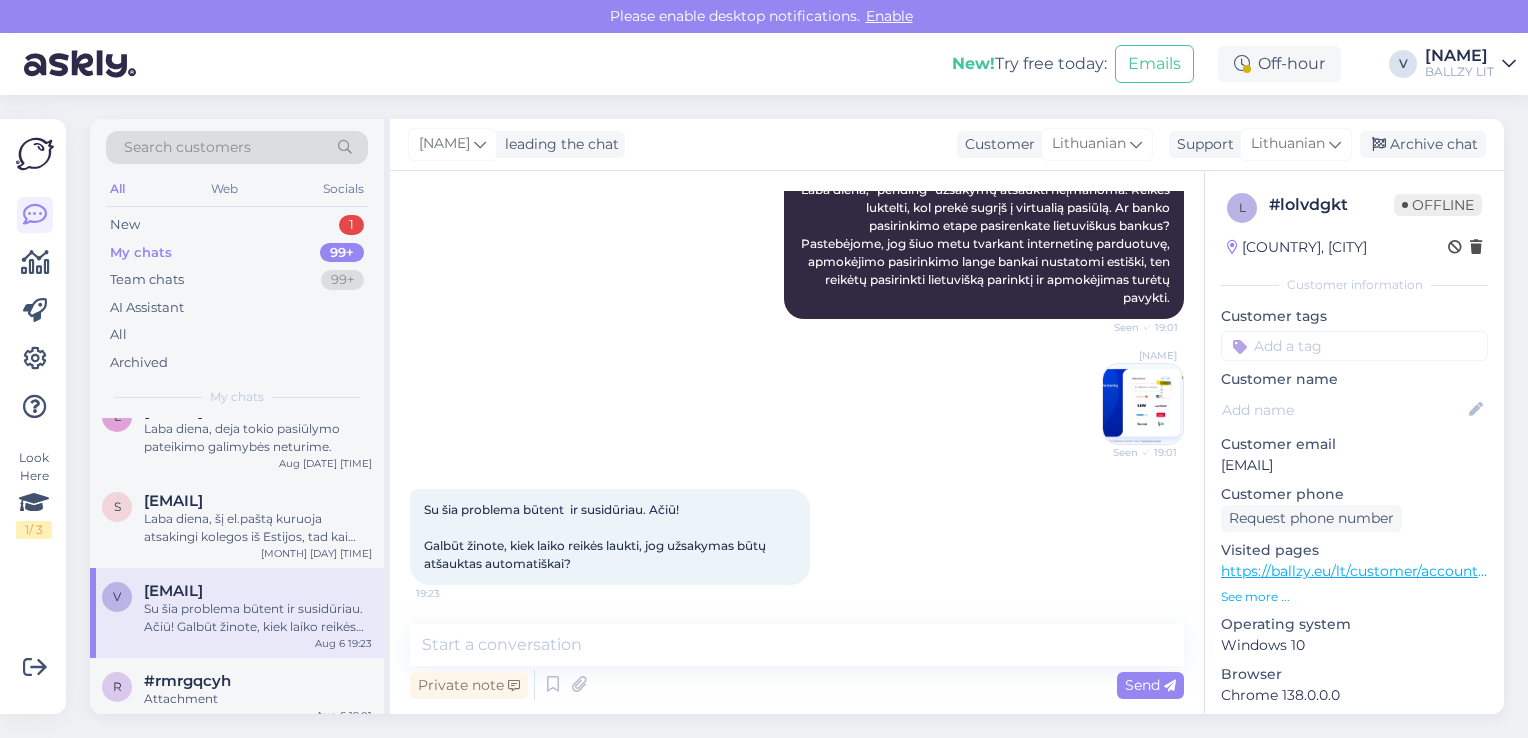click on "[EMAIL]" at bounding box center [1354, 465] 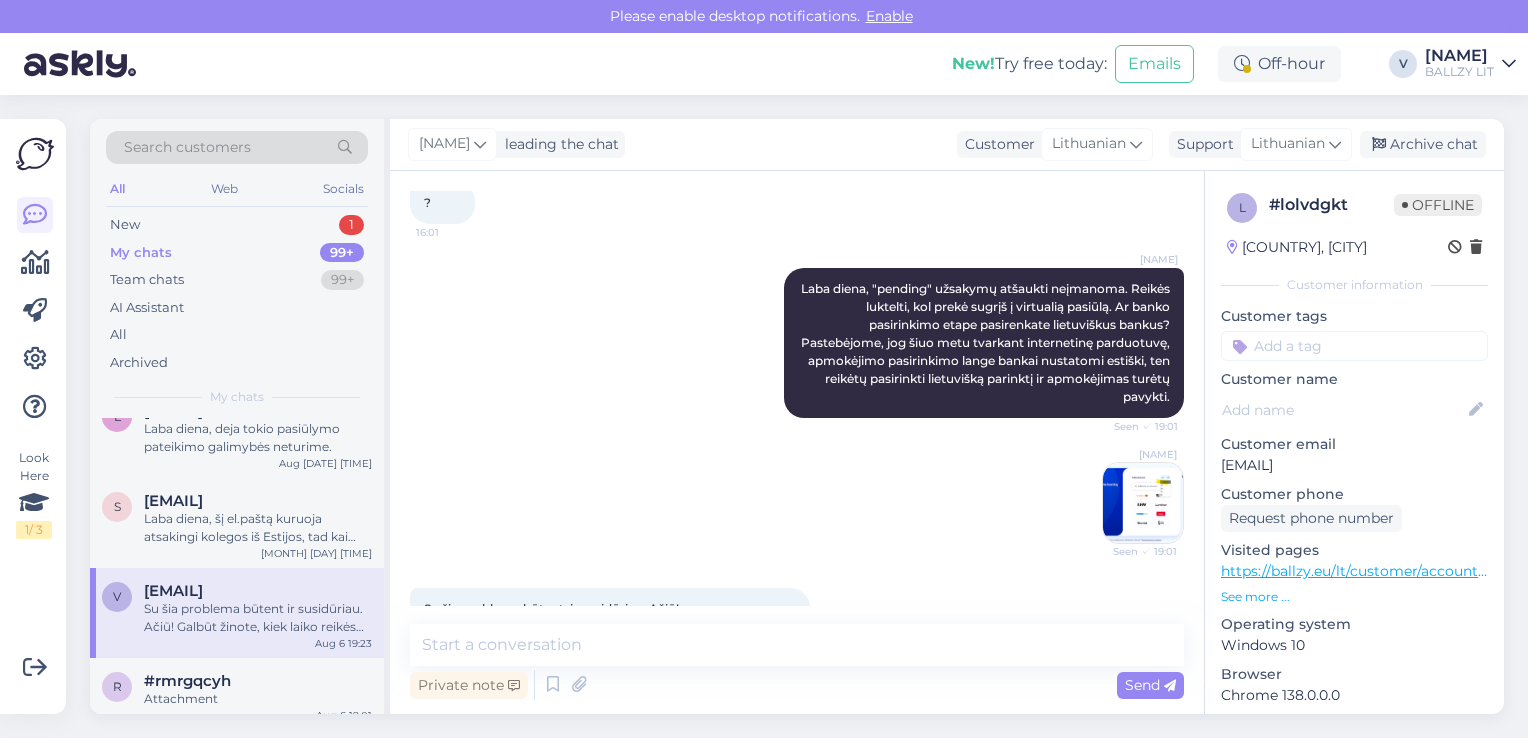 scroll, scrollTop: 458, scrollLeft: 0, axis: vertical 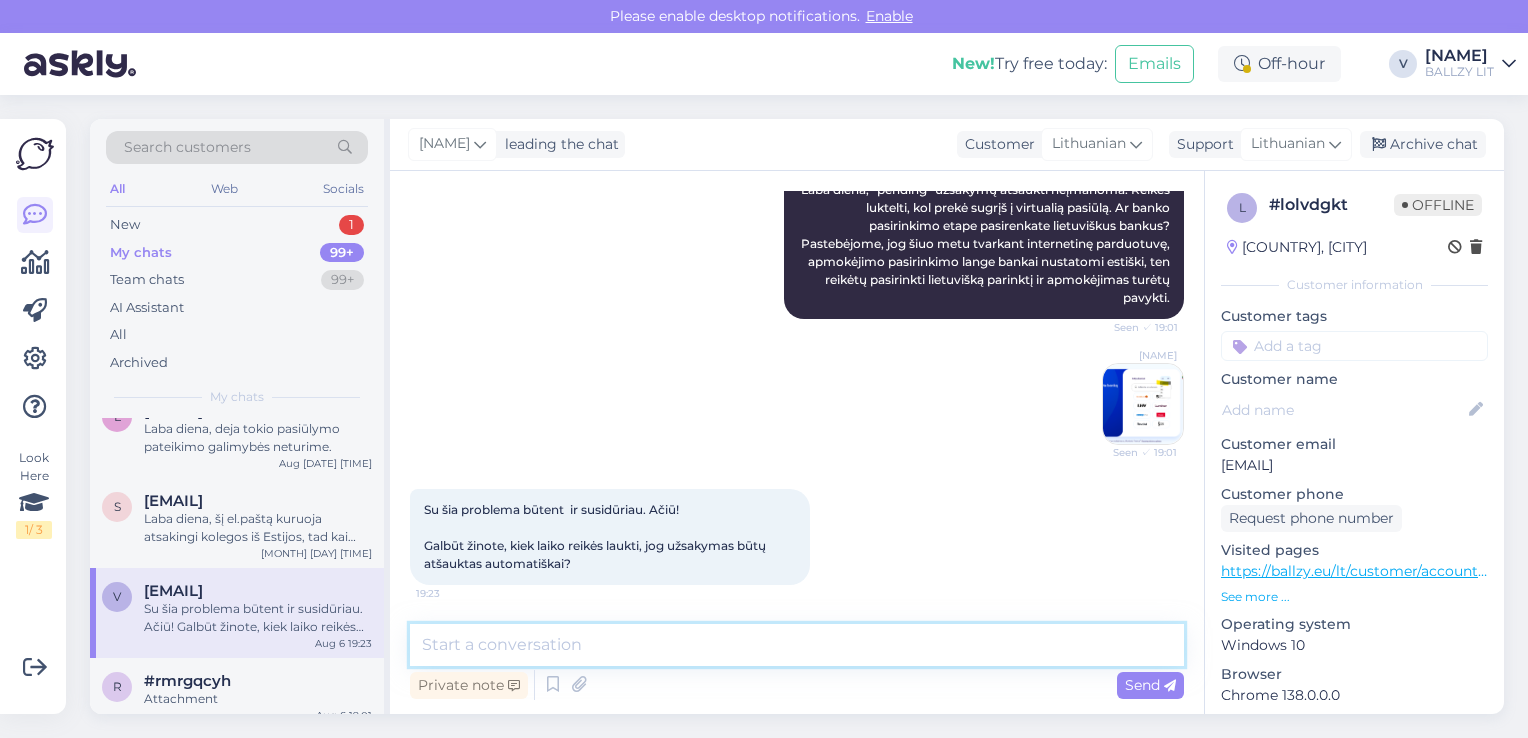 click at bounding box center [797, 645] 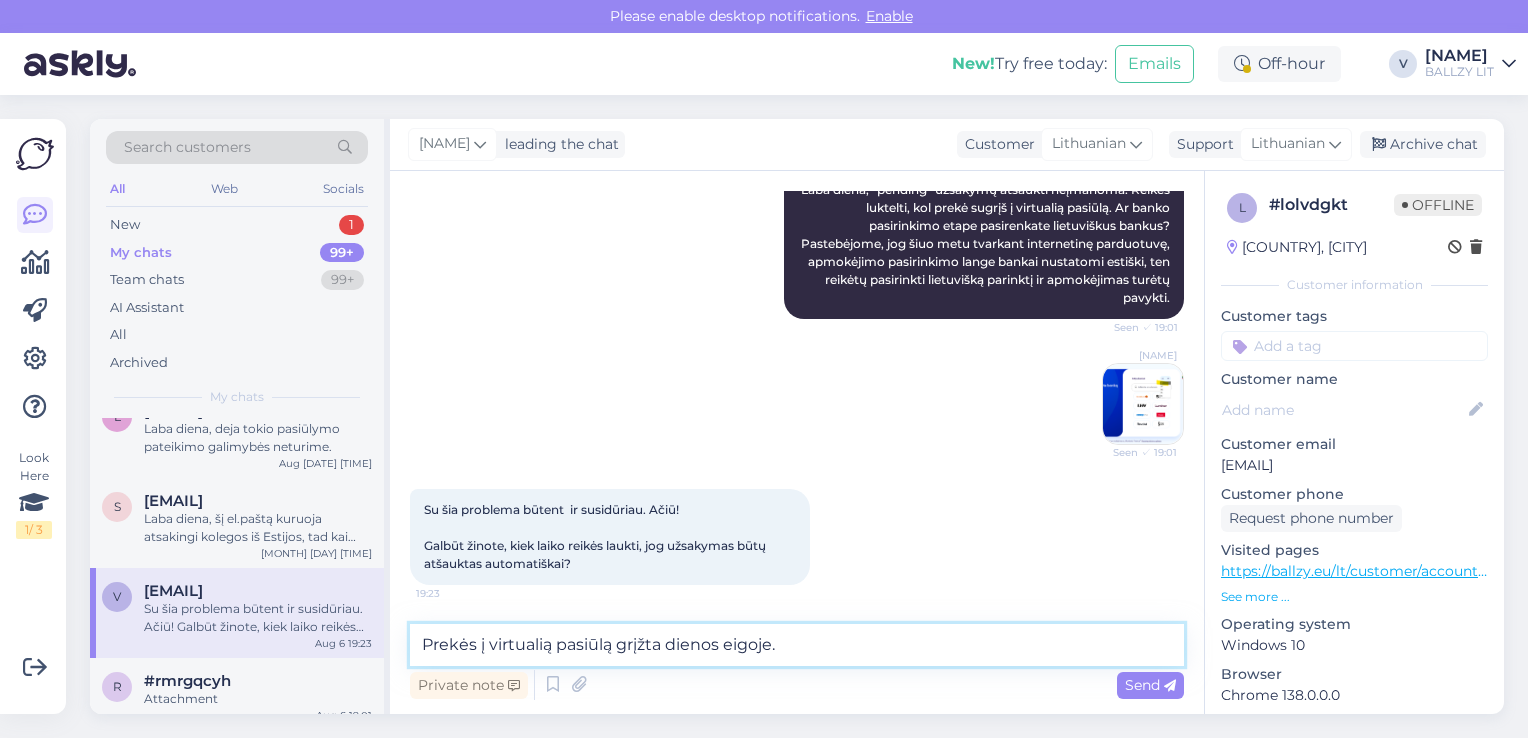 click on "Prekės į virtualią pasiūlą grįžta dienos eigoje." at bounding box center (797, 645) 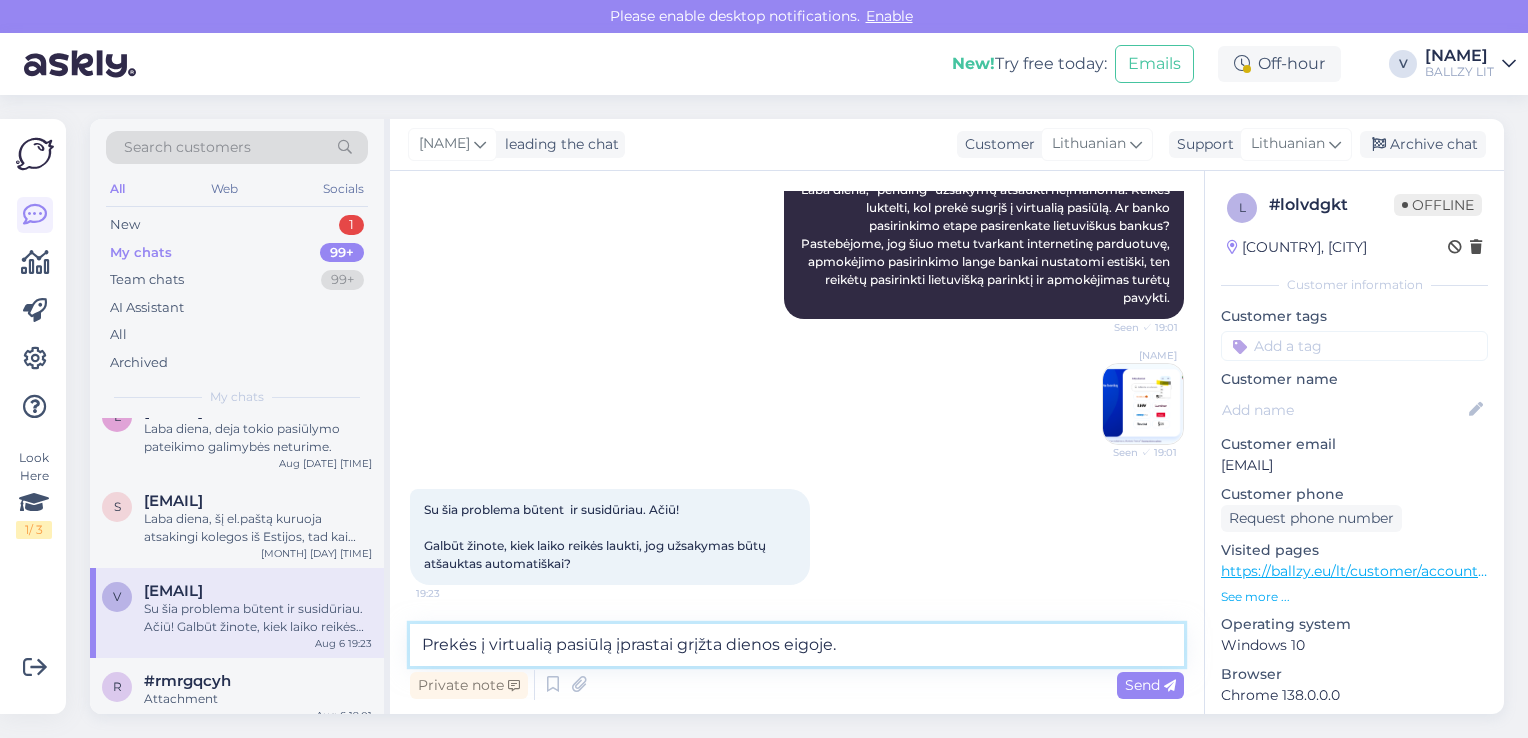 click on "Prekės į virtualią pasiūlą įprastai grįžta dienos eigoje." at bounding box center [797, 645] 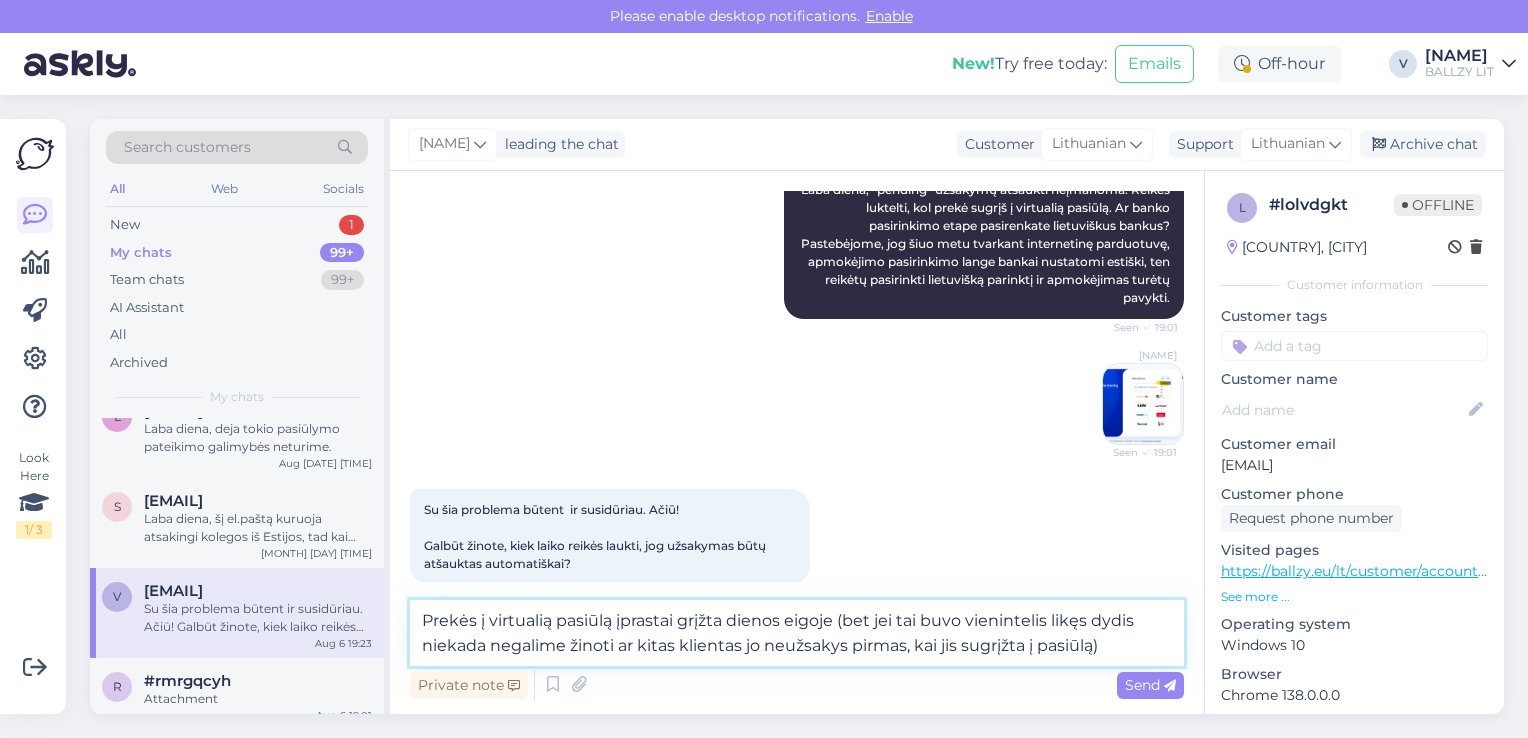 type on "Prekės į virtualią pasiūlą įprastai grįžta dienos eigoje (bet jei tai buvo vienintelis likęs dydis niekada negalime žinoti ar kitas klientas jo neužsakys pirmas, kai jis sugrįžta į pasiūlą)." 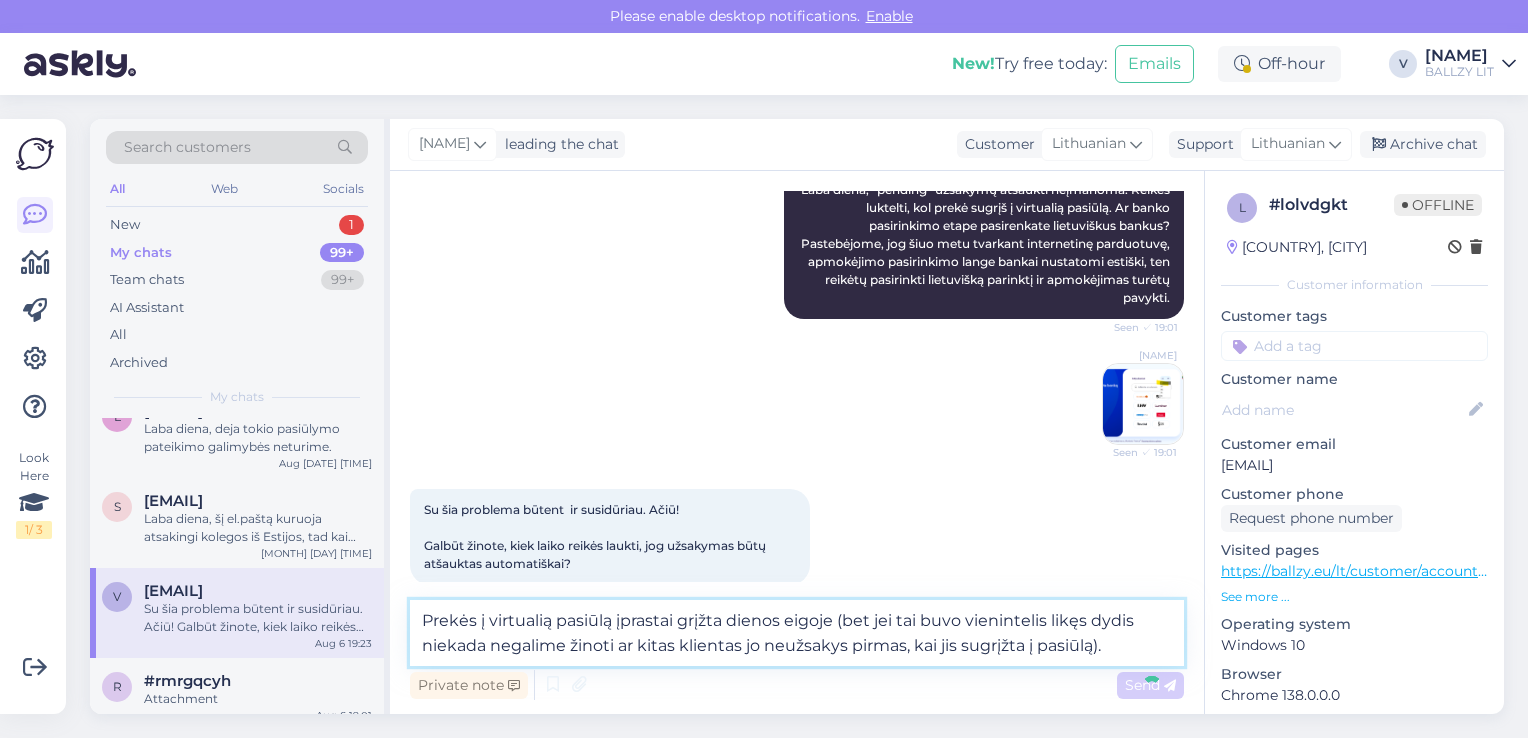 type 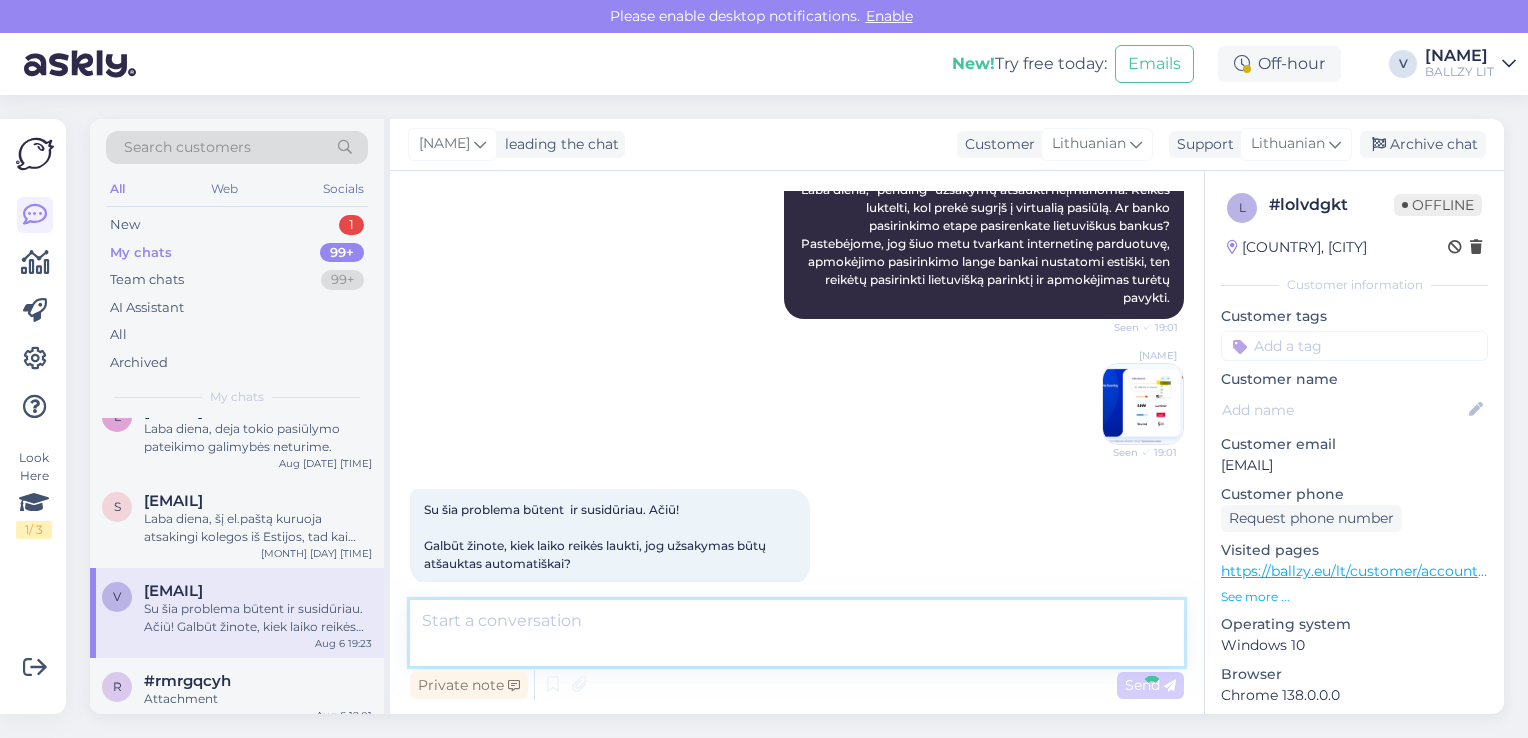 scroll, scrollTop: 622, scrollLeft: 0, axis: vertical 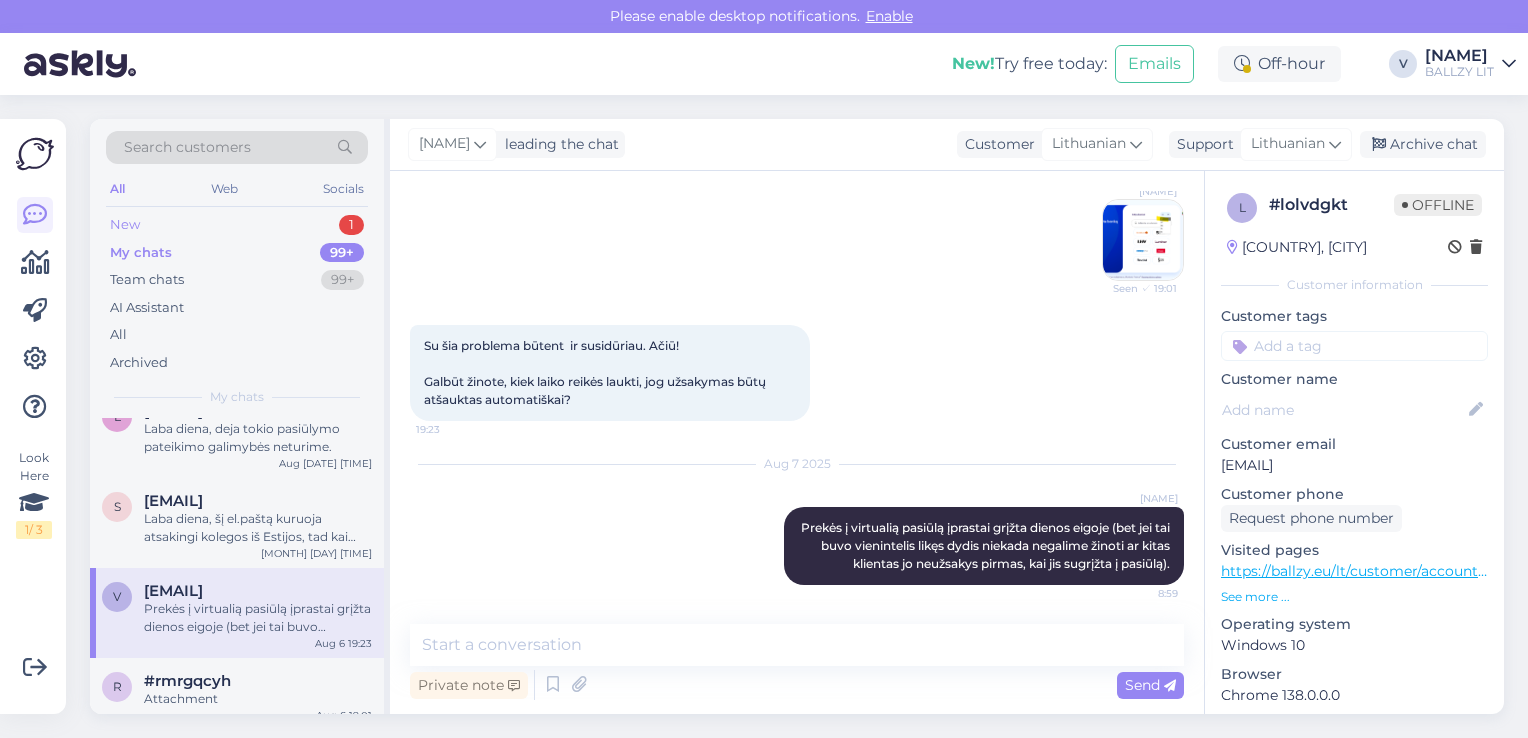 click on "New 1" at bounding box center [237, 225] 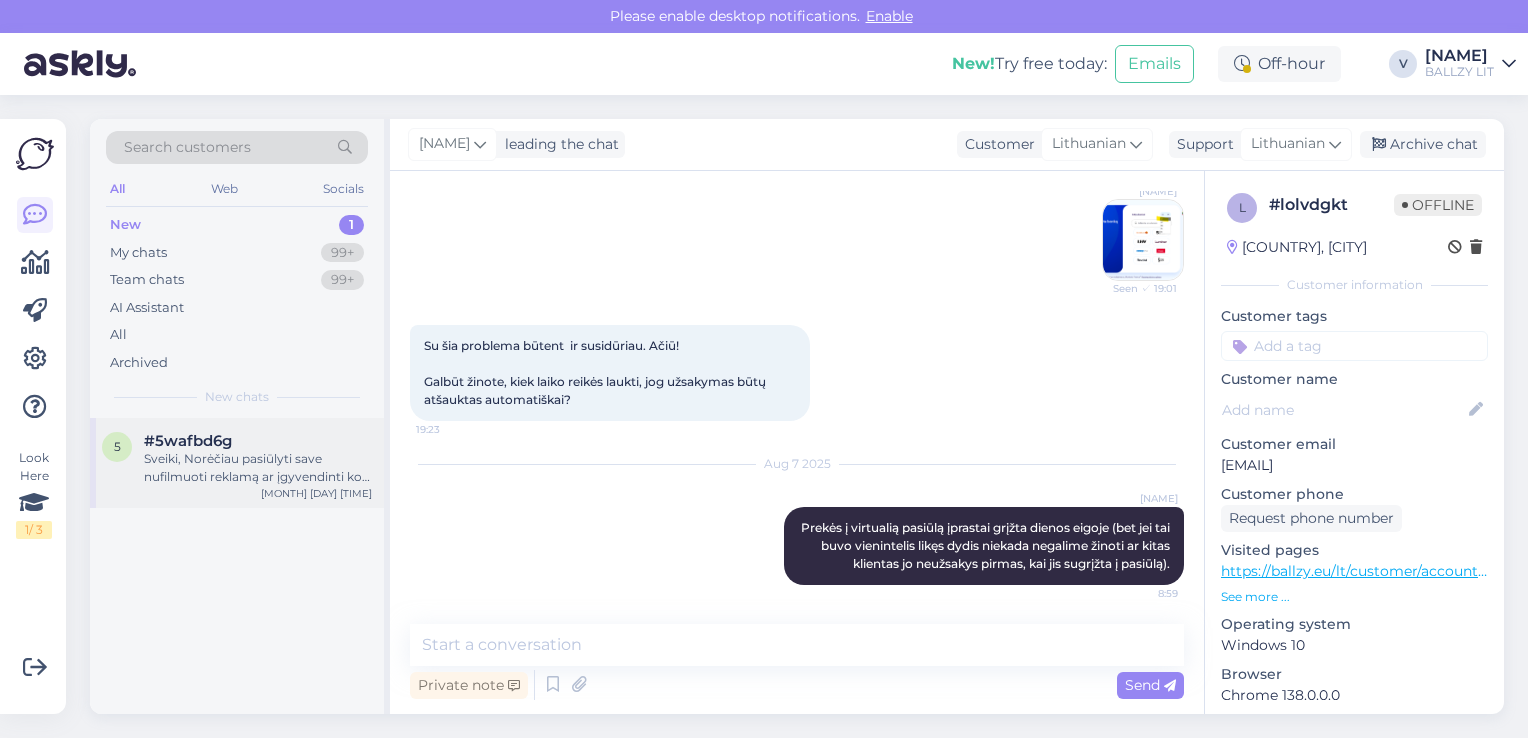 click on "Sveiki,
Norėčiau pasiūlyti save nufilmuoti reklamą ar įgyvendinti kokį įdomesnį projektą.
Keletas mano darbų:
https://youtu.be/7CoqoO0_f8w?si=56h4d76X86eE3HDL
https://youtu.be/NwCUSjypREU?si=ZSwIfxV81SVjr8VV
https://youtu.be/LqakF6TGXWE?si=hvWxxKOX0obkBTcP" at bounding box center (258, 468) 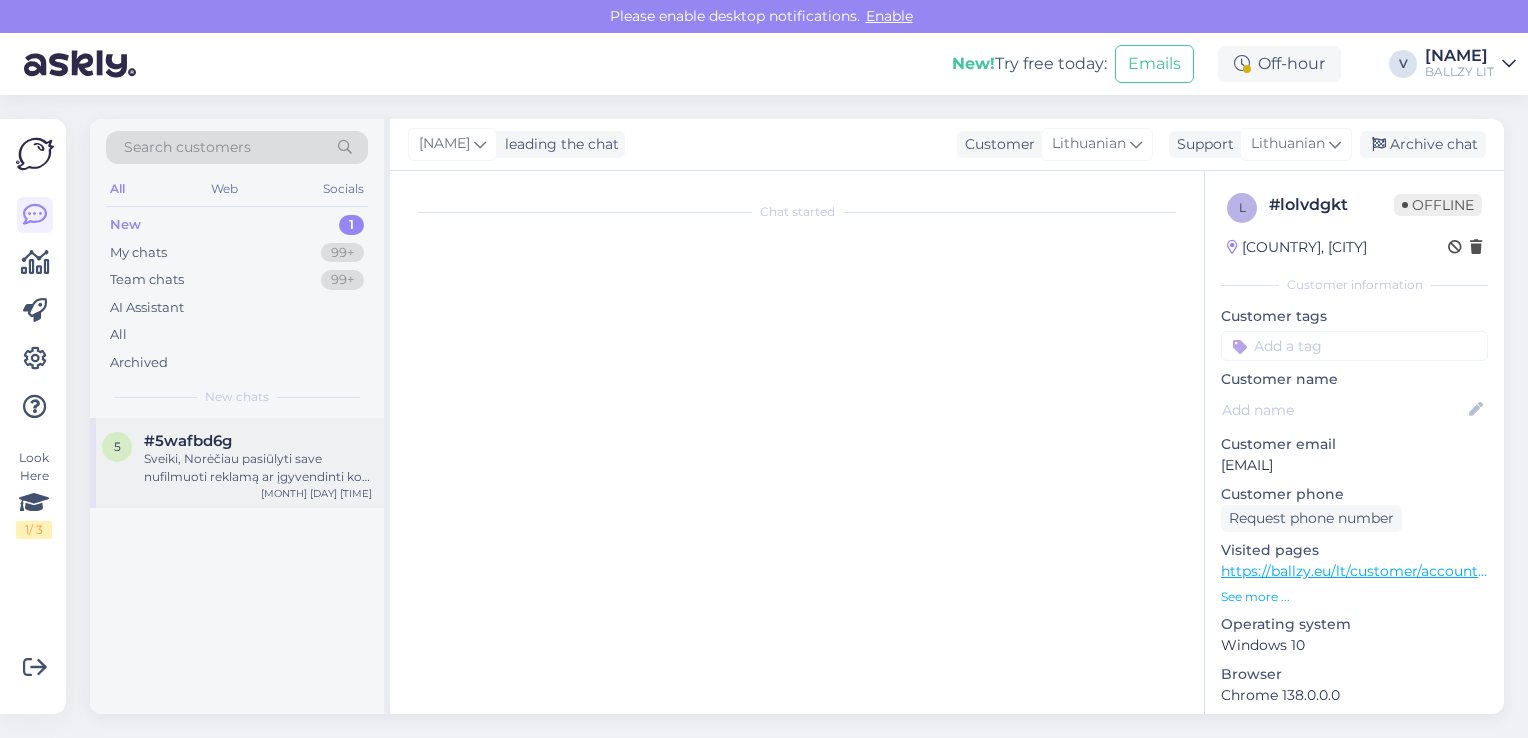 scroll, scrollTop: 27, scrollLeft: 0, axis: vertical 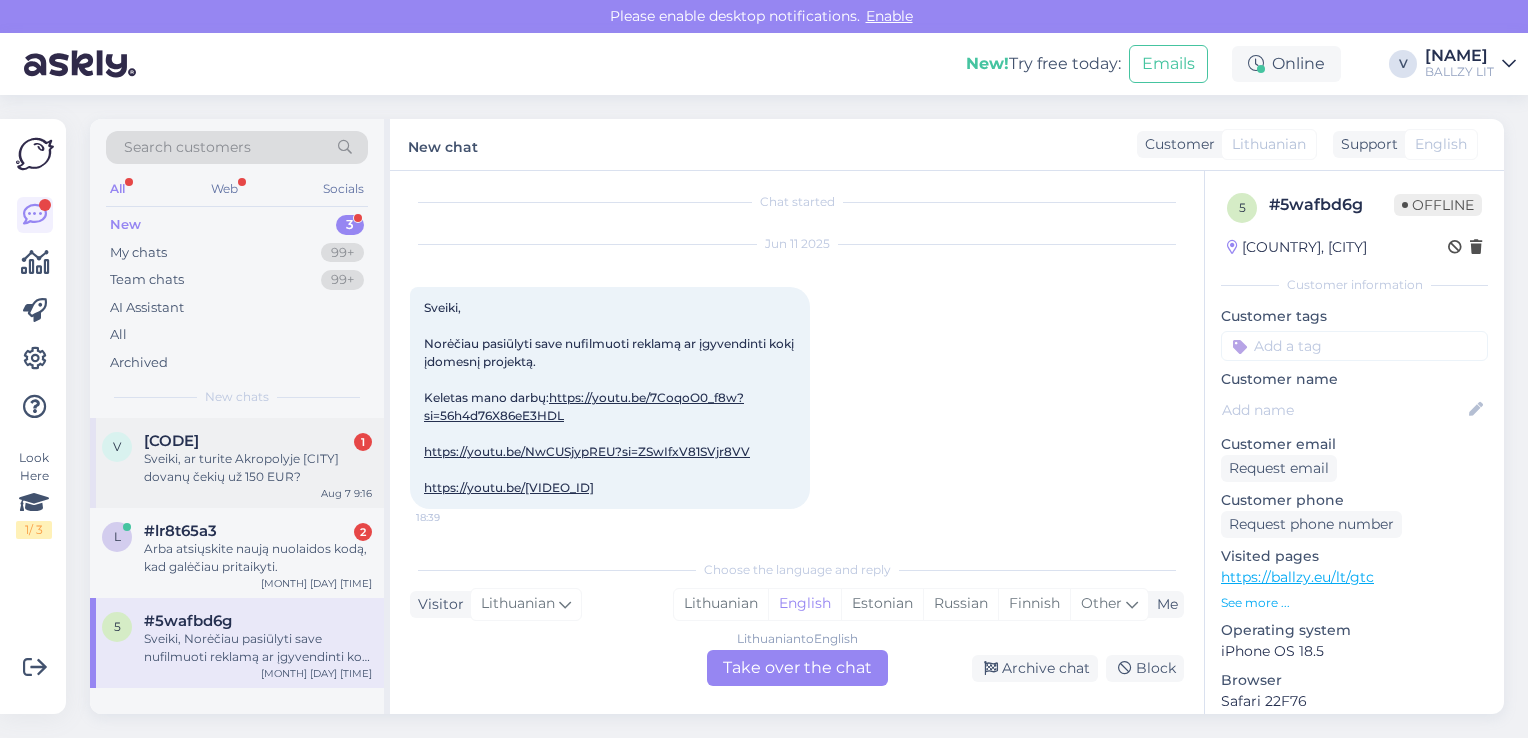 click on "Sveiki, ar turite Akropolyje [CITY] dovanų čekių už 150 EUR?" at bounding box center [258, 468] 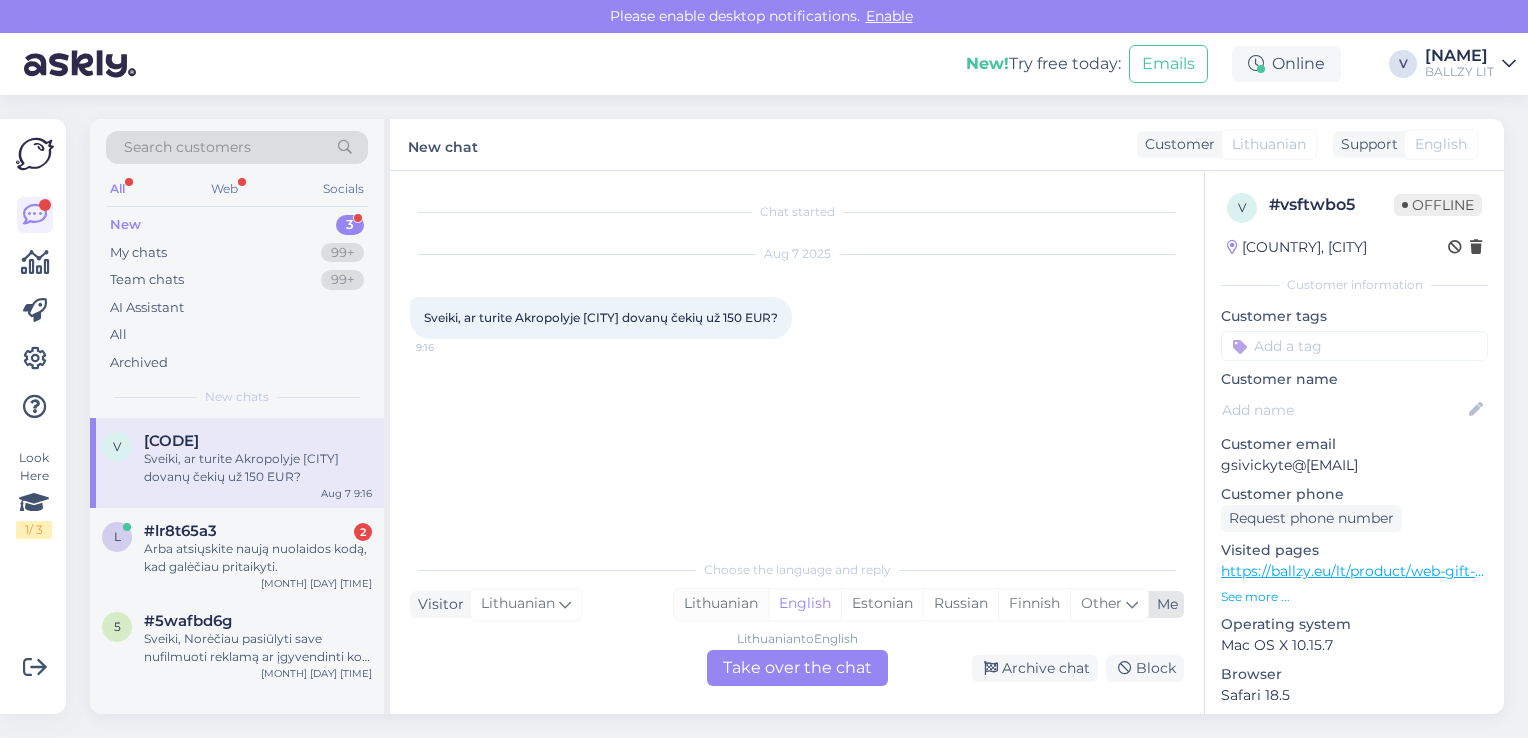 click on "Lithuanian" at bounding box center [721, 604] 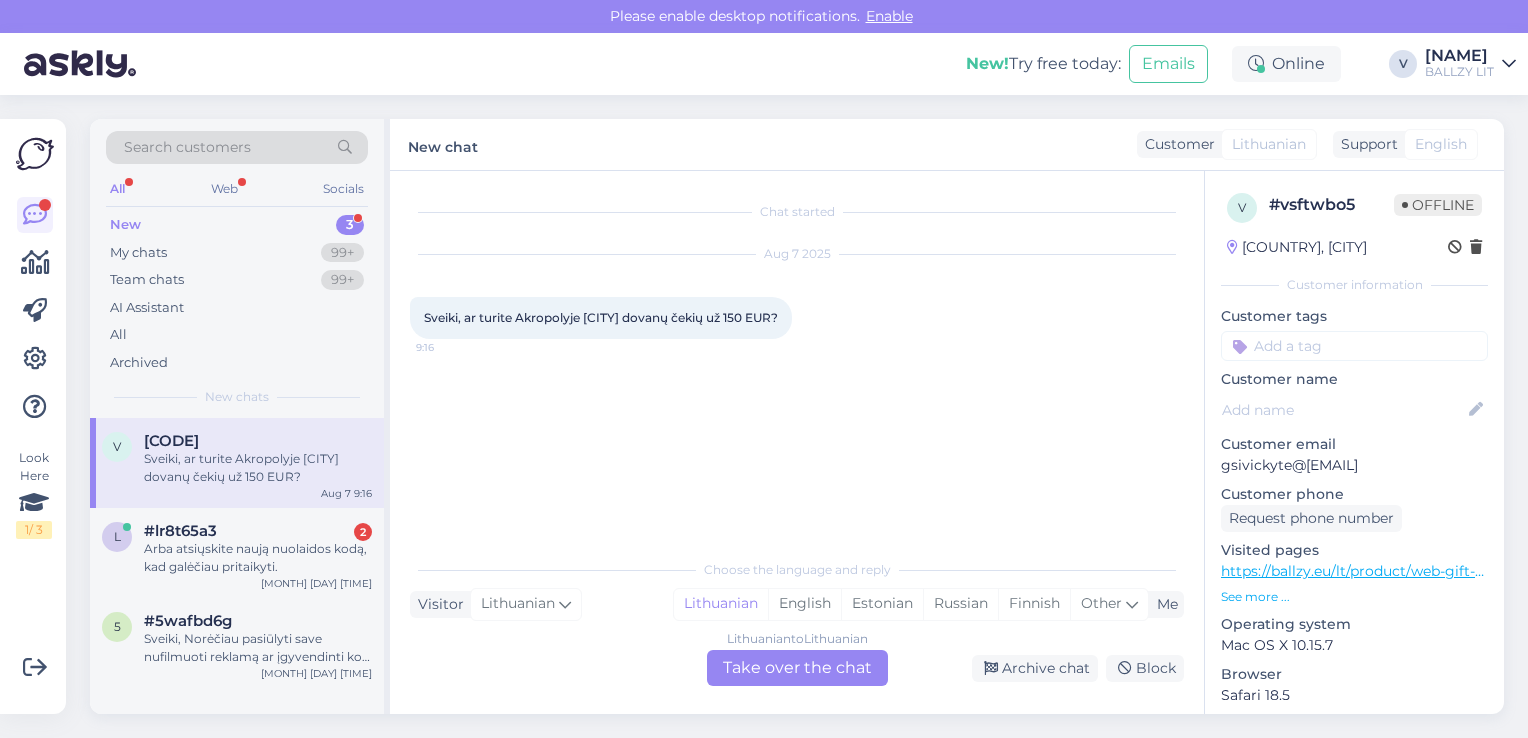 click on "Lithuanian  to  Lithuanian Take over the chat" at bounding box center (797, 668) 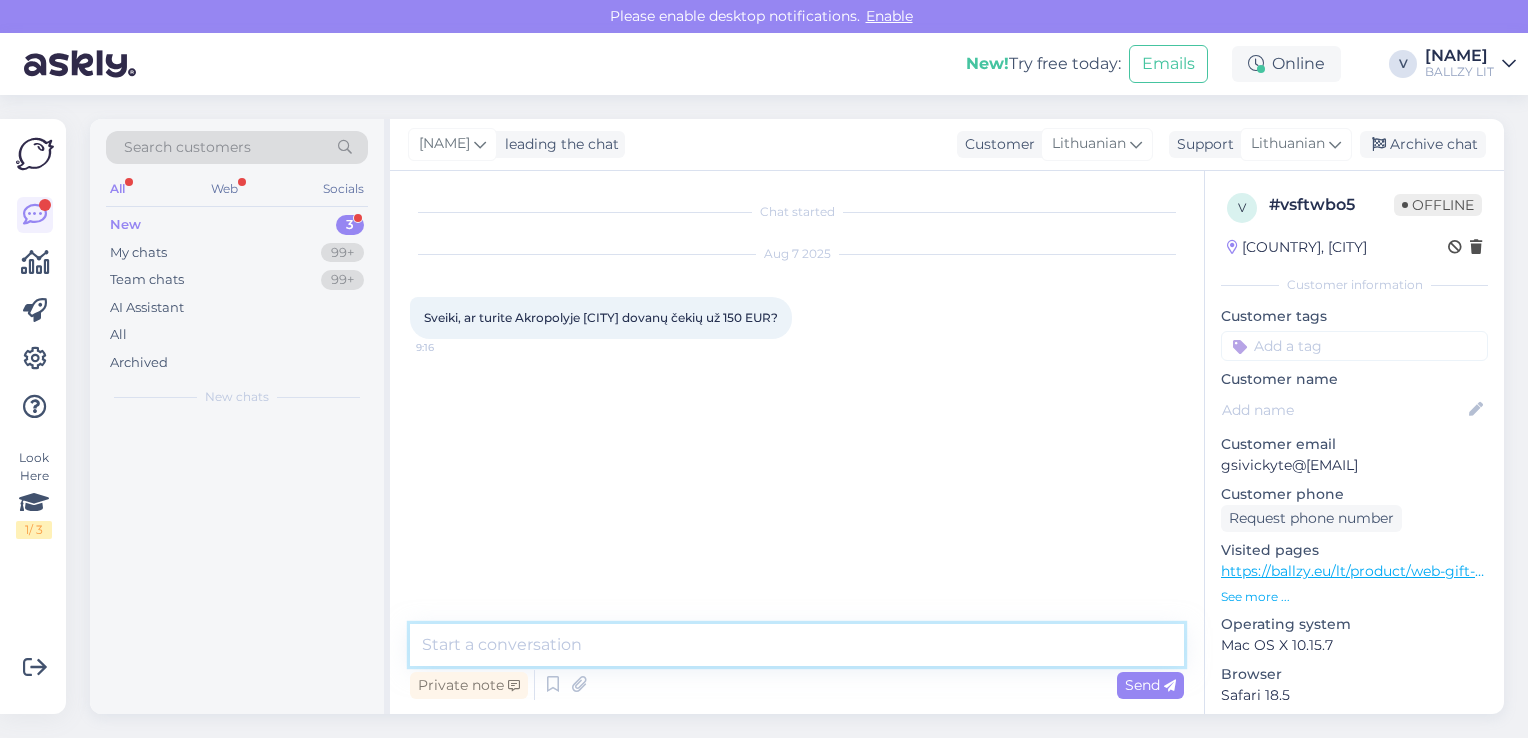 click at bounding box center [797, 645] 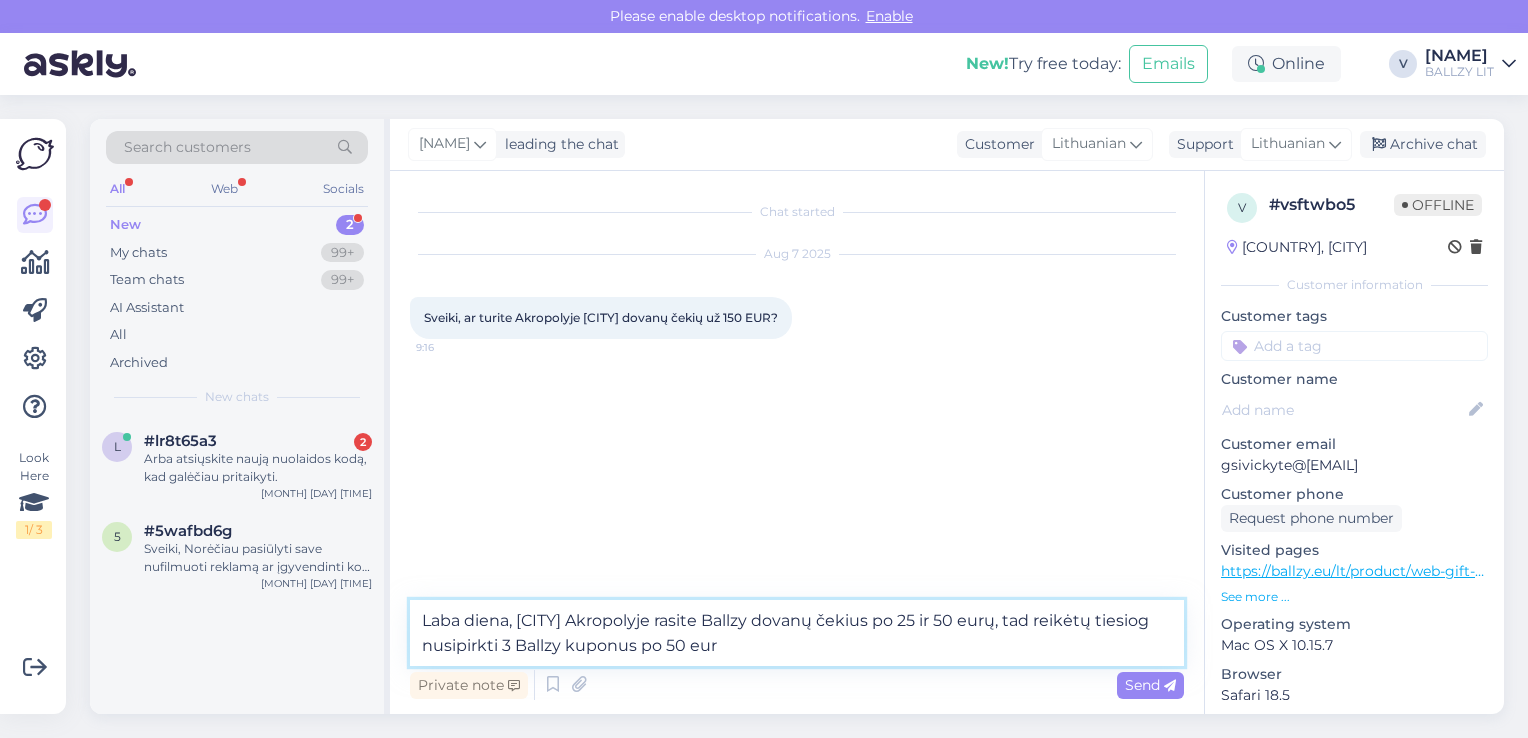 type on "Laba diena, [CITY] Akropolyje rasite Ballzy dovanų čekius po 25 ir 50 eurų, tad reikėtų tiesiog nusipirkti 3 Ballzy kuponus po 50 eur." 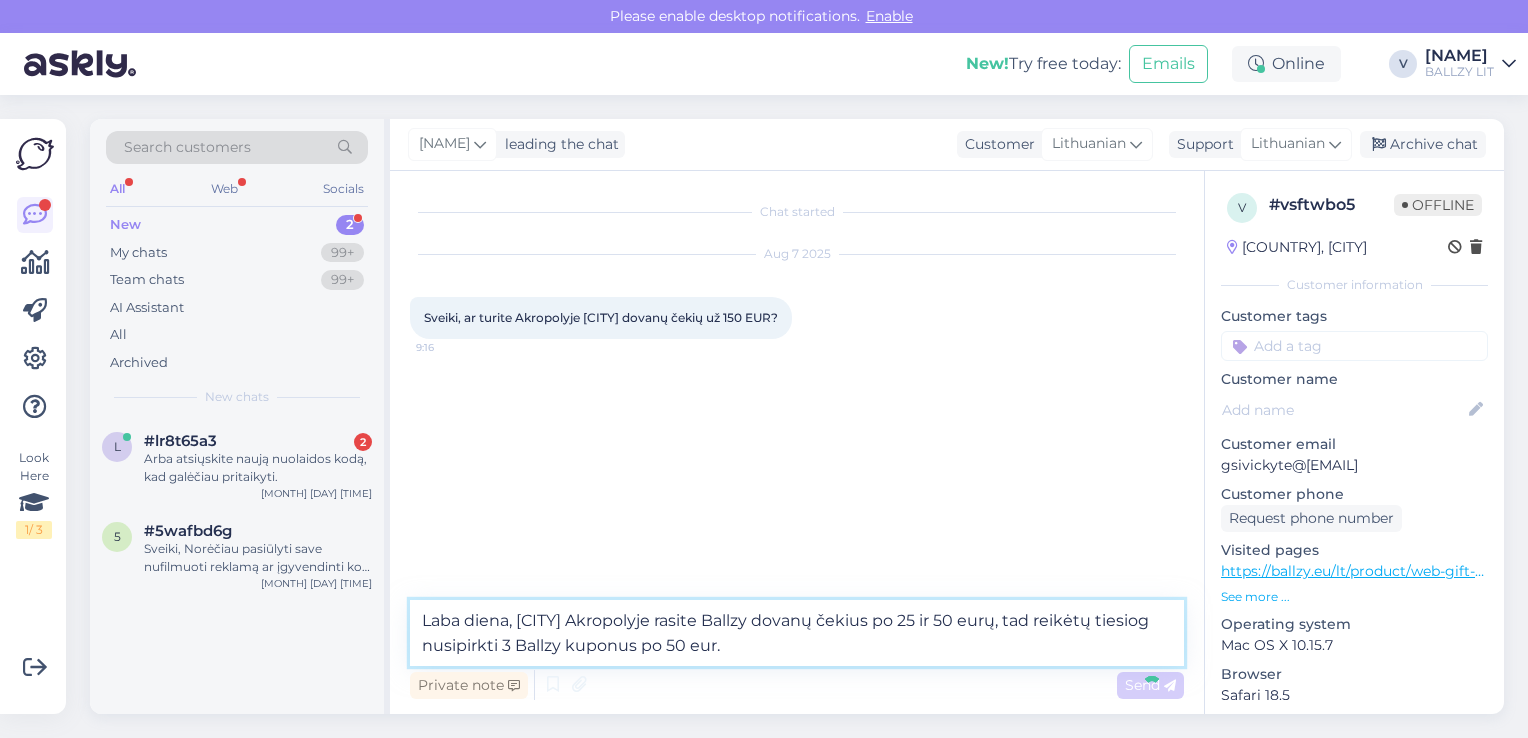 type 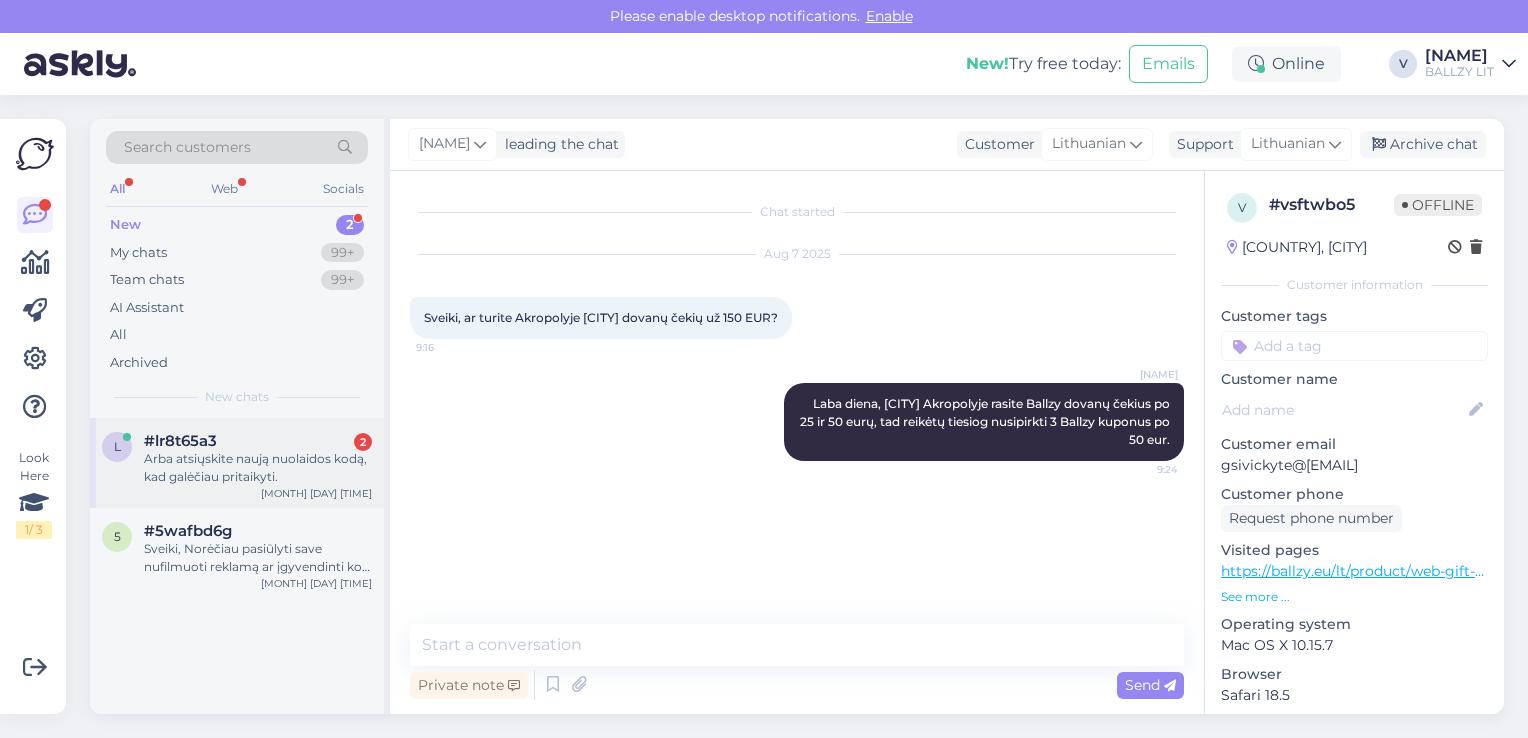 click on "Arba atsiųskite naują nuolaidos kodą, kad galėčiau pritaikyti." at bounding box center [258, 468] 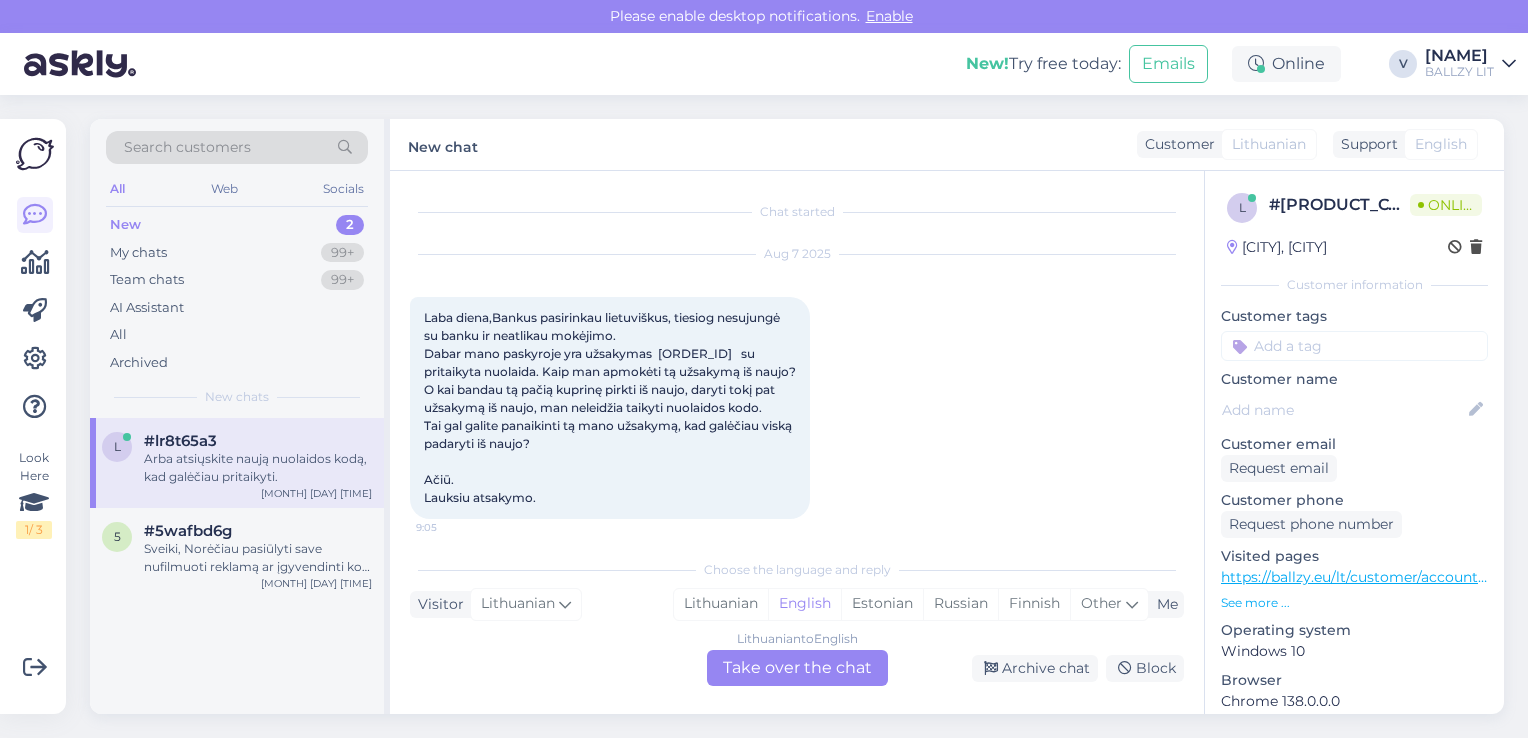 scroll, scrollTop: 113, scrollLeft: 0, axis: vertical 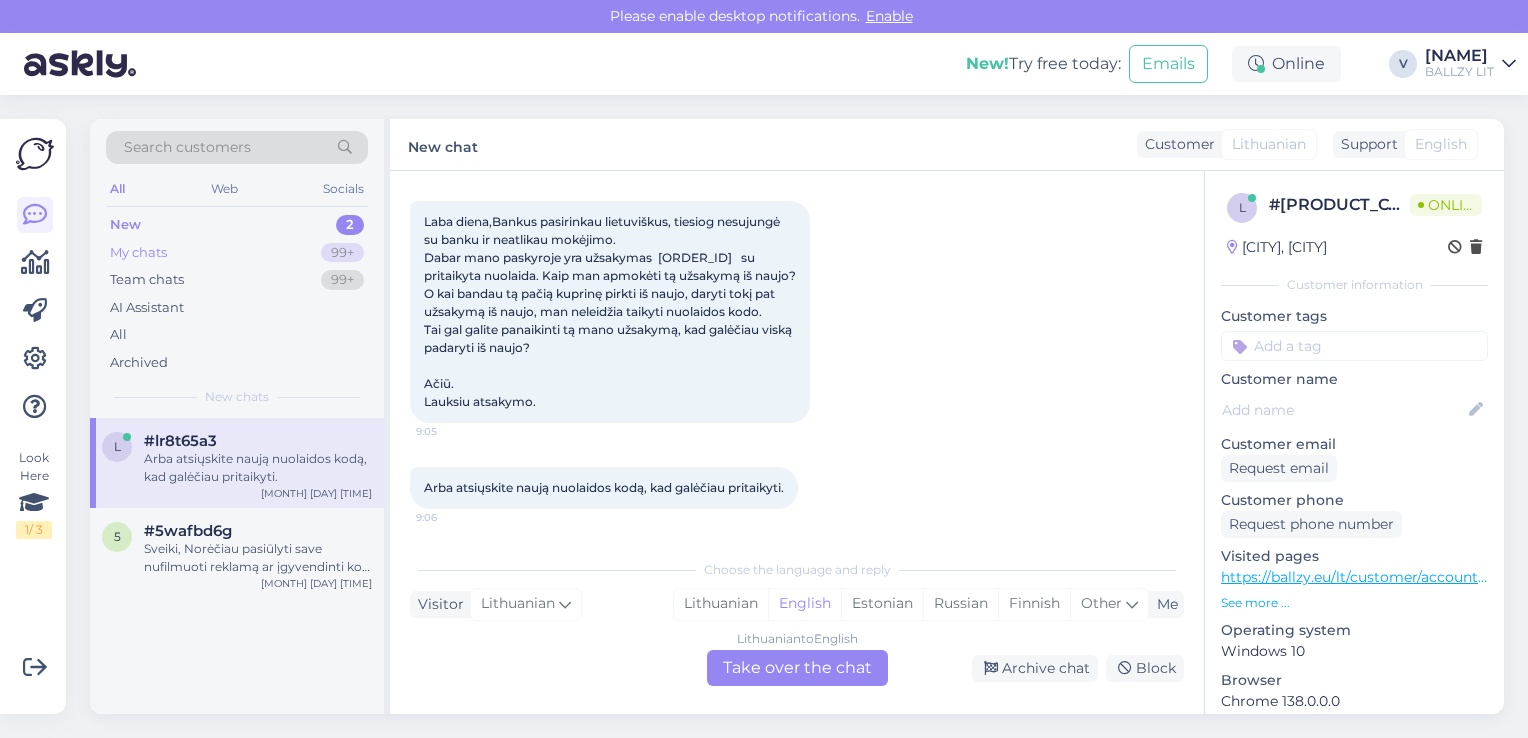 click on "My chats" at bounding box center (138, 253) 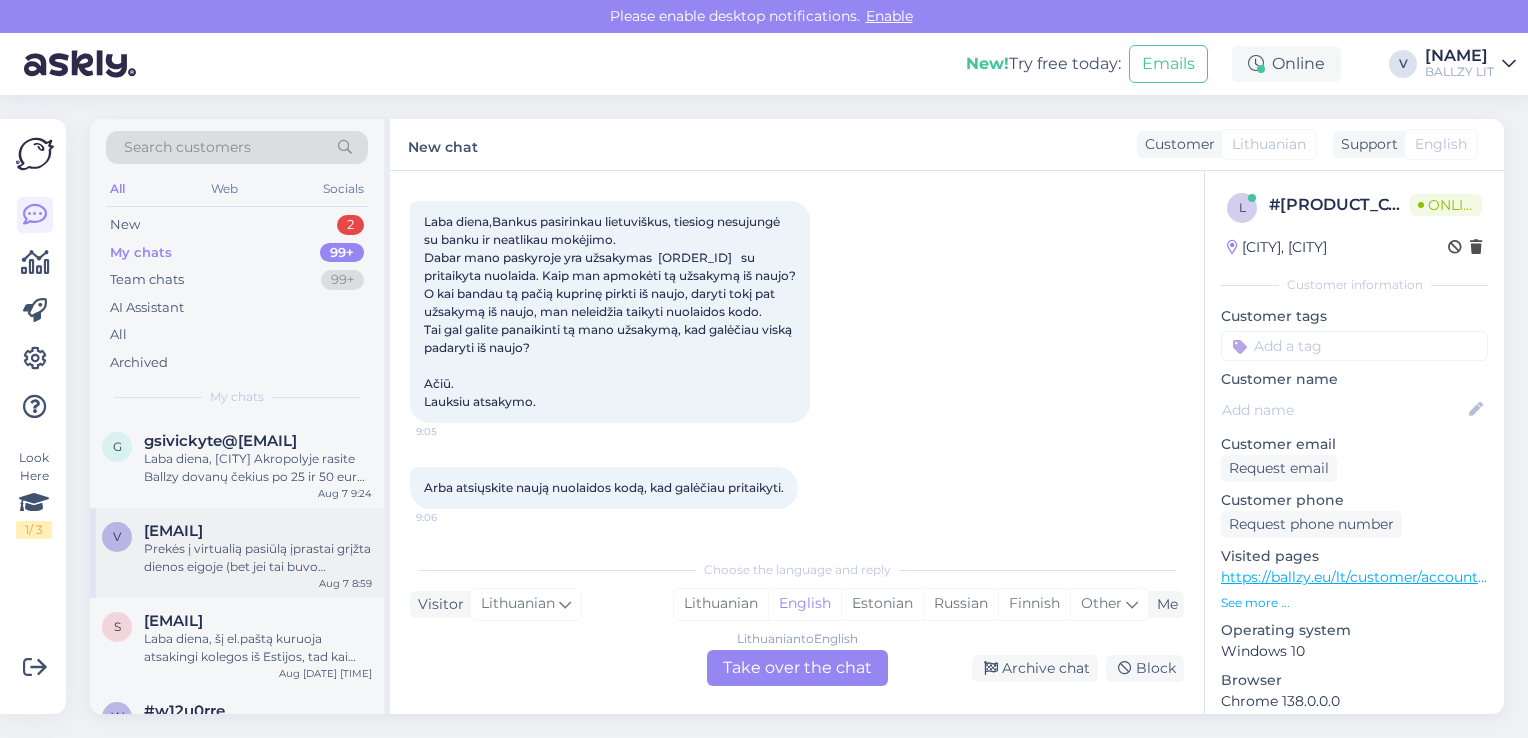 click on "Prekės į virtualią pasiūlą įprastai grįžta dienos eigoje (bet jei tai buvo vienintelis likęs dydis niekada negalime žinoti ar kitas klientas jo neužsakys pirmas, kai jis sugrįžta į pasiūlą)." at bounding box center [258, 558] 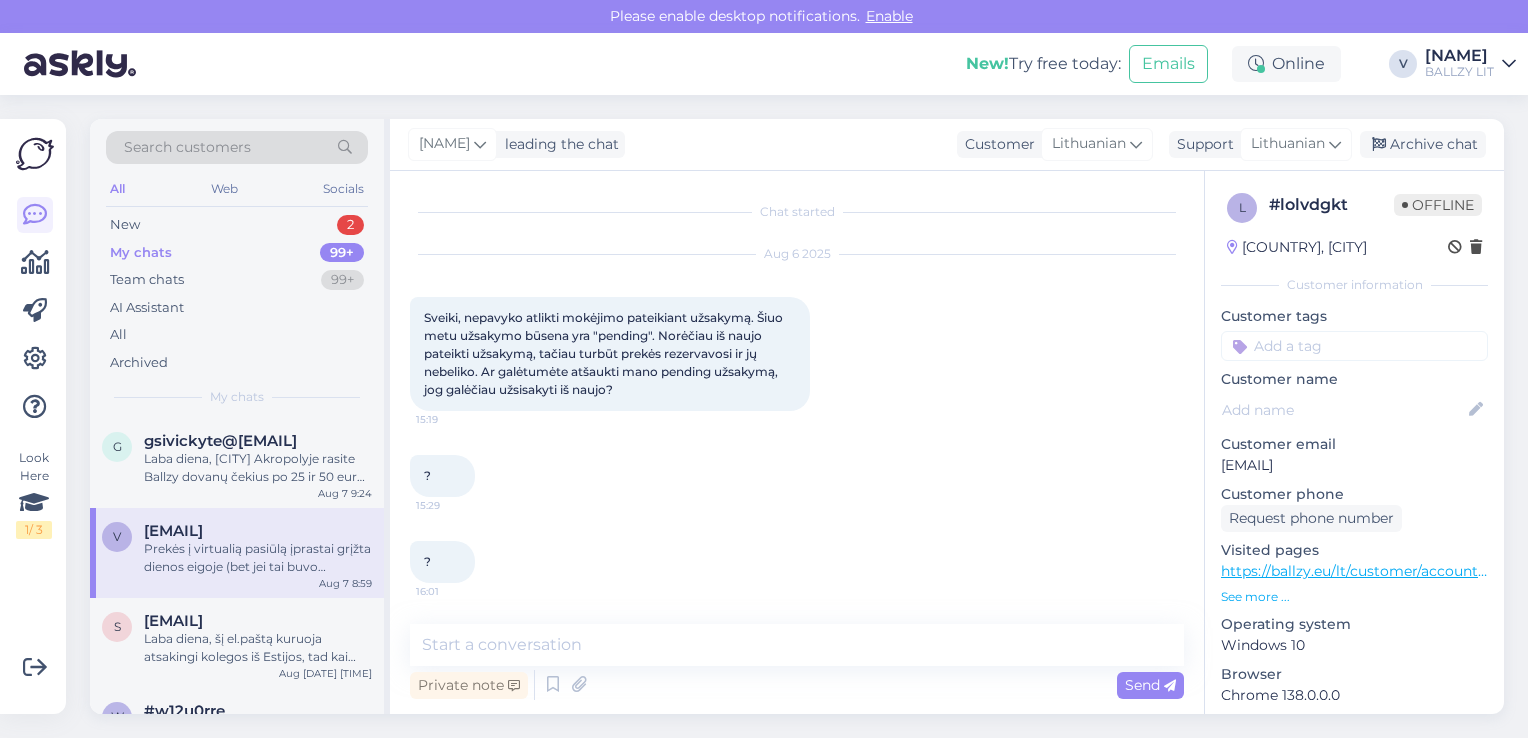 scroll, scrollTop: 622, scrollLeft: 0, axis: vertical 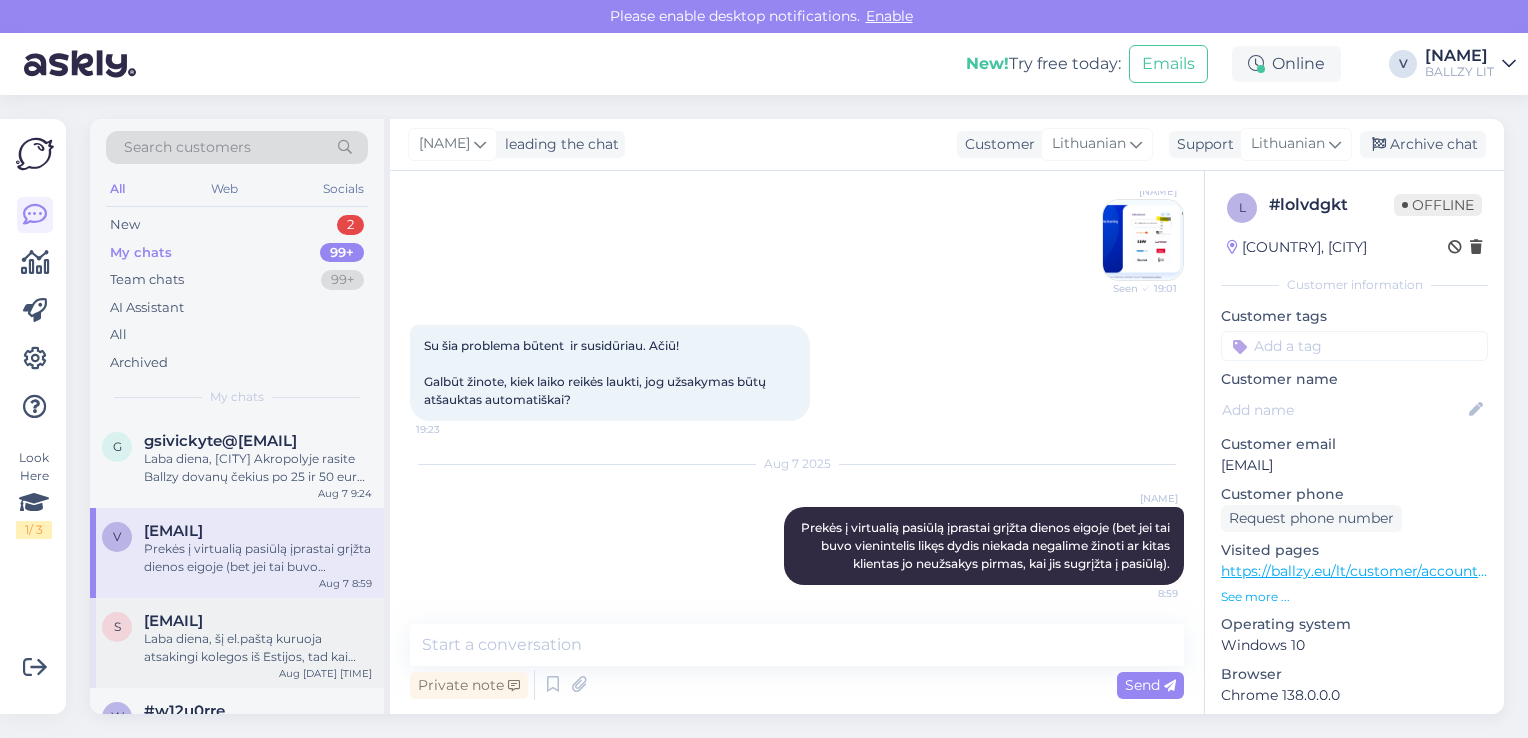 click on "Laba diena, šį el.paštą kuruoja atsakingi kolegos iš Estijos, tad kai turės galimybes Jums pateiks atsakymą." at bounding box center [258, 648] 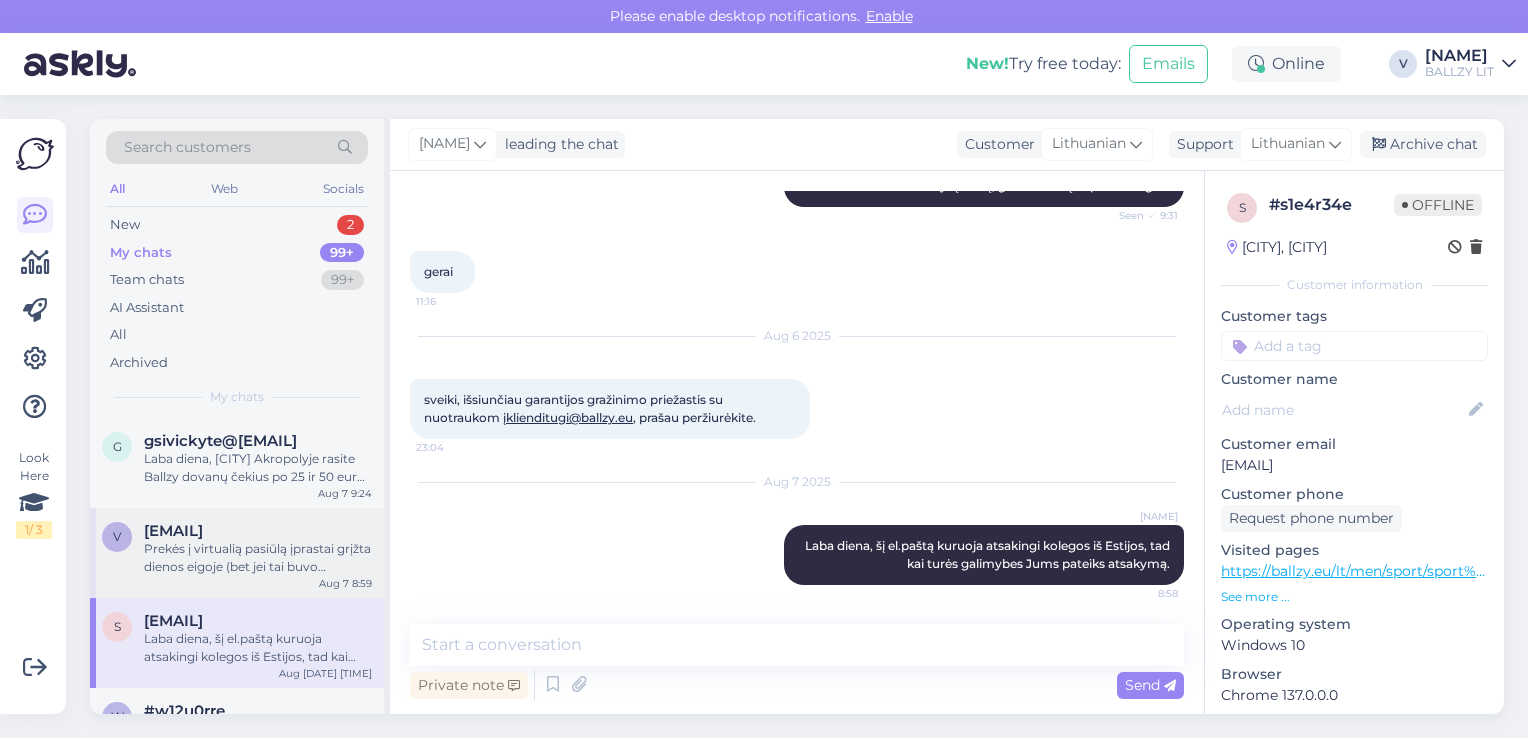 click on "[EMAIL] Prekės į virtualią pasiūlą įprastai grįžta dienos eigoje (bet jei tai buvo vienintelis likęs dydis niekada negalime žinoti ar kitas klientas jo neužsakys pirmas, kai jis sugrįžta į pasiūlą). Aug 7 8:59" at bounding box center [237, 553] 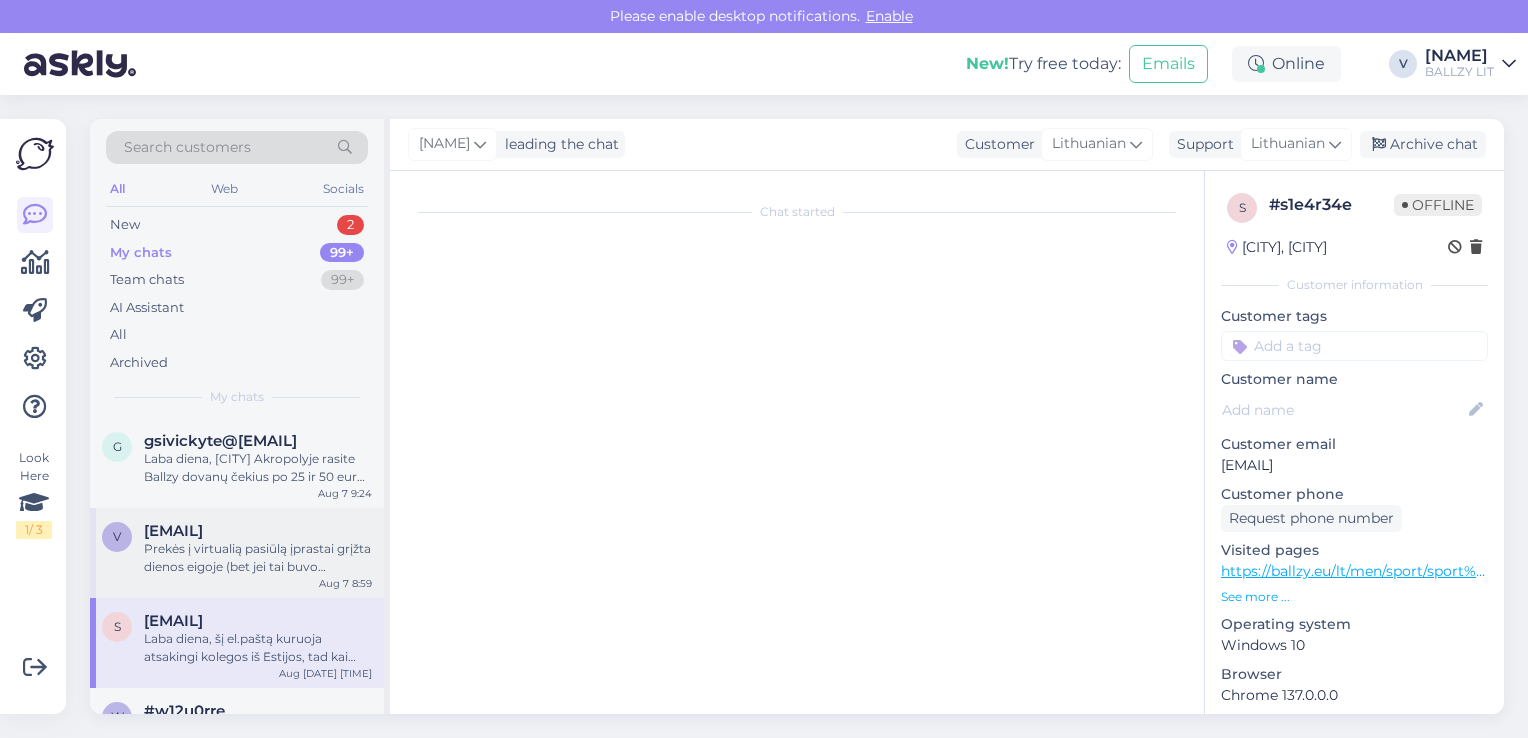 scroll, scrollTop: 0, scrollLeft: 0, axis: both 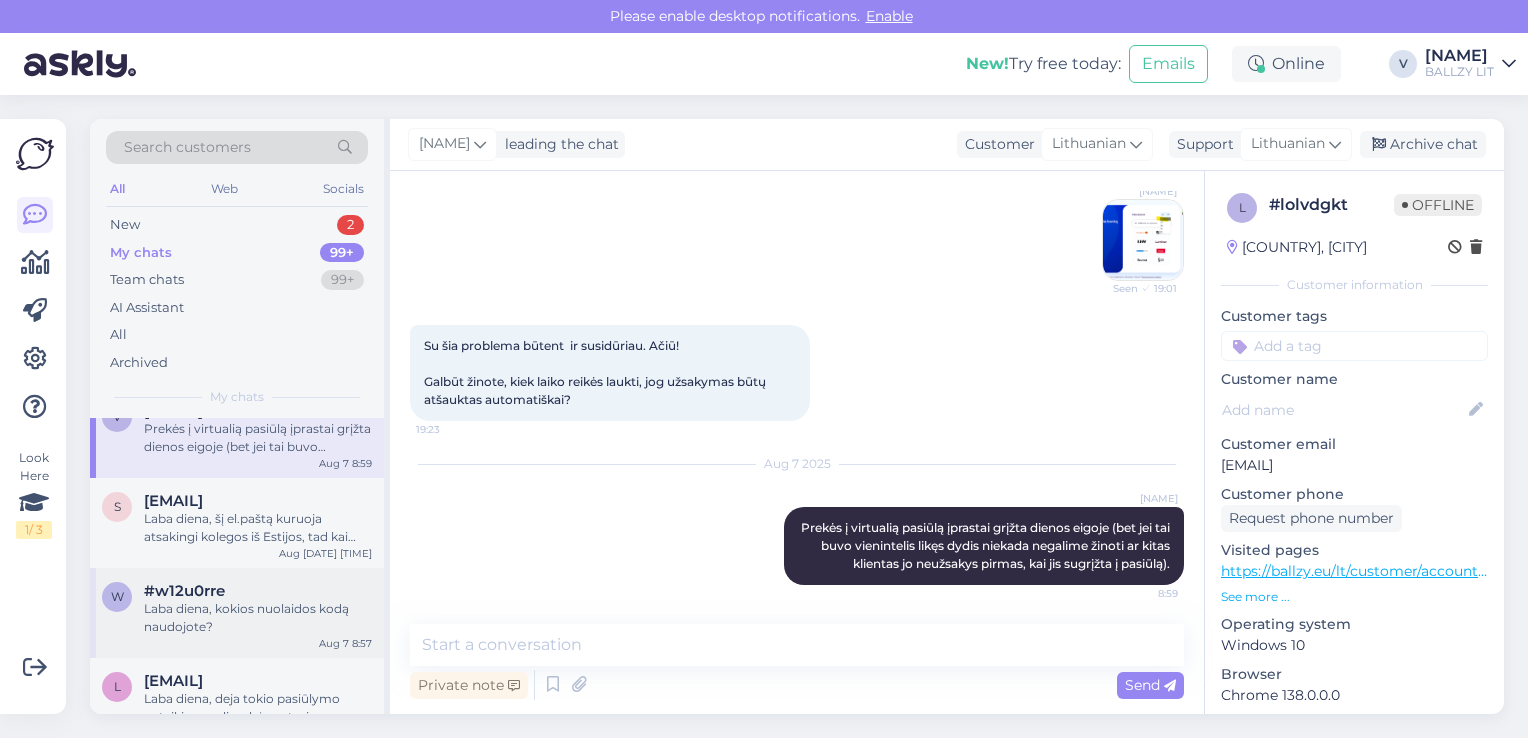 click on "#w12u0rre" at bounding box center (258, 591) 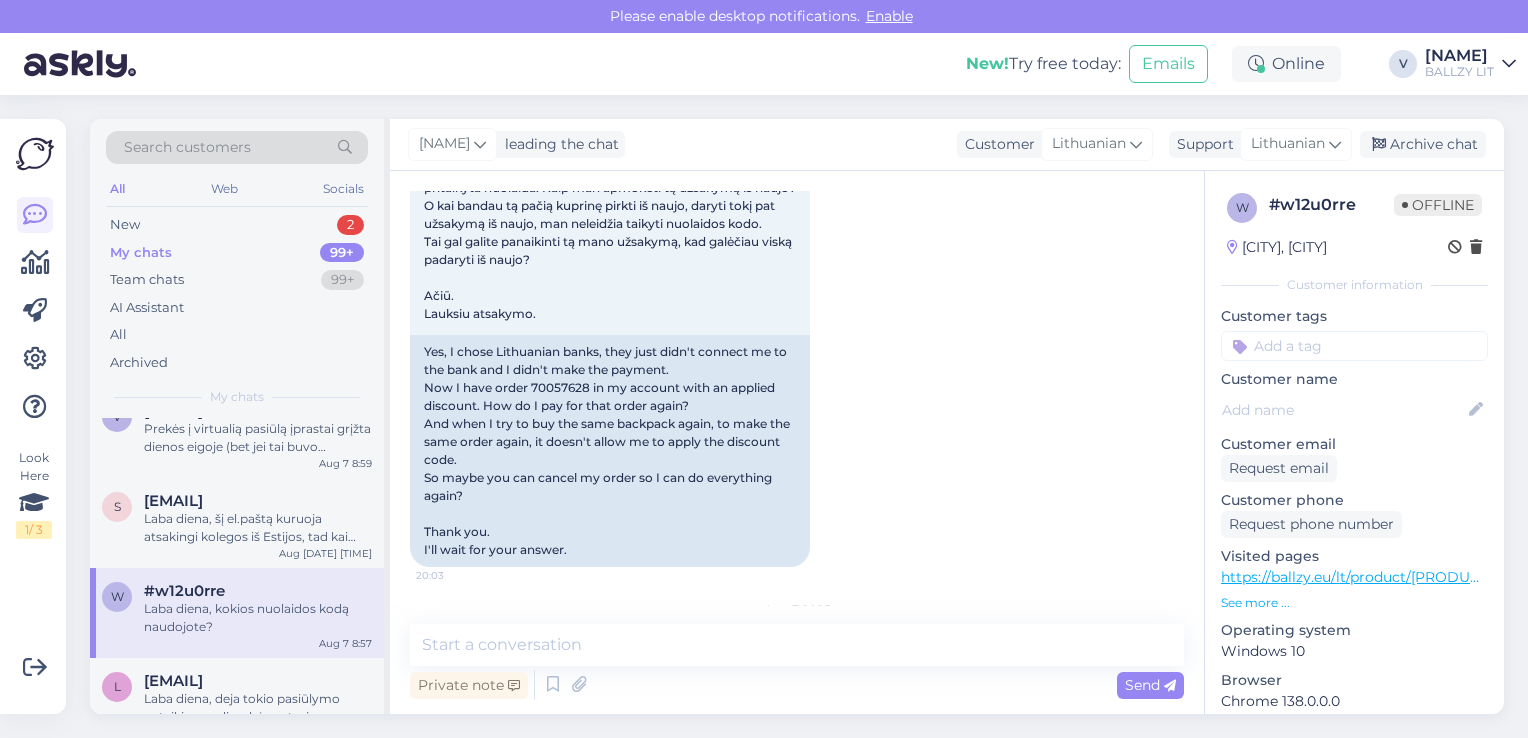 scroll, scrollTop: 630, scrollLeft: 0, axis: vertical 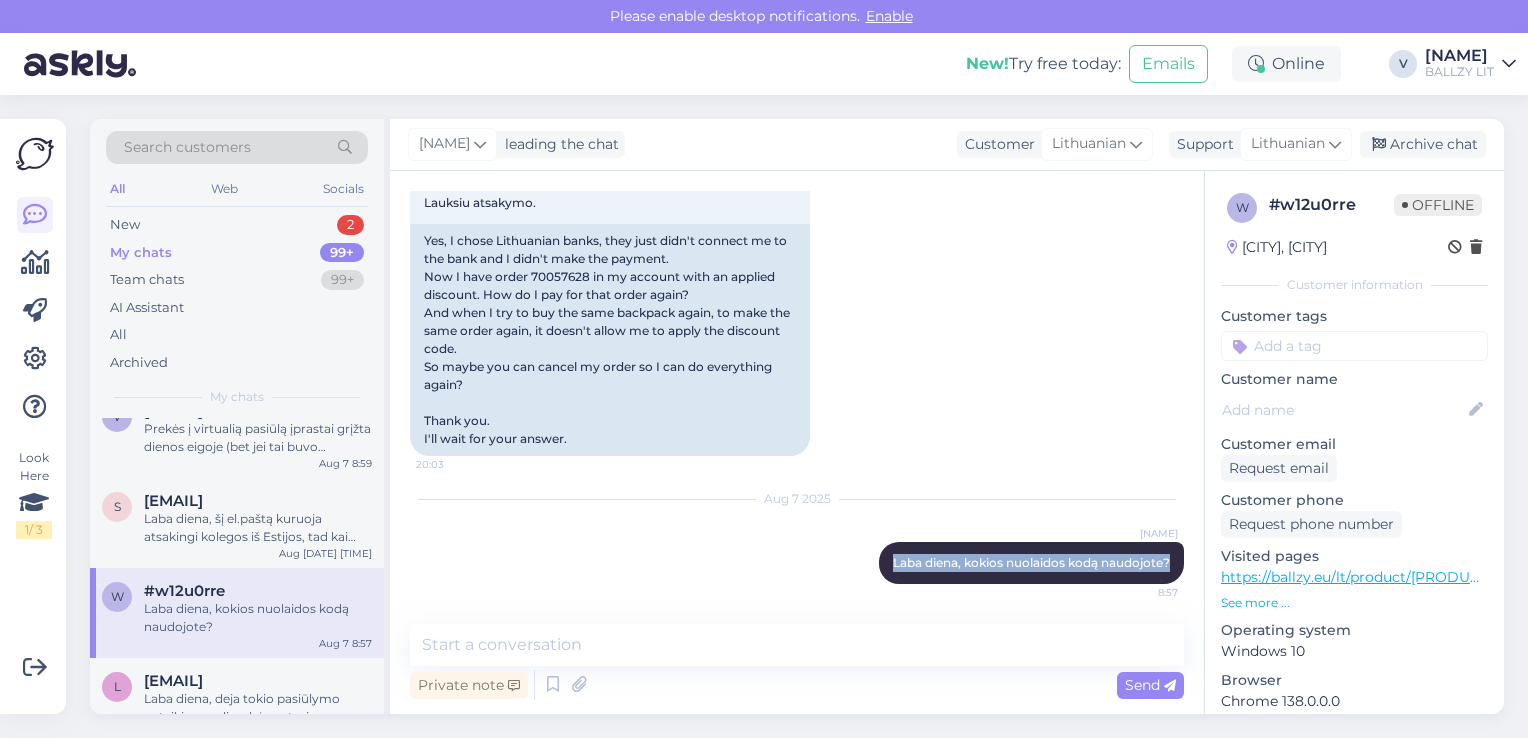 drag, startPoint x: 875, startPoint y: 558, endPoint x: 1176, endPoint y: 558, distance: 301 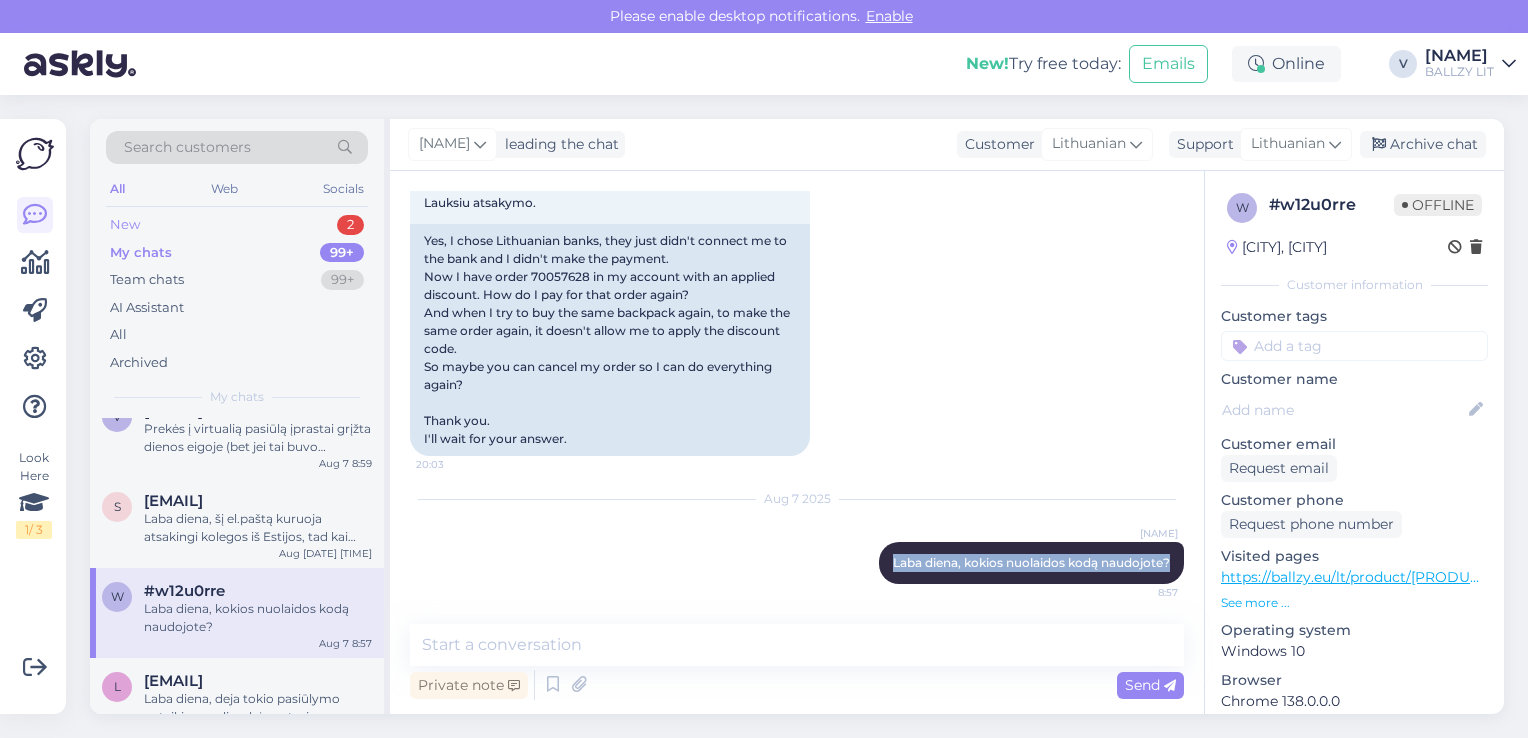 click on "New 2" at bounding box center [237, 225] 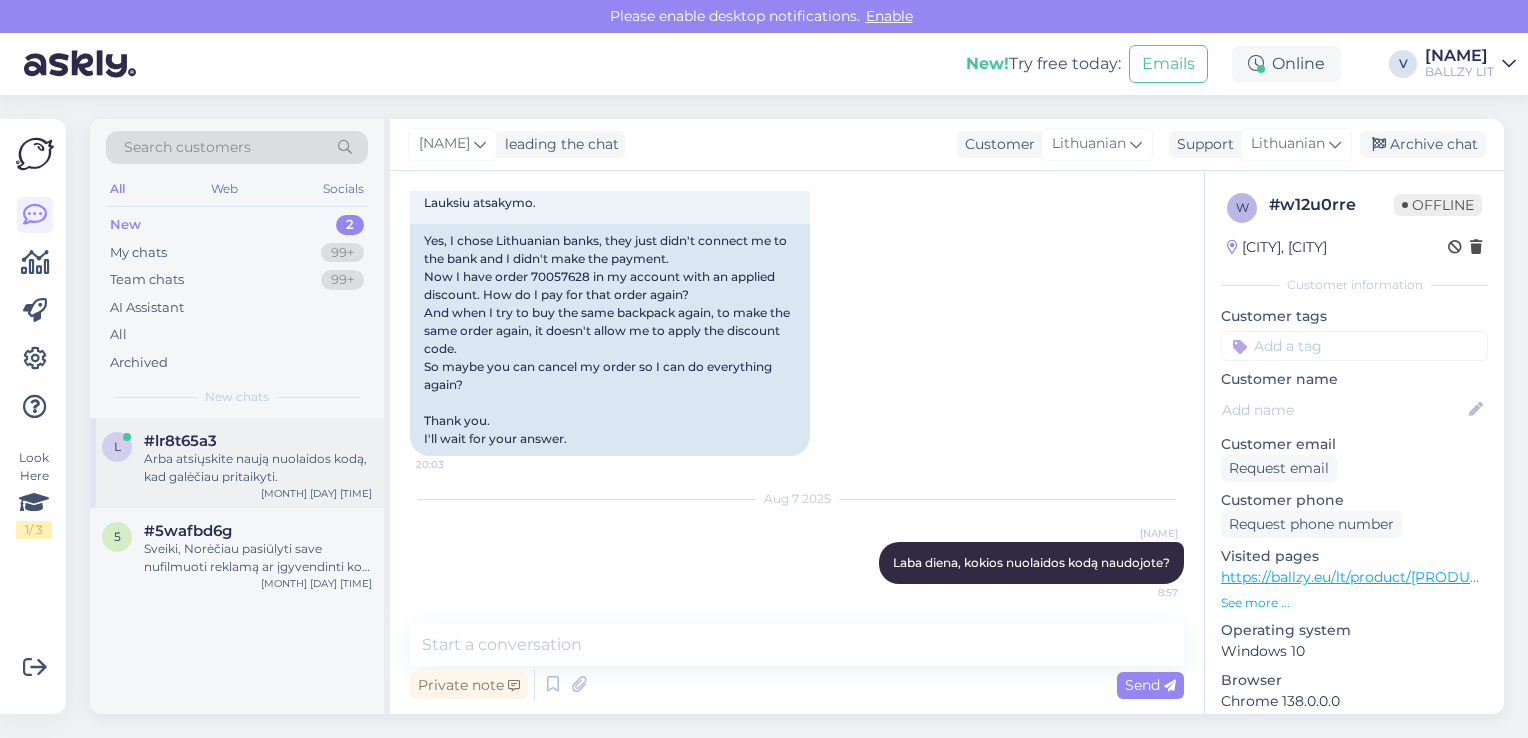 click on "Arba atsiųskite naują nuolaidos kodą, kad galėčiau pritaikyti." at bounding box center [258, 468] 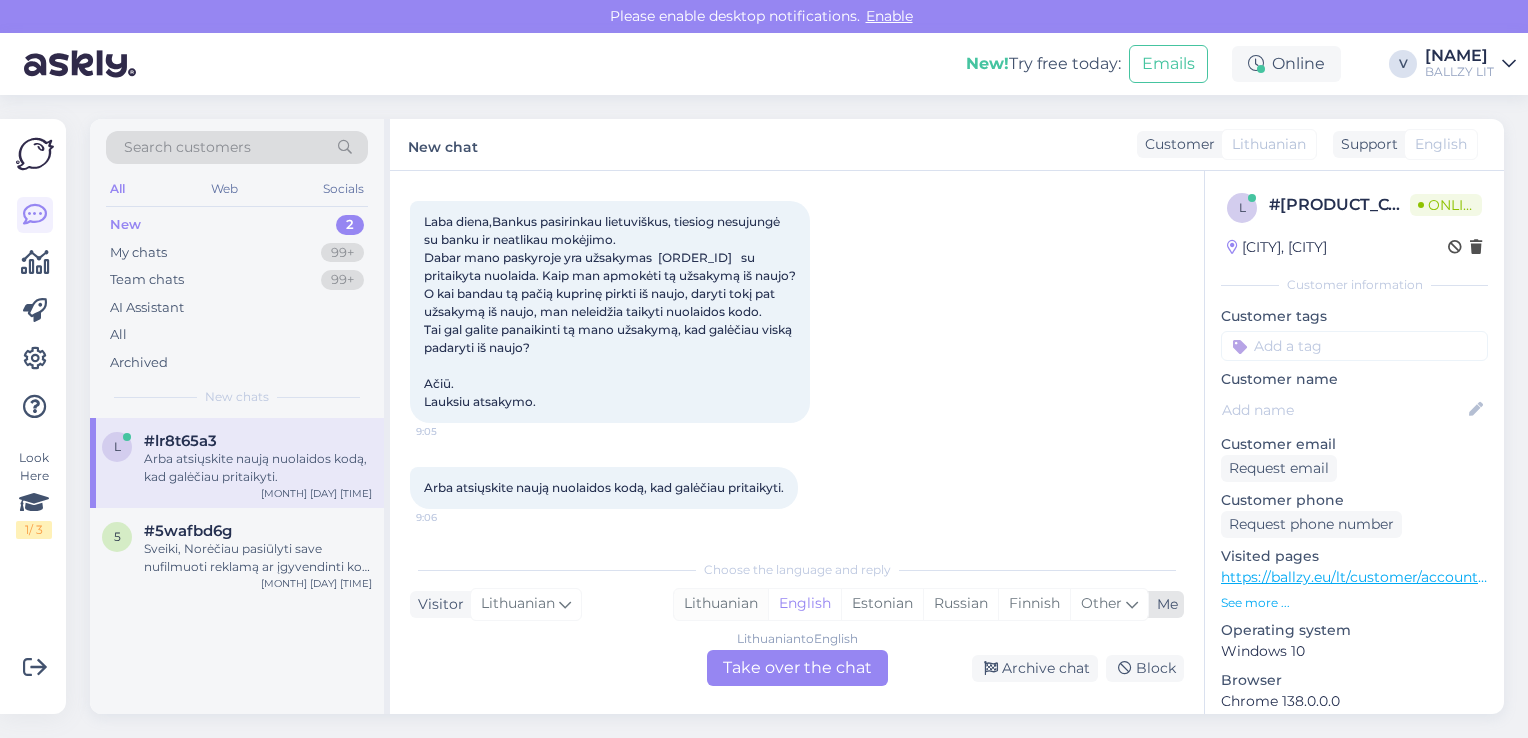click on "Lithuanian" at bounding box center (721, 604) 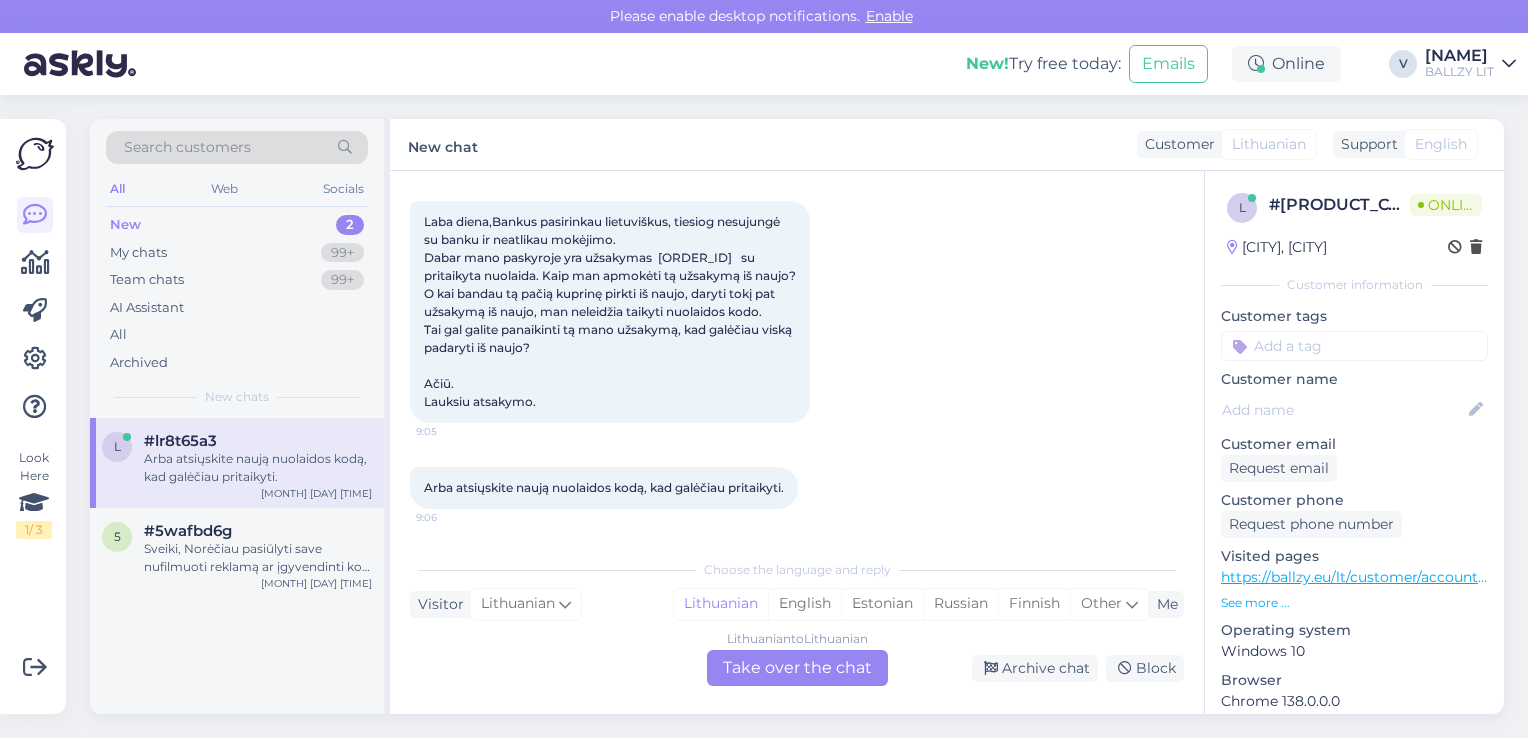 click on "Lithuanian  to  Lithuanian Take over the chat" at bounding box center [797, 668] 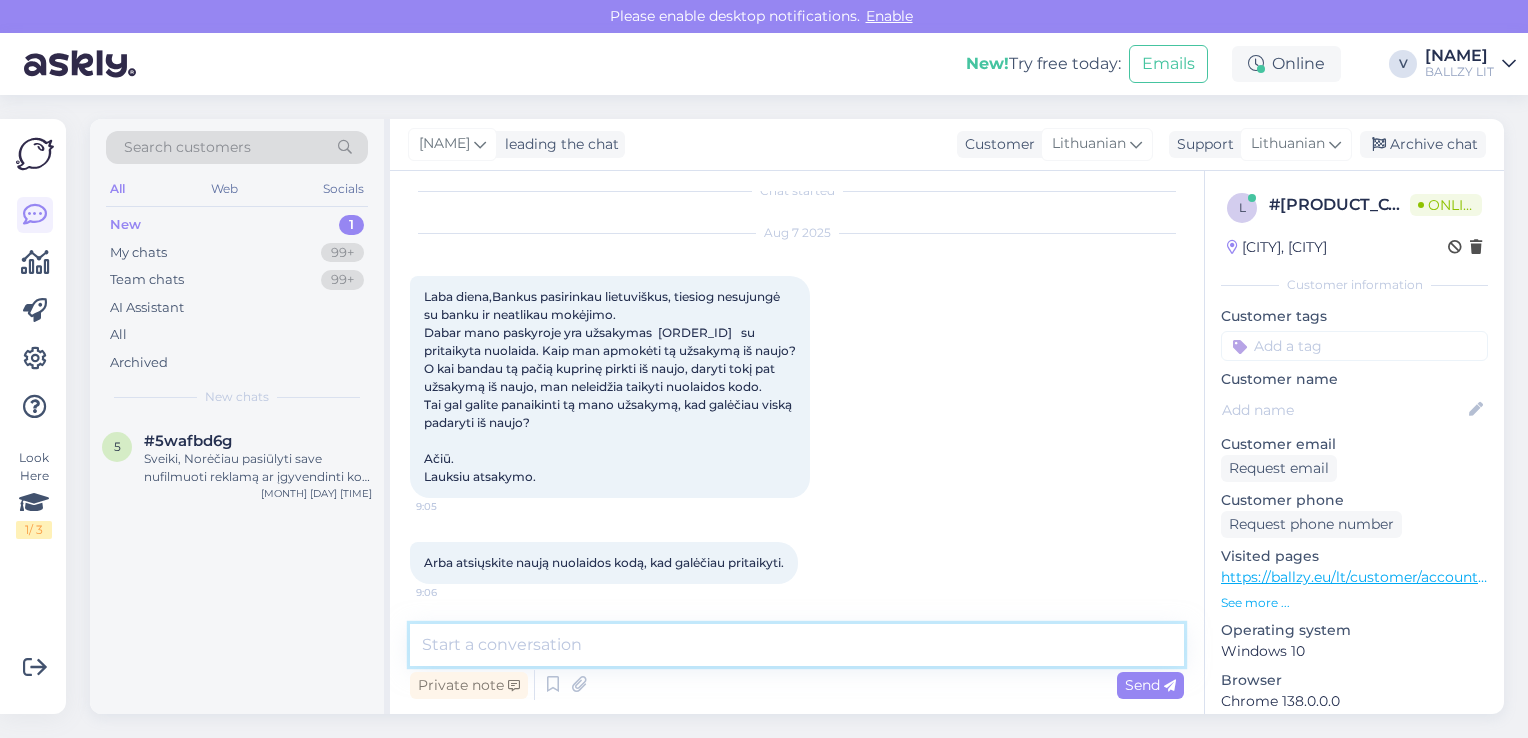 click at bounding box center [797, 645] 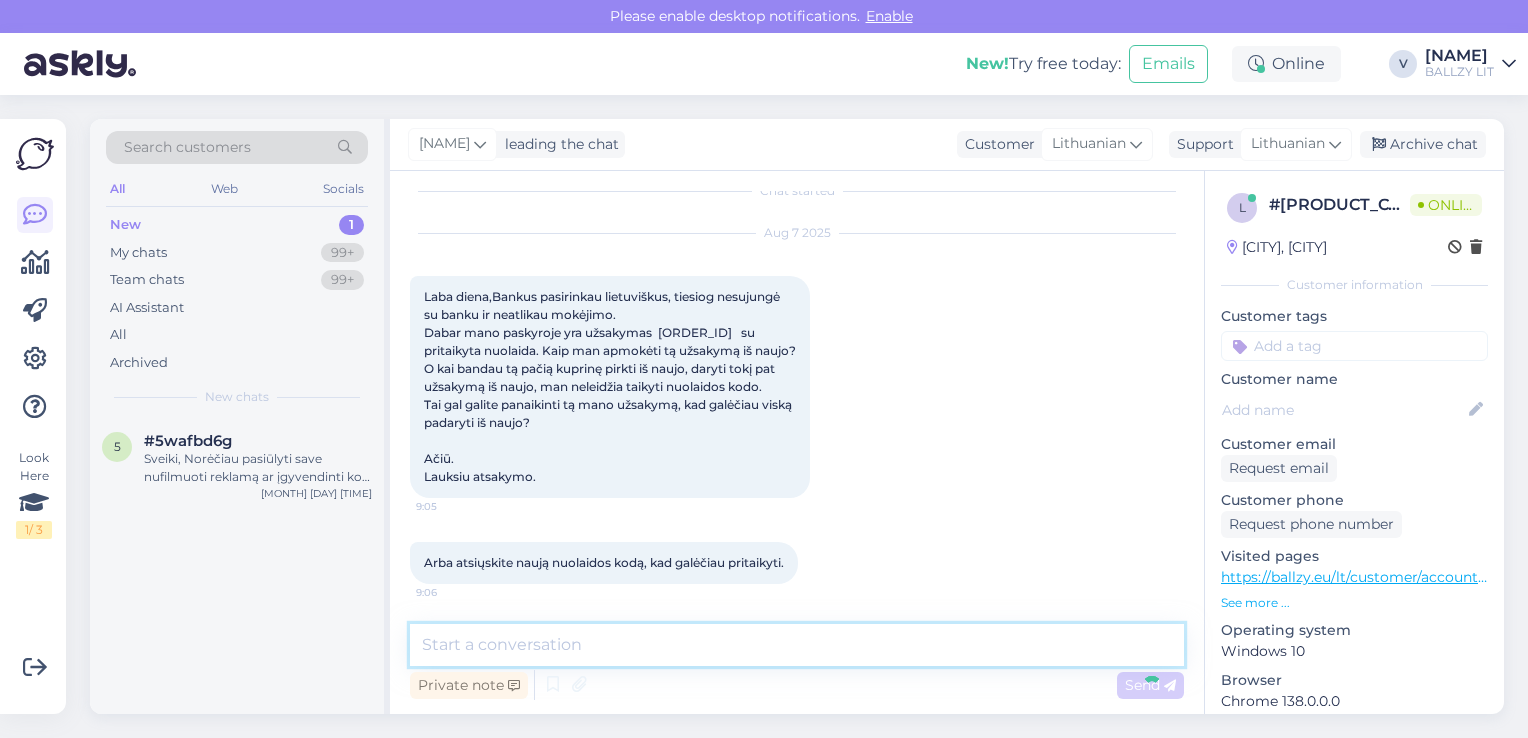 scroll, scrollTop: 124, scrollLeft: 0, axis: vertical 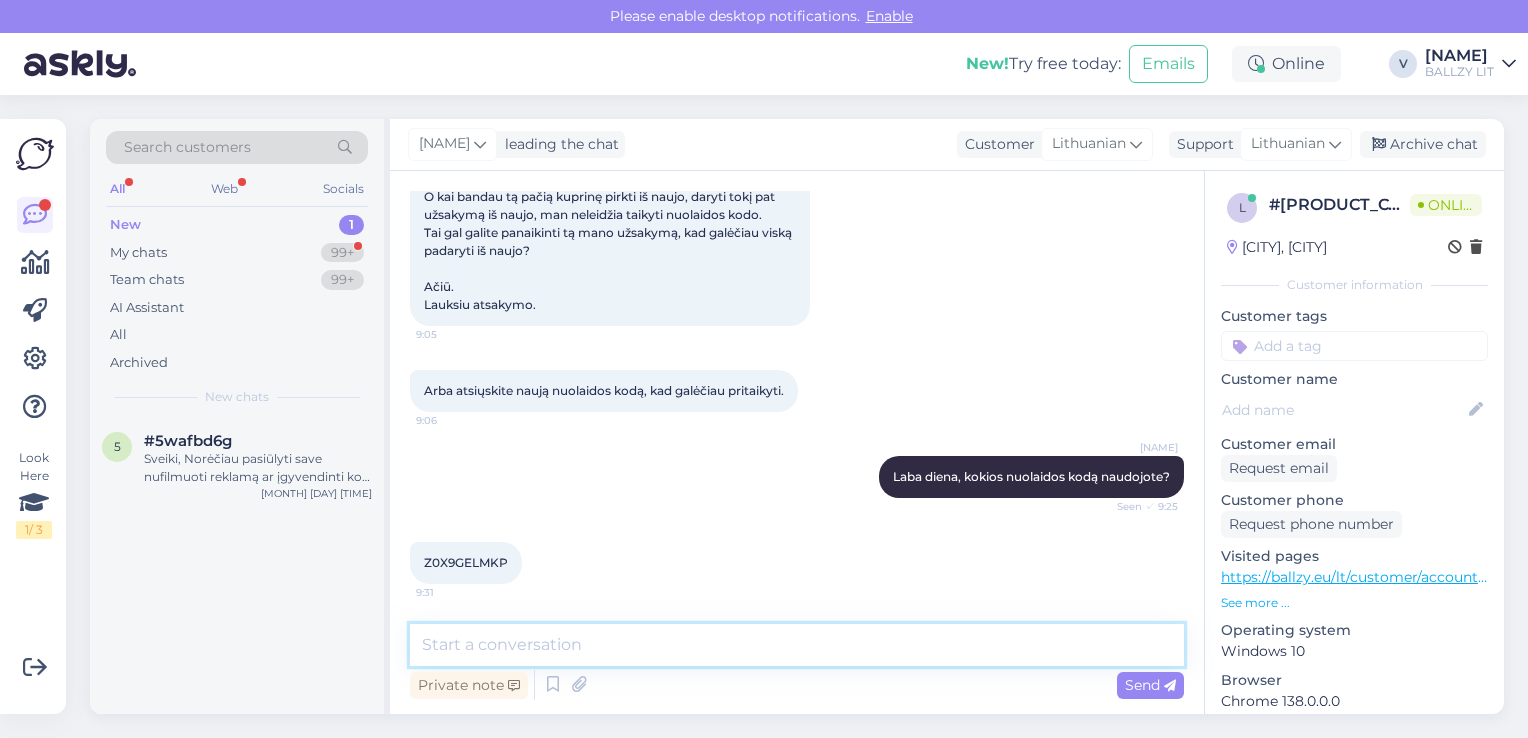 click at bounding box center [797, 645] 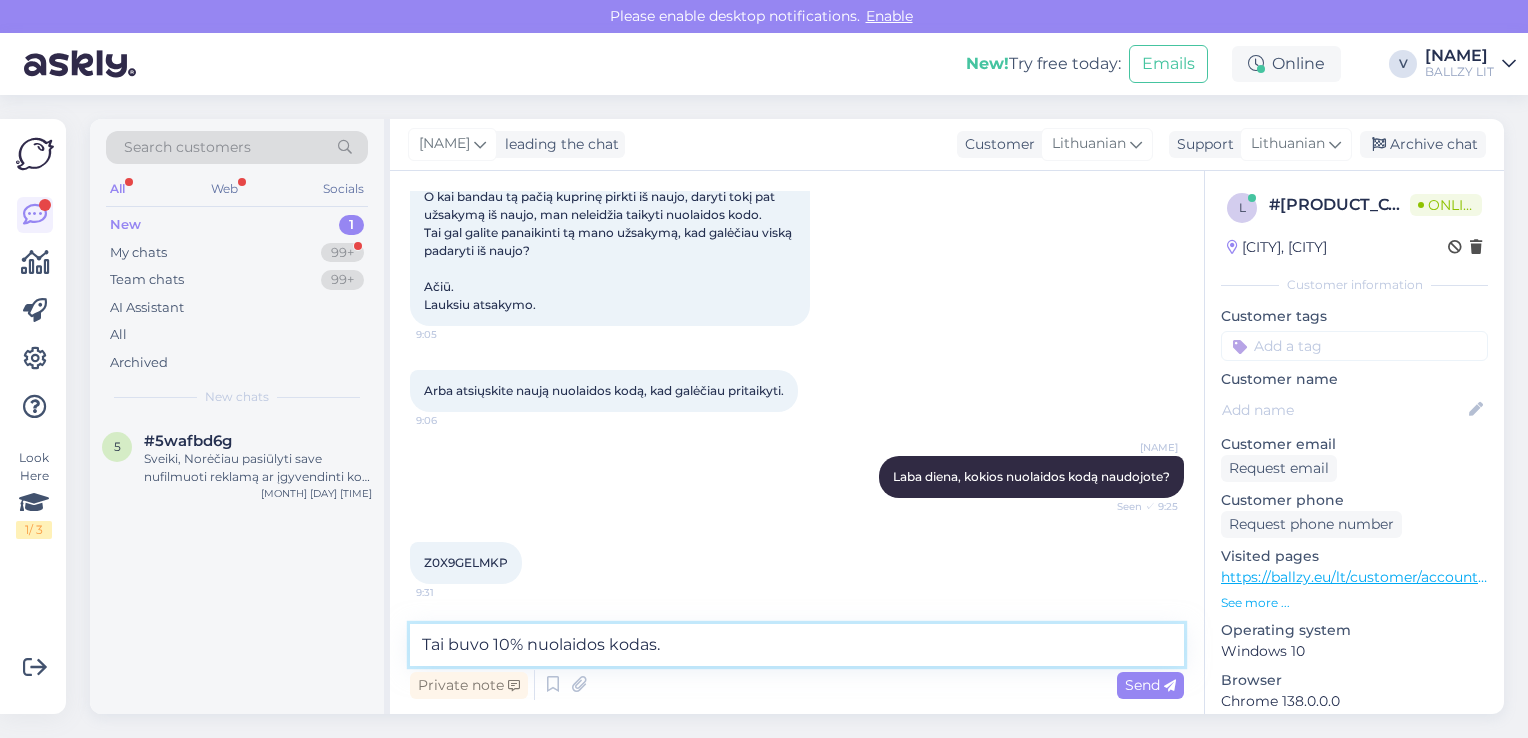 type on "Tai buvo 10% nuolaidos kodas, taip" 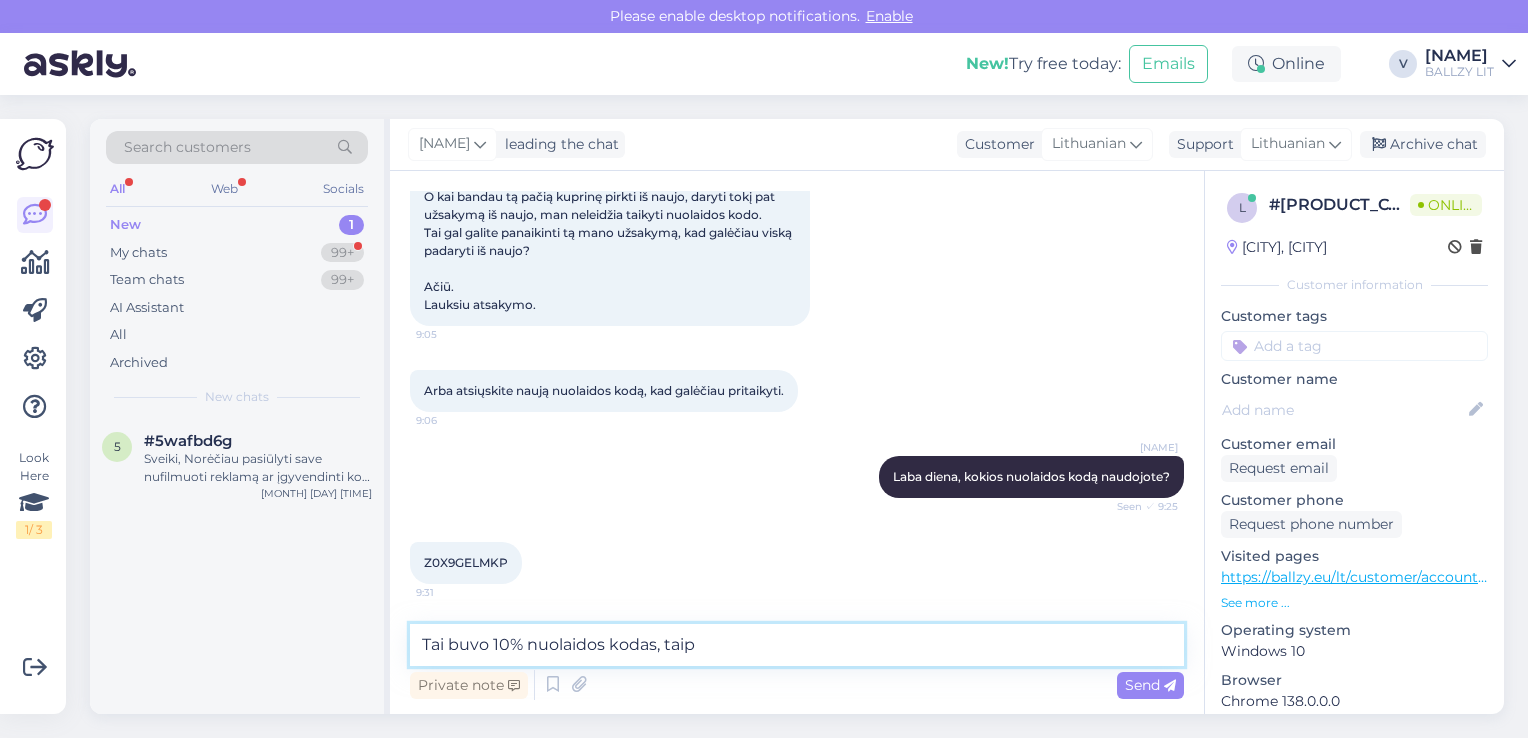 drag, startPoint x: 726, startPoint y: 648, endPoint x: 237, endPoint y: 668, distance: 489.4088 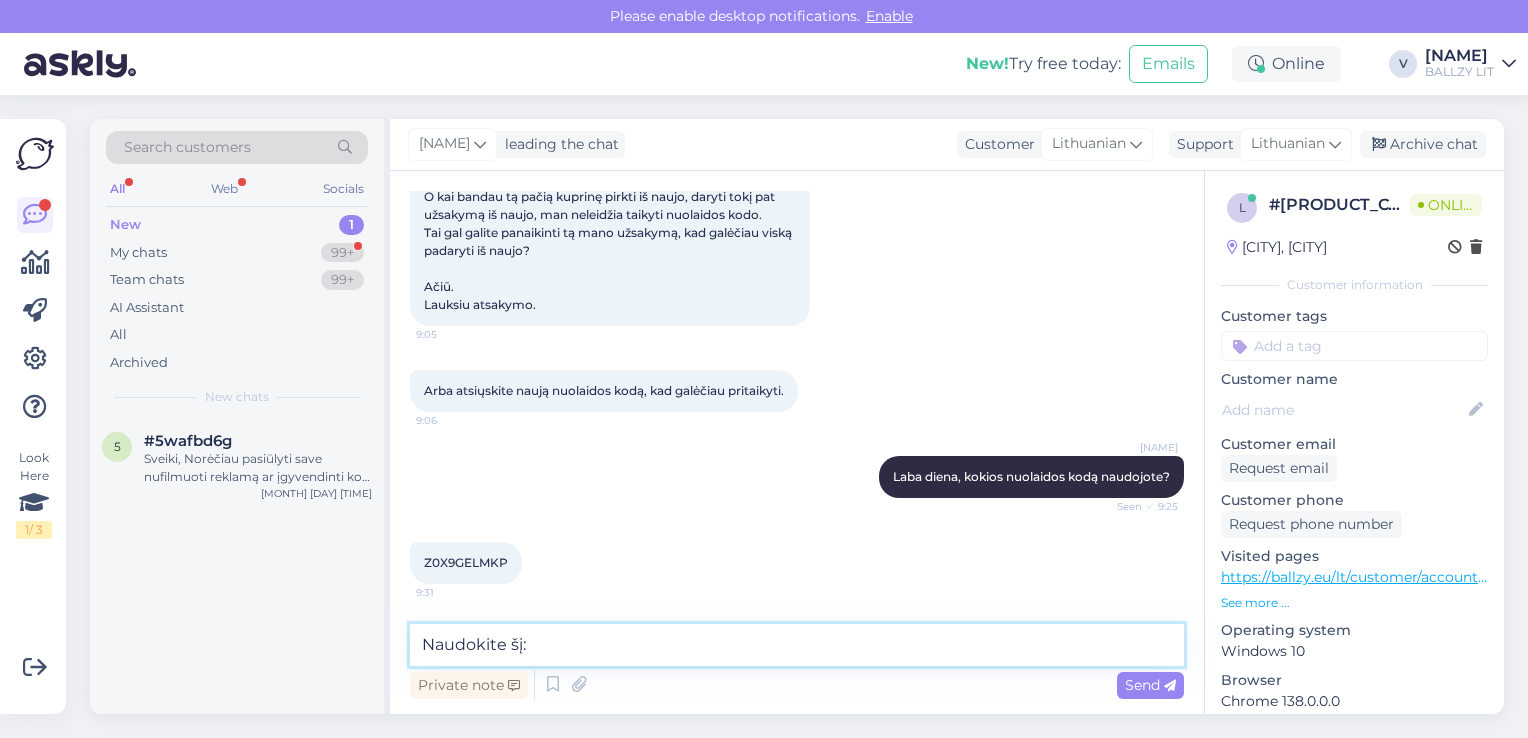 paste on "[PROMO_CODE]" 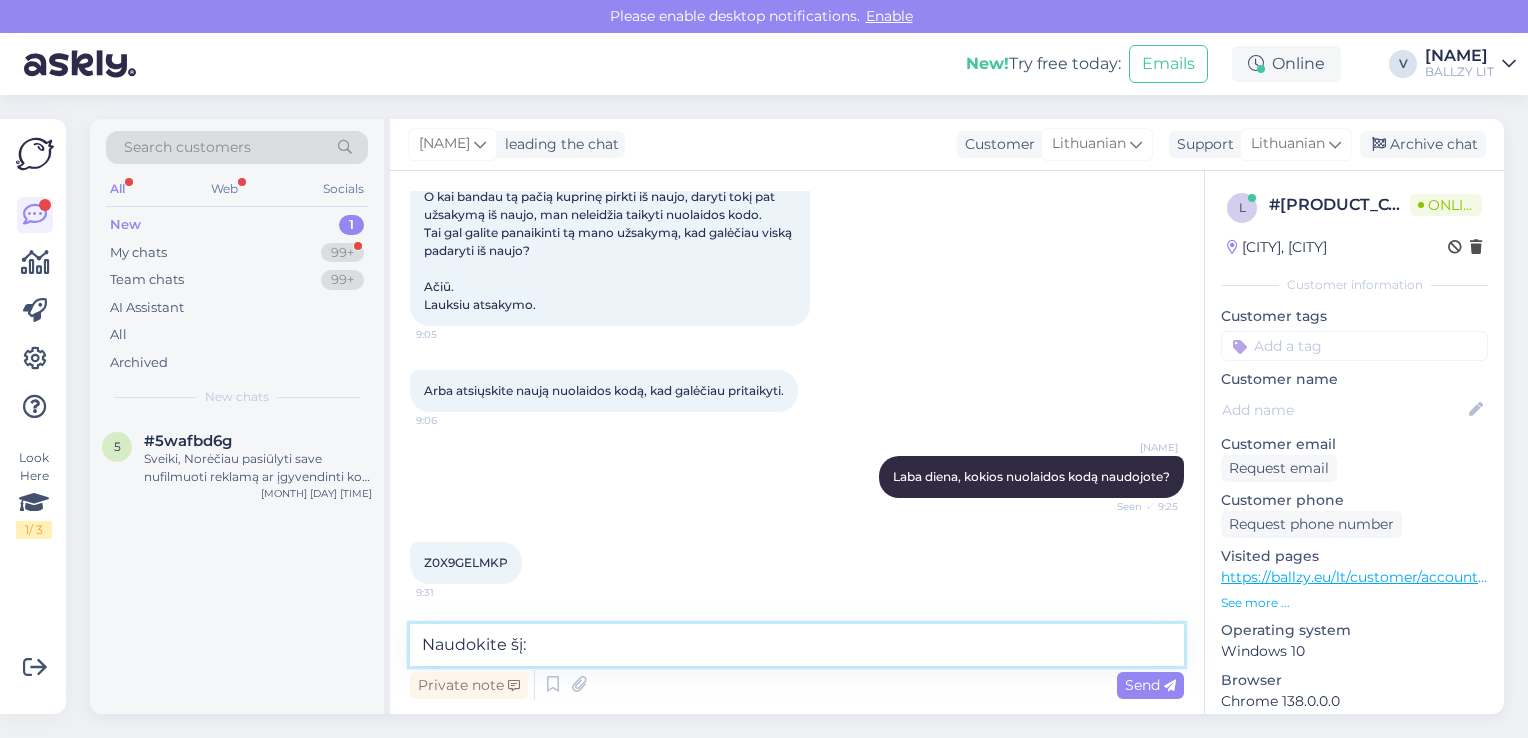 type on "Naudokite šį: KLIENT10-SLL69150" 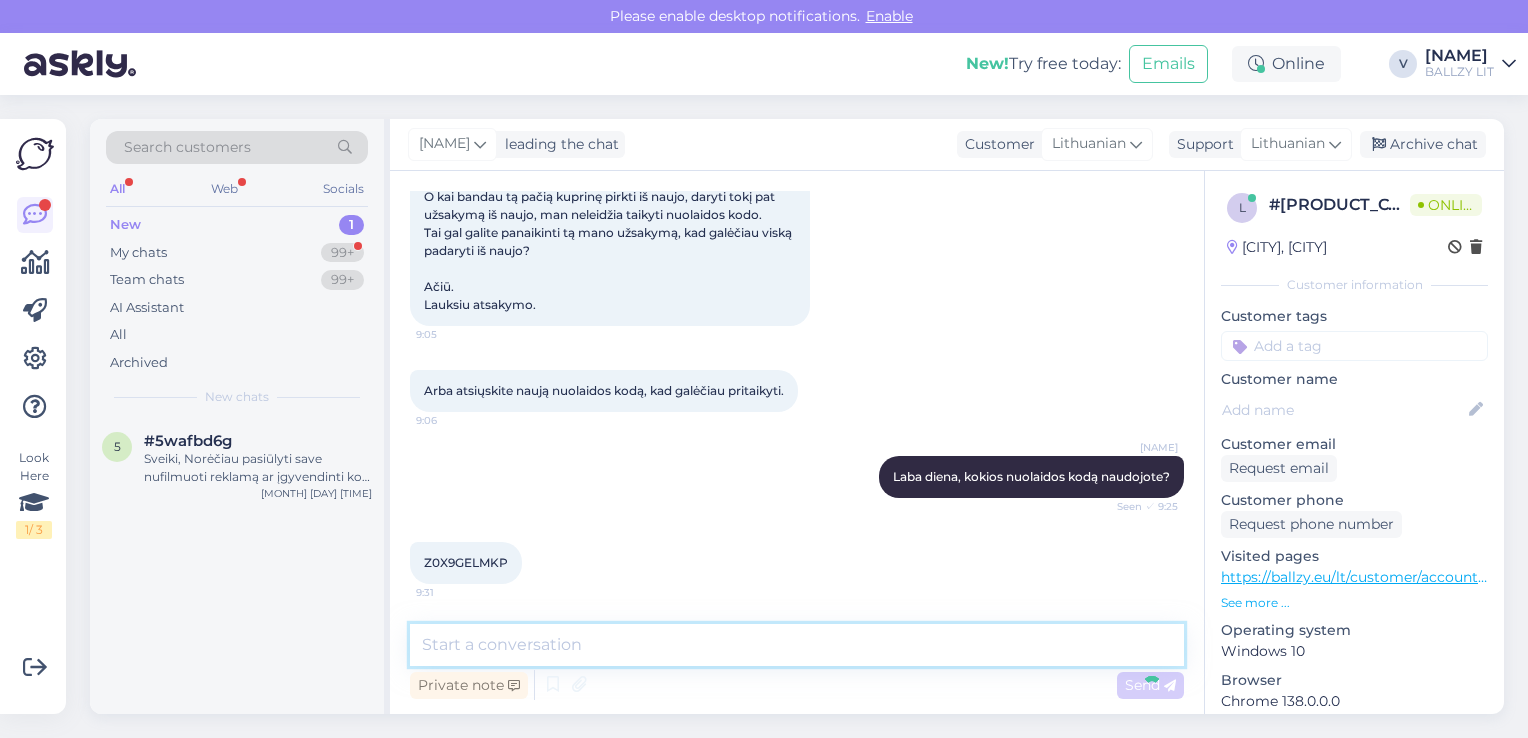 scroll, scrollTop: 296, scrollLeft: 0, axis: vertical 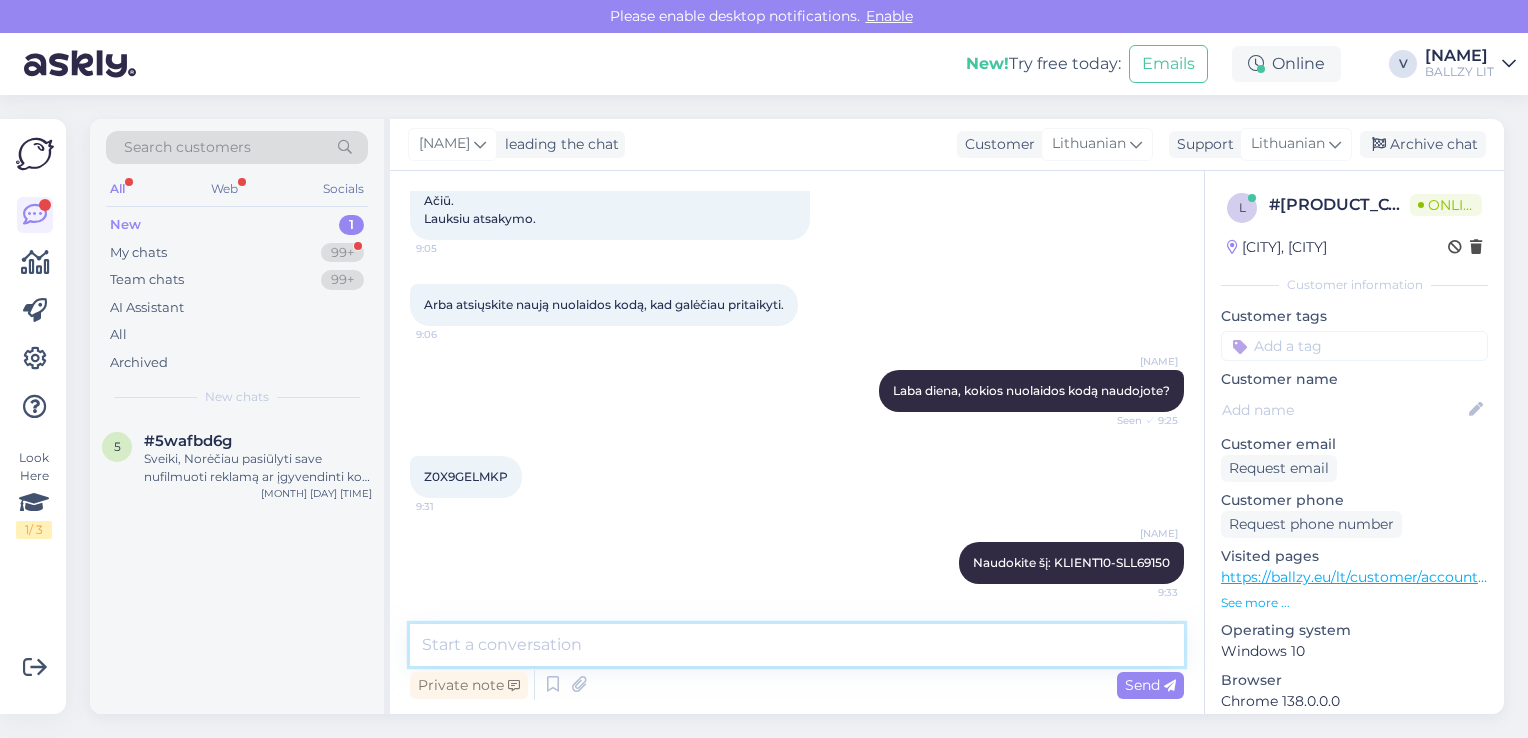 type 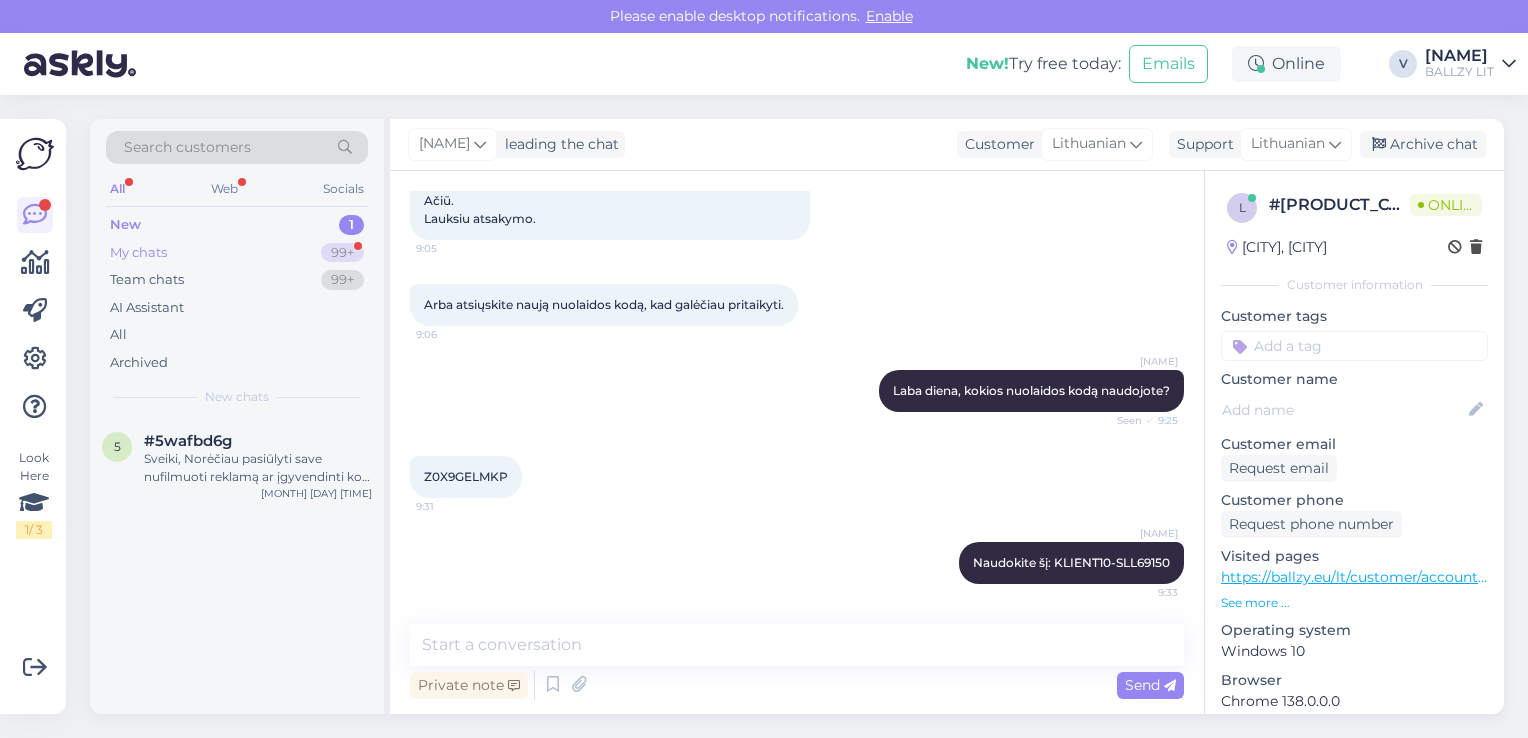 click on "My chats 99+" at bounding box center (237, 253) 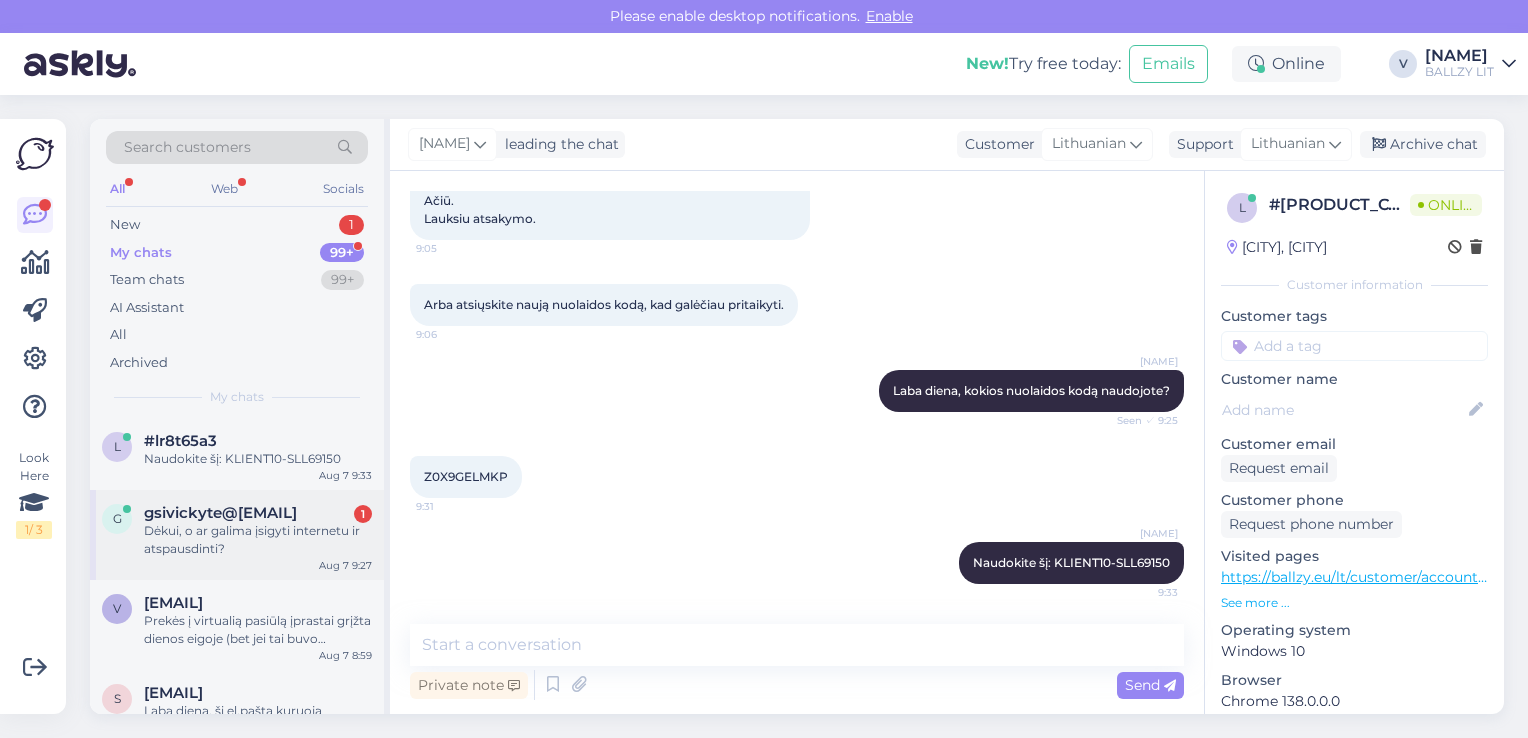 click on "Dėkui, o ar galima įsigyti internetu ir atspausdinti?" at bounding box center [258, 540] 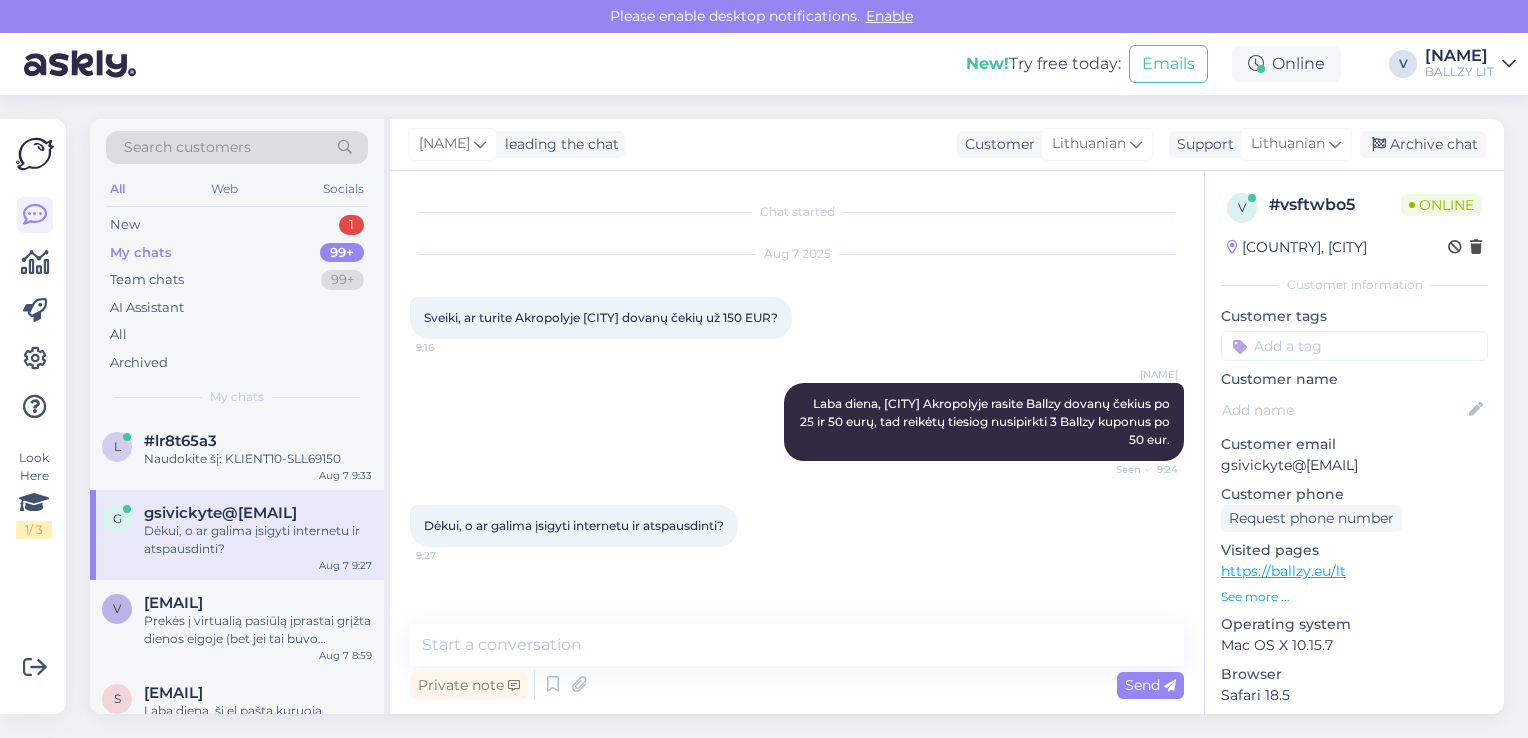 scroll, scrollTop: 0, scrollLeft: 0, axis: both 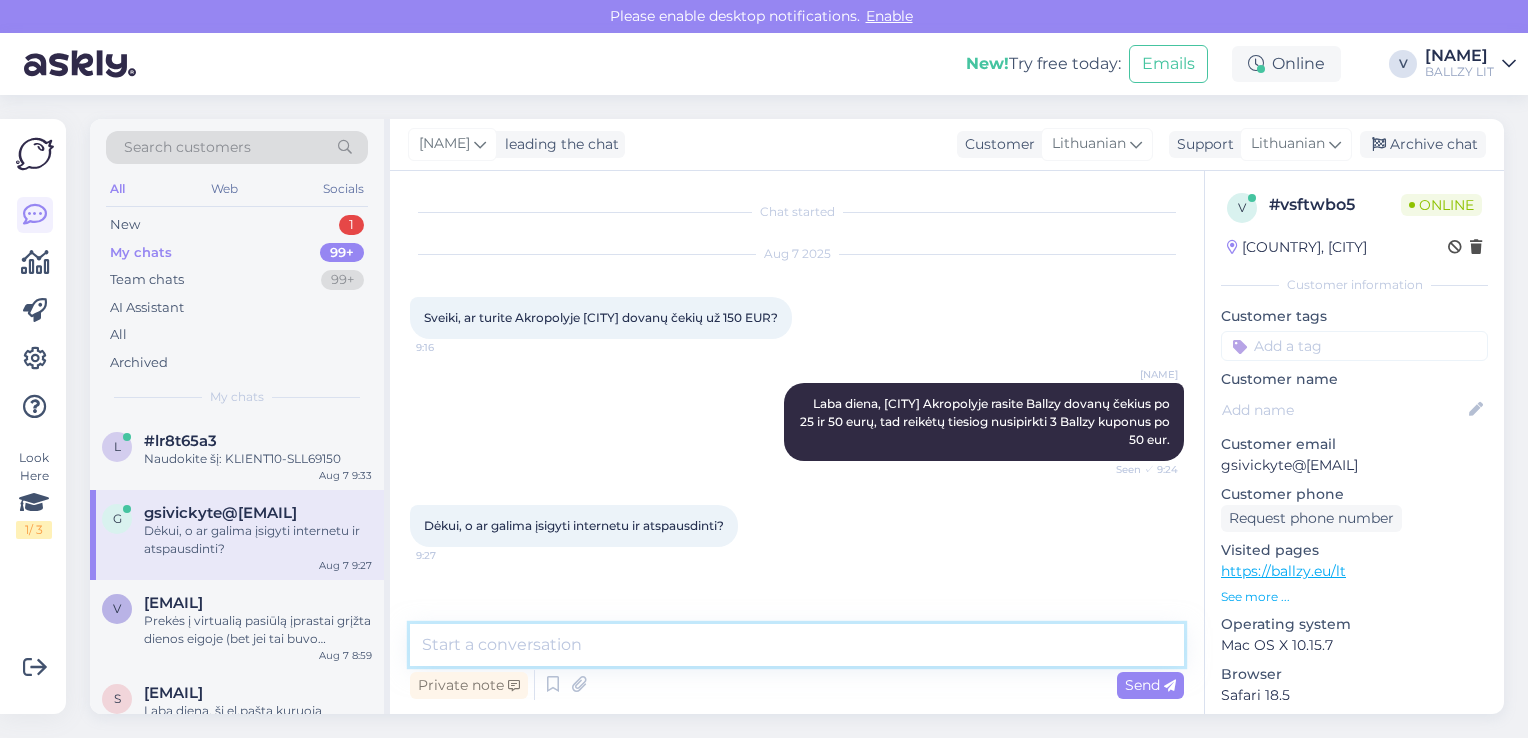 click at bounding box center [797, 645] 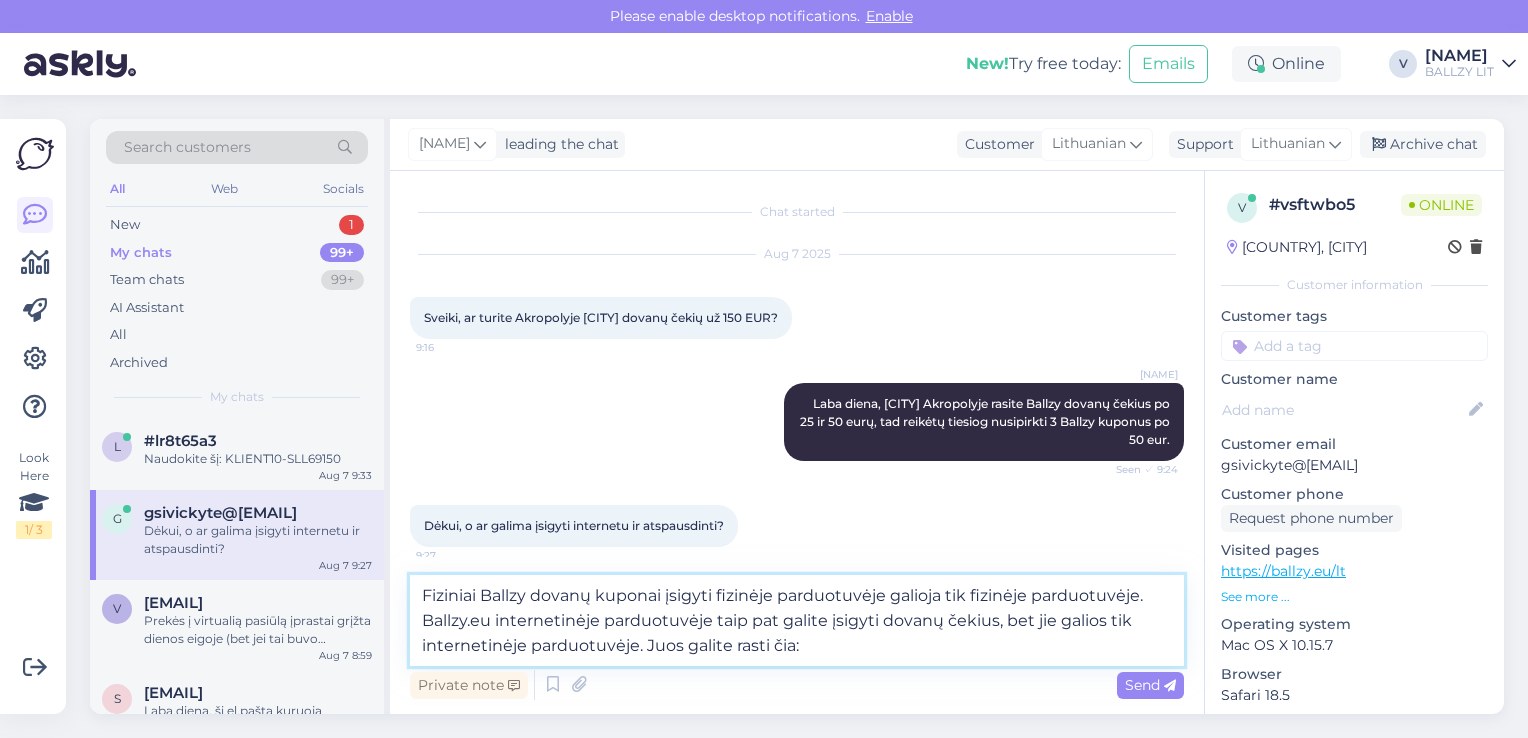 paste on "https://ballzy.eu/lt/search?page=1&q=dovanų" 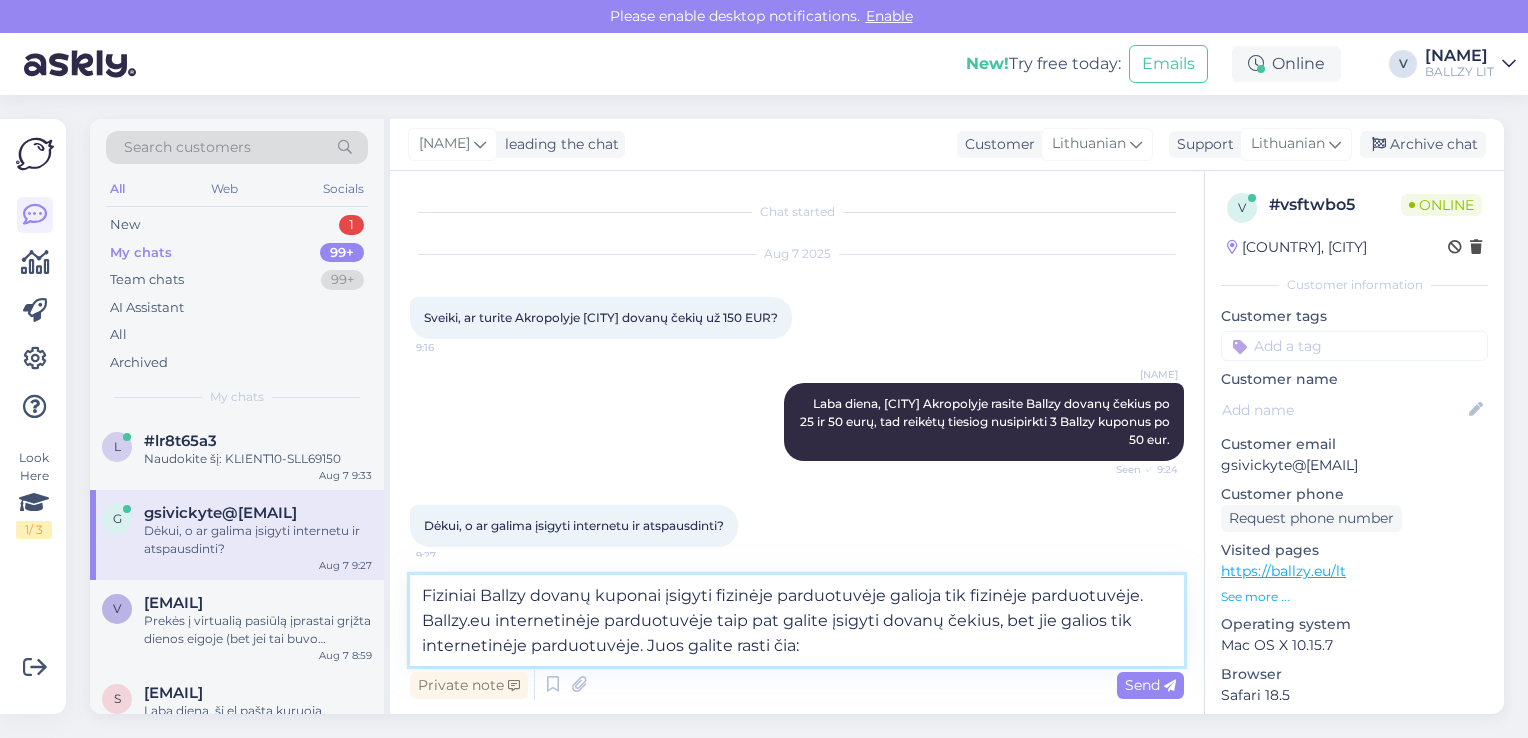 type on "Fiziniai Ballzy dovanų kuponai įsigyti fizinėje parduotuvėje galioja tik fizinėje parduotuvėje. Ballzy.eu internetinėje parduotuvėje taip pat galite įsigyti dovanų čekius, bet jie galios tik internetinėje parduotuvėje. Juos galite rasti čia: [URL]" 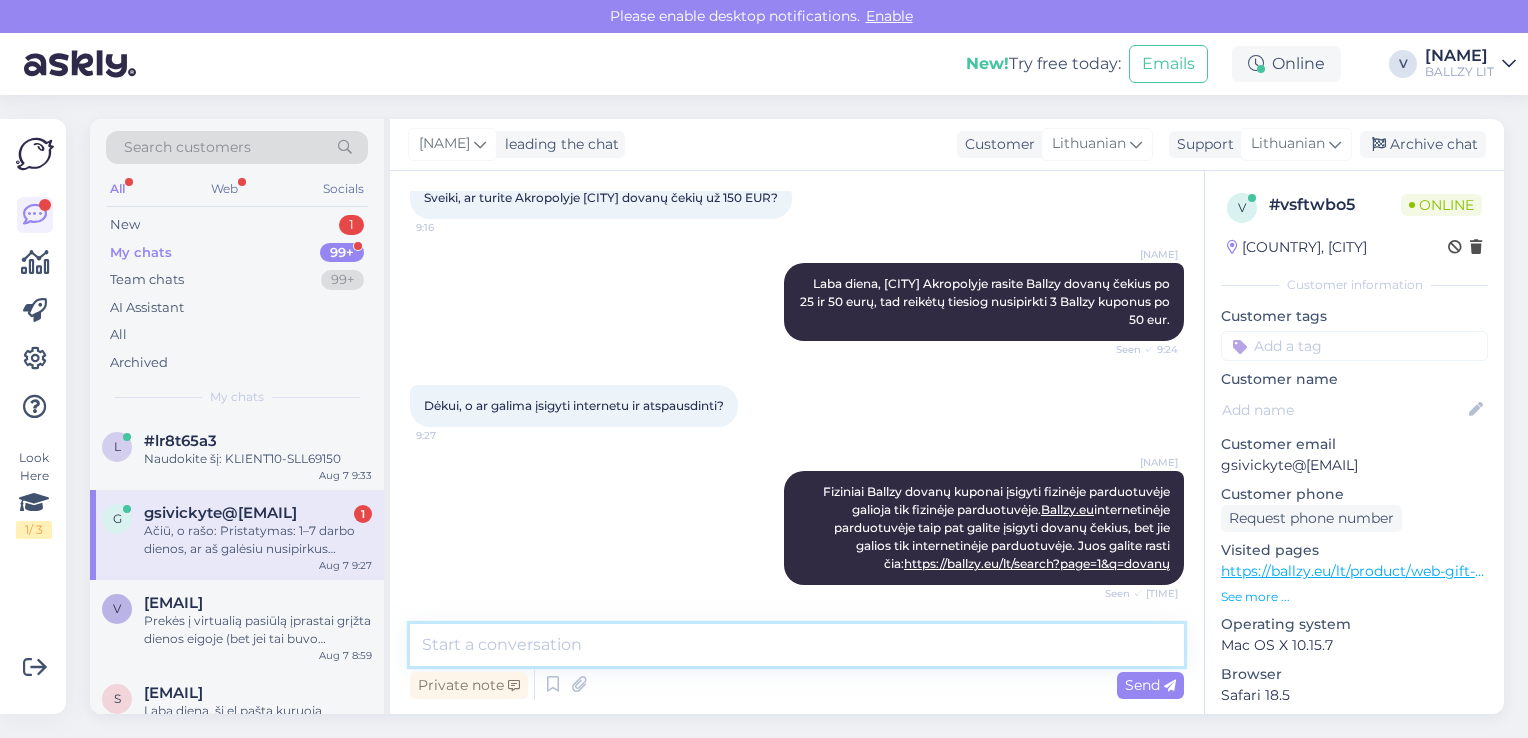 scroll, scrollTop: 243, scrollLeft: 0, axis: vertical 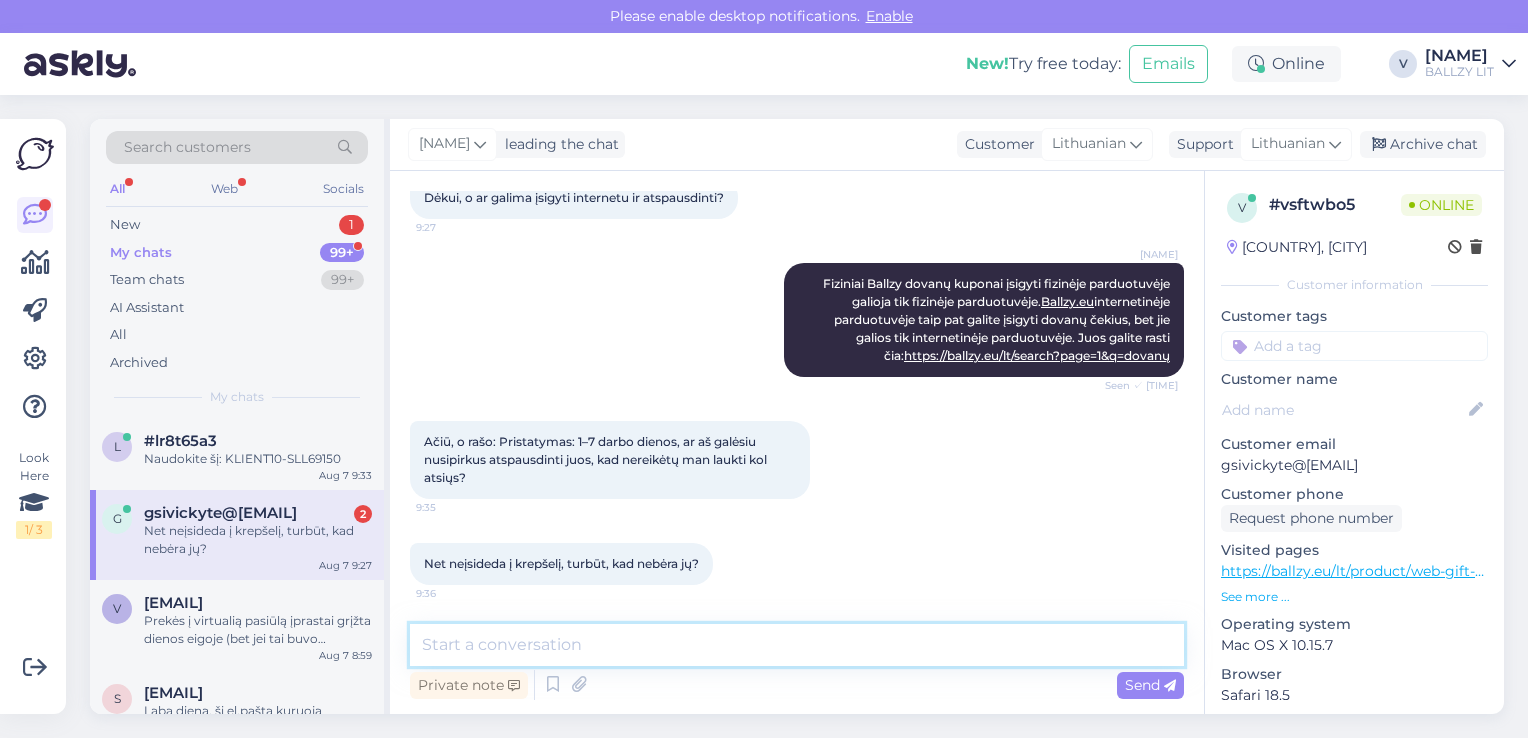 click at bounding box center (797, 645) 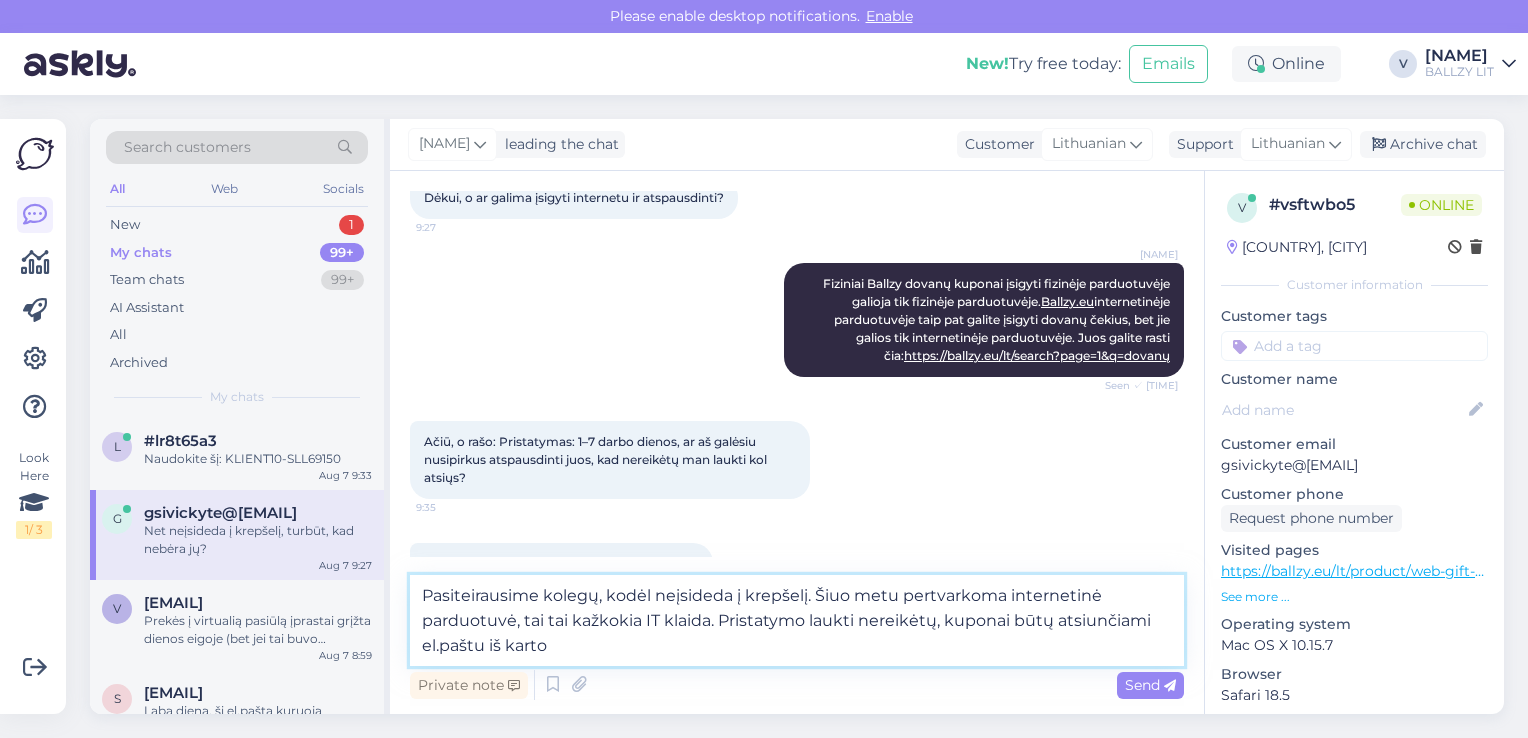 type on "Pasiteirausime kolegų, kodėl neįsideda į krepšelį. Šiuo metu pertvarkoma internetinė parduotuvė, tai tai kažkokia IT klaida. Pristatymo laukti nereikėtų, kuponai būtų atsiunčiami el.paštu iš karto." 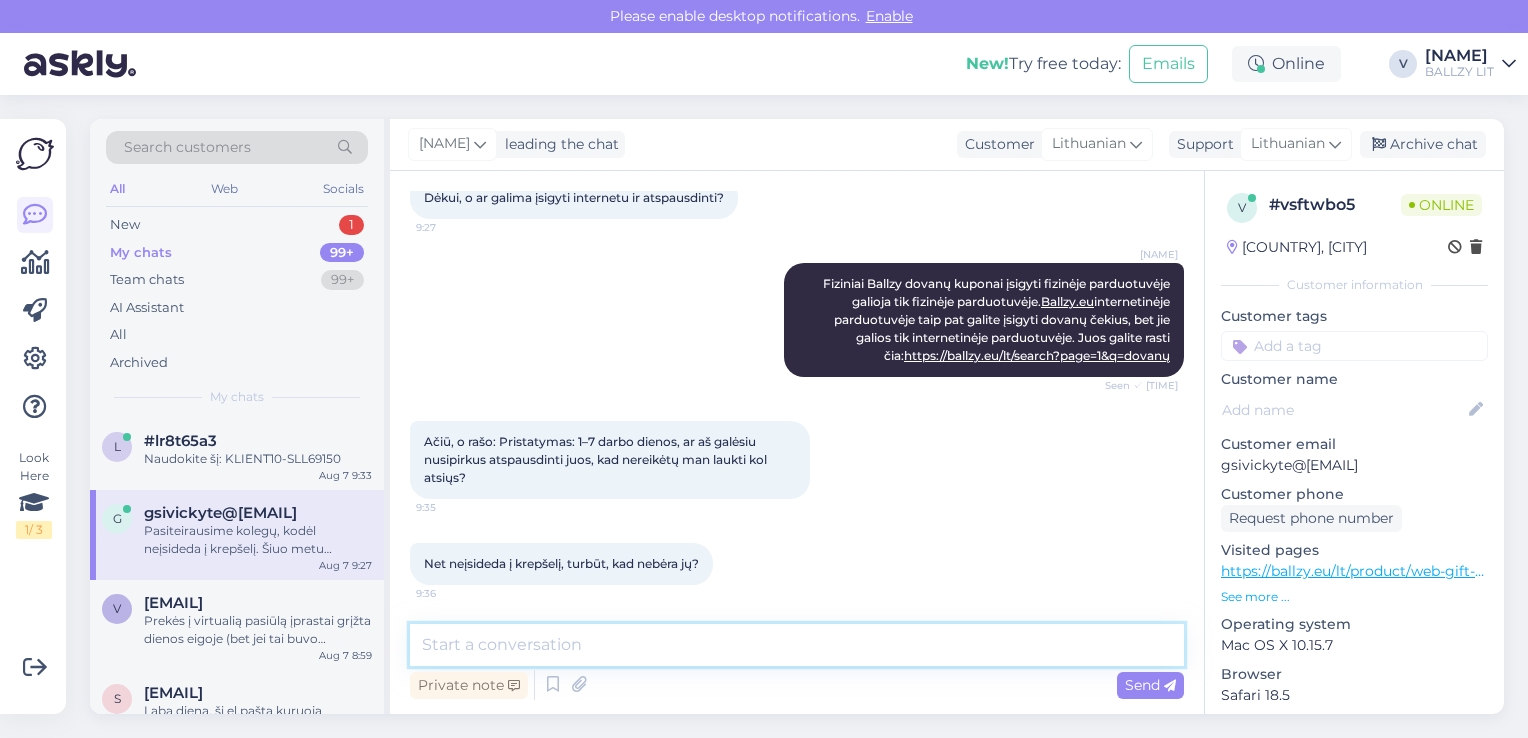 scroll, scrollTop: 468, scrollLeft: 0, axis: vertical 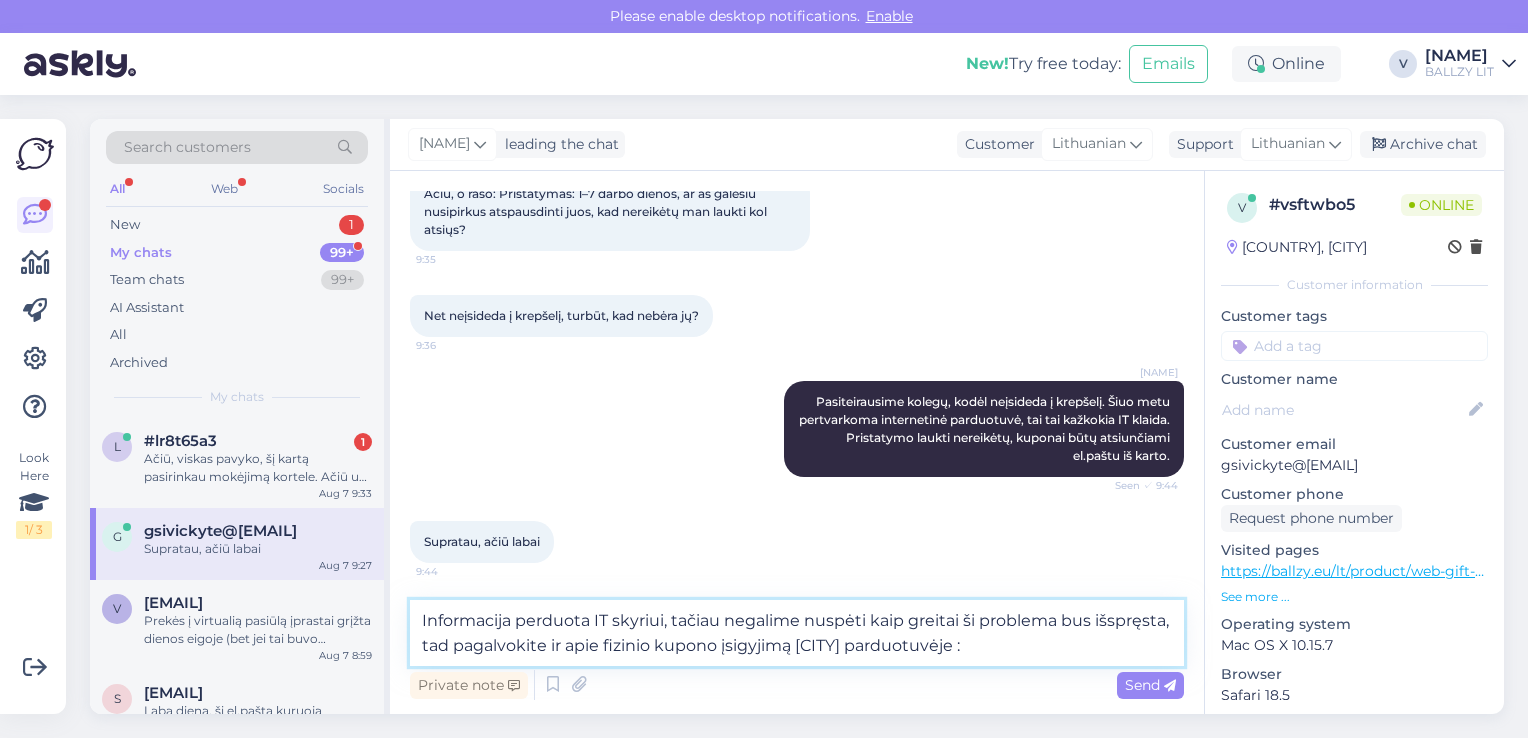 type on "Informacija perduota IT skyriui, tačiau negalime nuspėti kaip greitai ši problema bus išspręsta, tad pagalvokite ir apie fizinio kupono įsigyjimą [CITY] parduotuvėje :)" 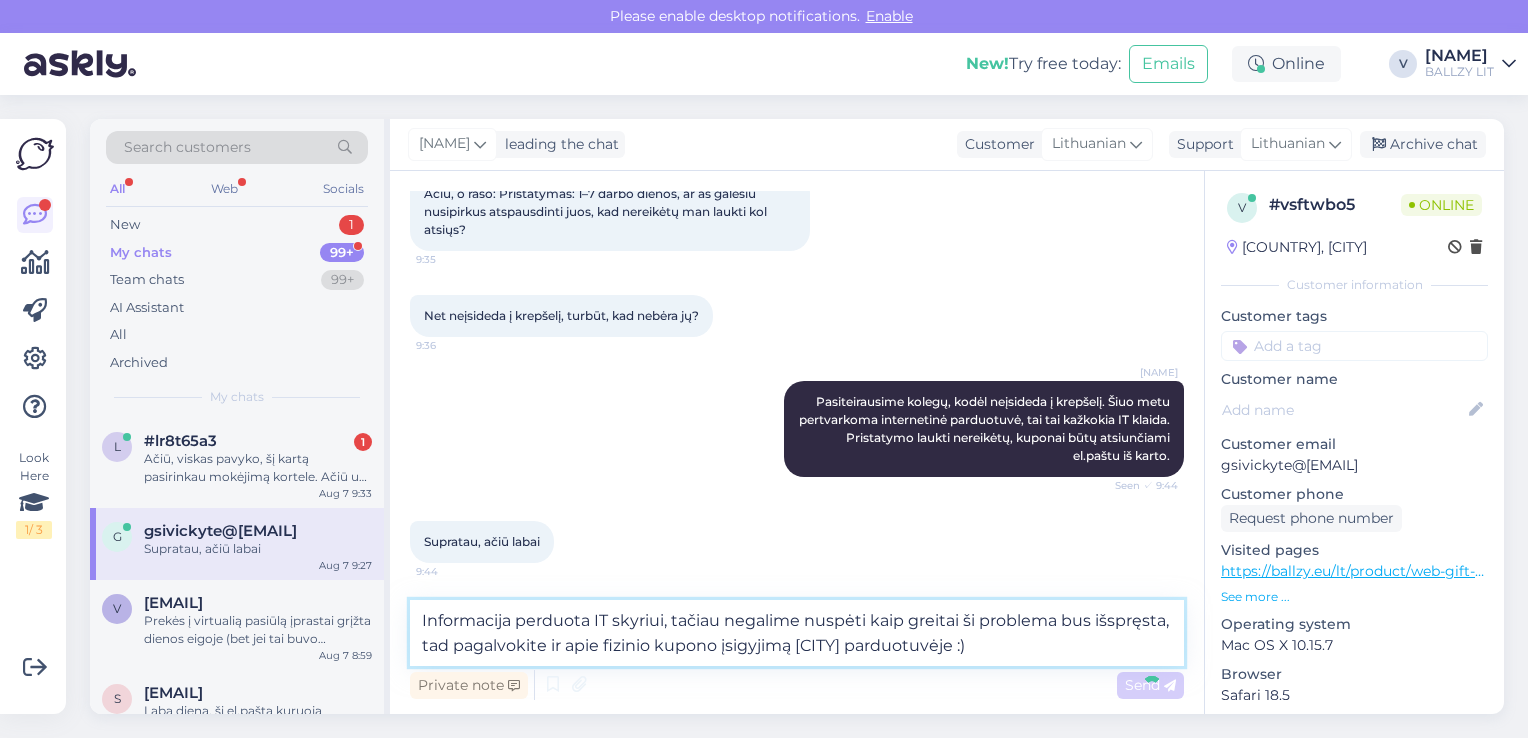 type 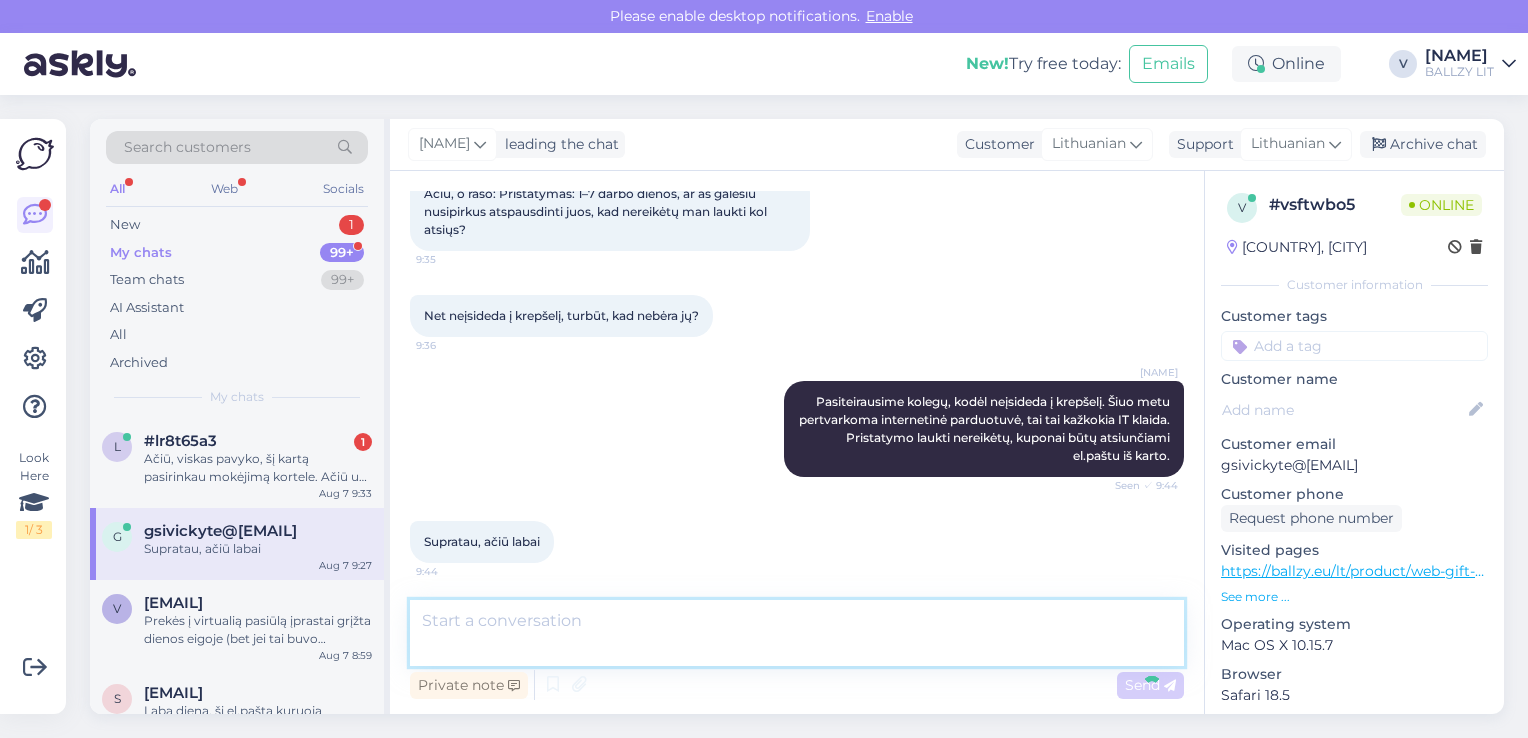 scroll, scrollTop: 676, scrollLeft: 0, axis: vertical 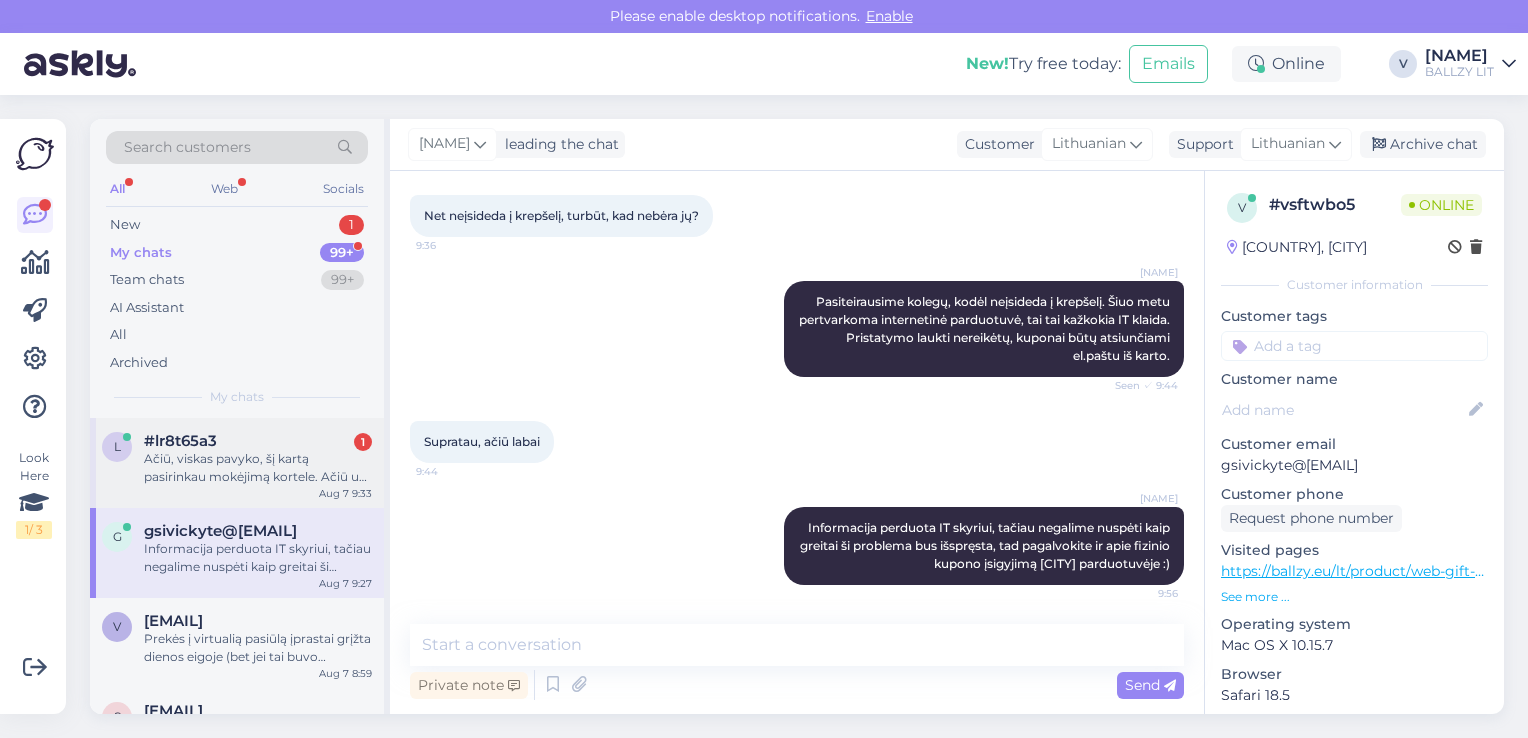 click on "l [PRODUCT_CODE] 1 Ačiū, viskas pavyko, šį kartą pasirinkau mokėjimą kortele. Ačiū už pagalbą ir geros dienos. [MONTH] [DAY] [TIME]" at bounding box center [237, 463] 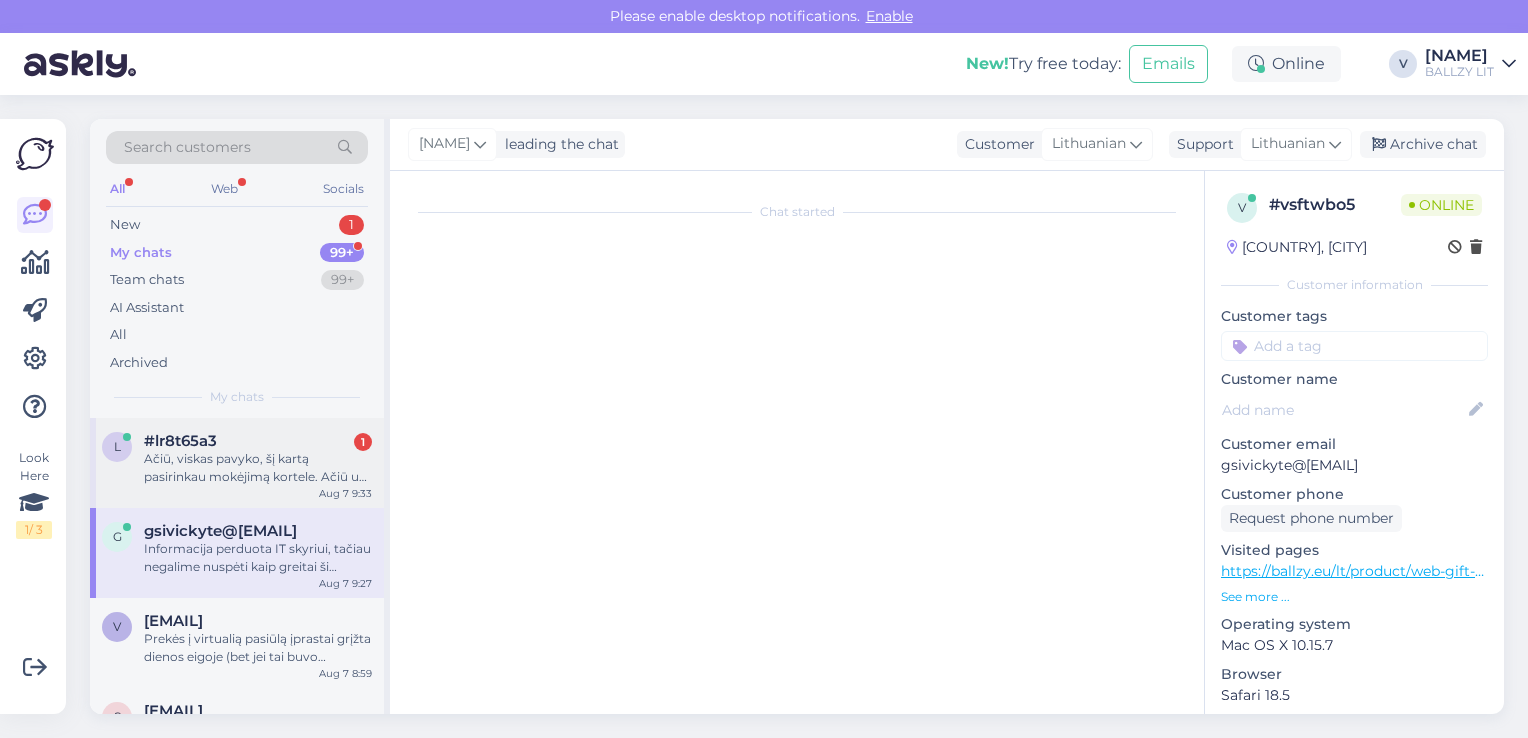 scroll, scrollTop: 400, scrollLeft: 0, axis: vertical 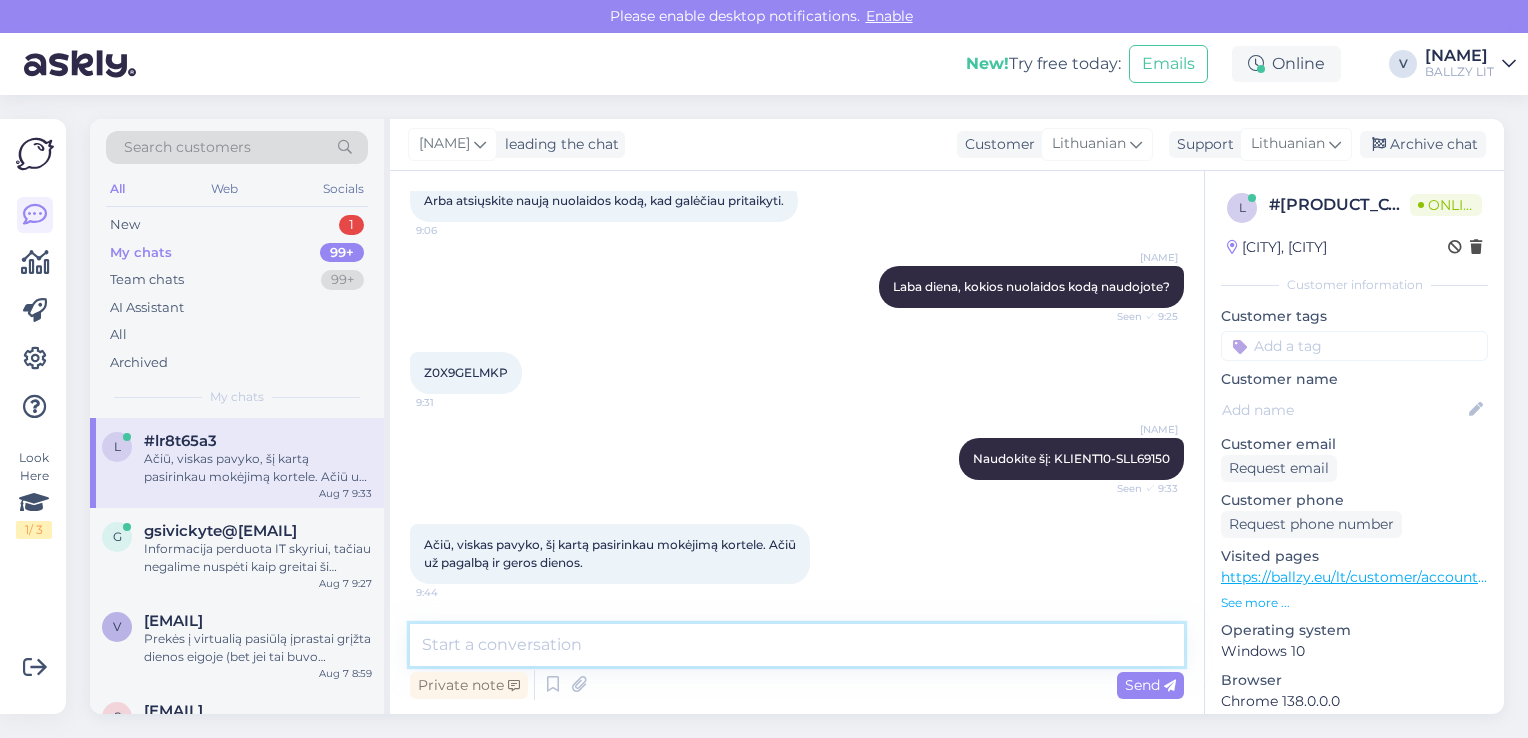 click at bounding box center [797, 645] 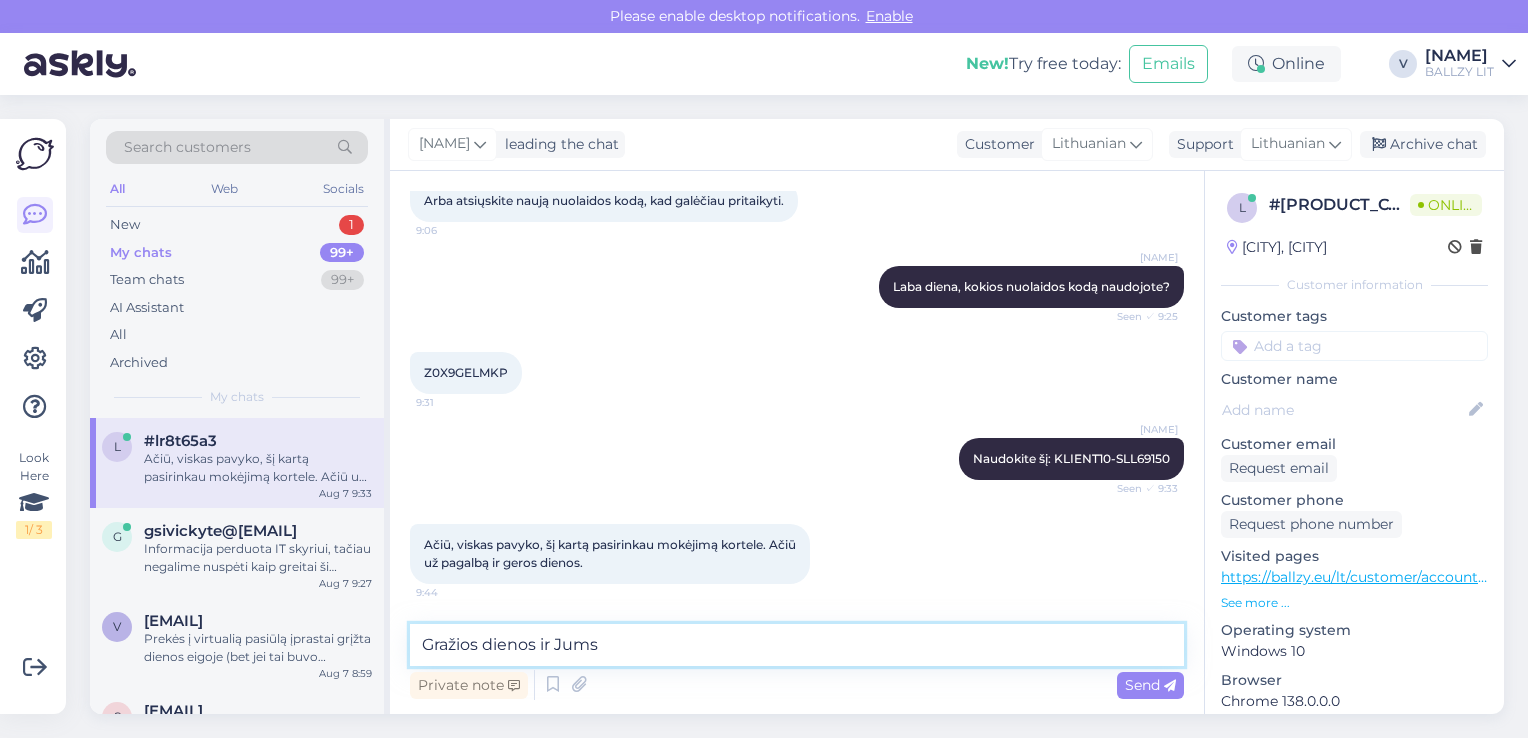 type on "Gražios dienos ir Jums!" 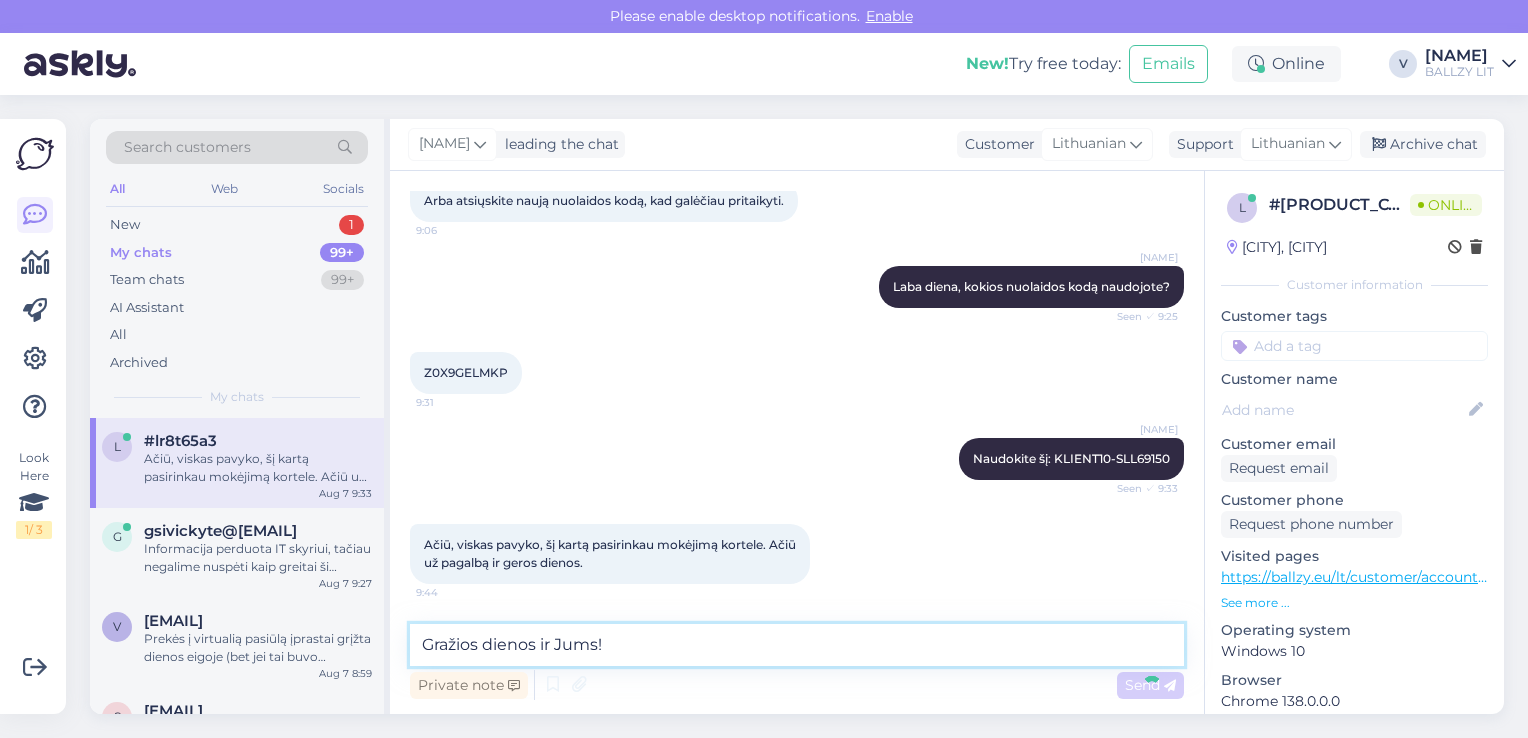 type 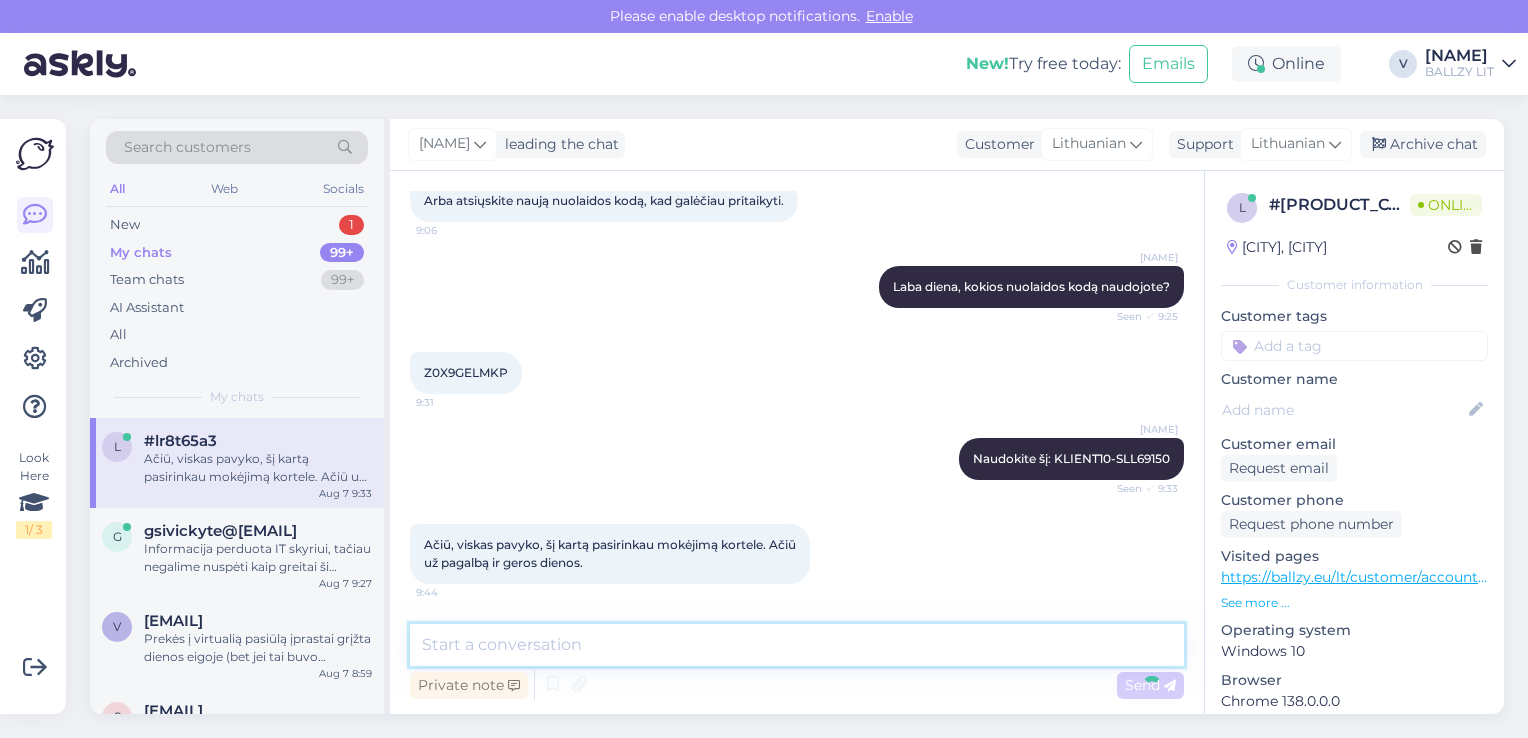 scroll, scrollTop: 487, scrollLeft: 0, axis: vertical 